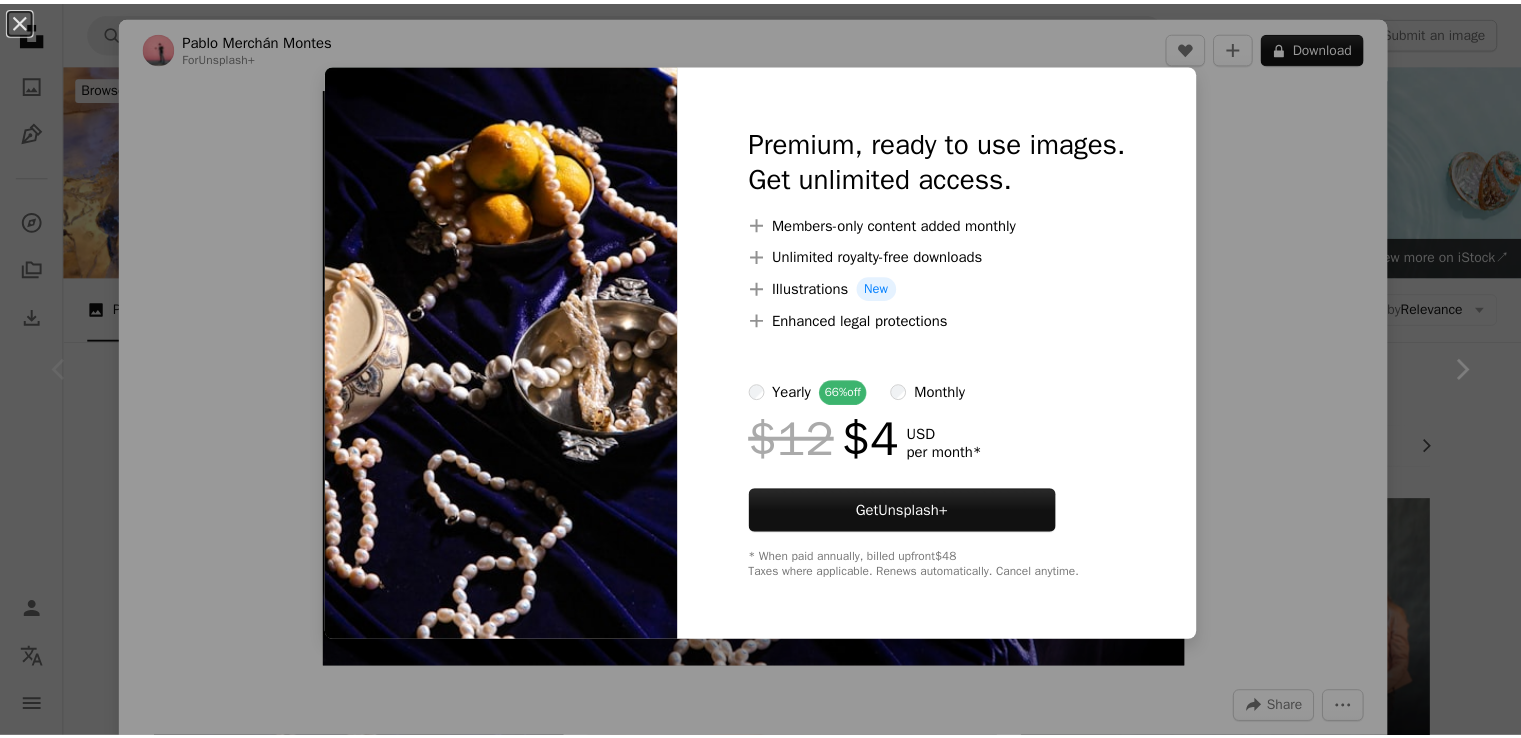 scroll, scrollTop: 300, scrollLeft: 0, axis: vertical 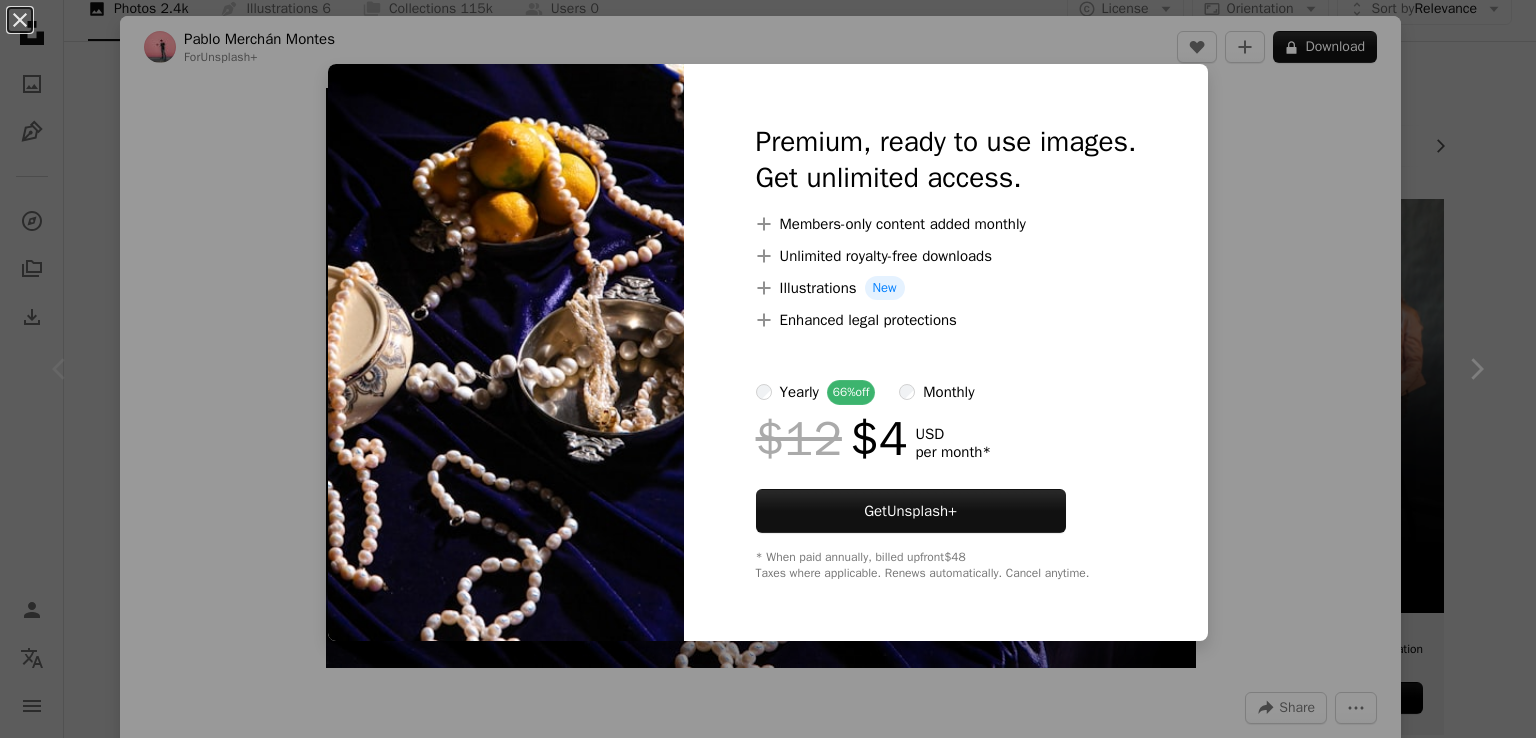 click on "An X shape Premium, ready to use images. Get unlimited access. A plus sign Members-only content added monthly A plus sign Unlimited royalty-free downloads A plus sign Illustrations  New A plus sign Enhanced legal protections yearly 66%  off monthly $12   $4 USD per month * Get  Unsplash+ * When paid annually, billed upfront  $48 Taxes where applicable. Renews automatically. Cancel anytime." at bounding box center [768, 369] 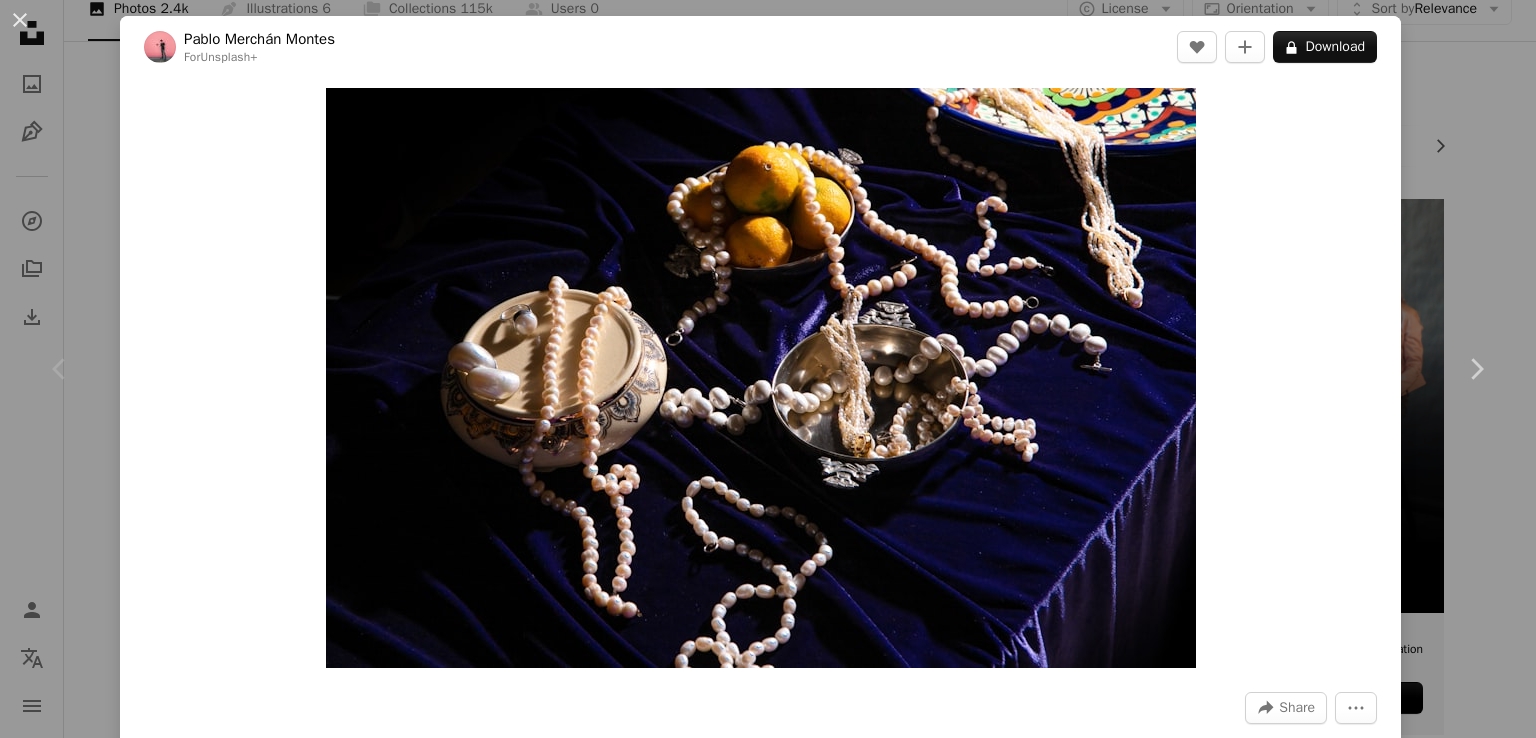 click on "An X shape Chevron left Chevron right [FIRST] [LAST] For  Unsplash+ A heart A plus sign A lock Download Zoom in A forward-right arrow Share More Actions Food and drinks › Seafood Calendar outlined Published on  February 24, 2025 Safety Licensed under the  Unsplash+ License texture fabric jewellery velvet From this series Chevron right Plus sign for Unsplash+ Plus sign for Unsplash+ Plus sign for Unsplash+ Plus sign for Unsplash+ Plus sign for Unsplash+ Plus sign for Unsplash+ Plus sign for Unsplash+ Plus sign for Unsplash+ Related images Plus sign for Unsplash+ A heart A plus sign [FIRST] [LAST] For  Unsplash+ A lock Download Plus sign for Unsplash+ A heart A plus sign [FIRST] [LAST] For  Unsplash+ A lock Download Plus sign for Unsplash+ A heart A plus sign [FIRST] For  Unsplash+ A lock Download Plus sign for Unsplash+ A heart A plus sign [FIRST] [LAST] For  Unsplash+ A lock Download A heart For" at bounding box center (768, 369) 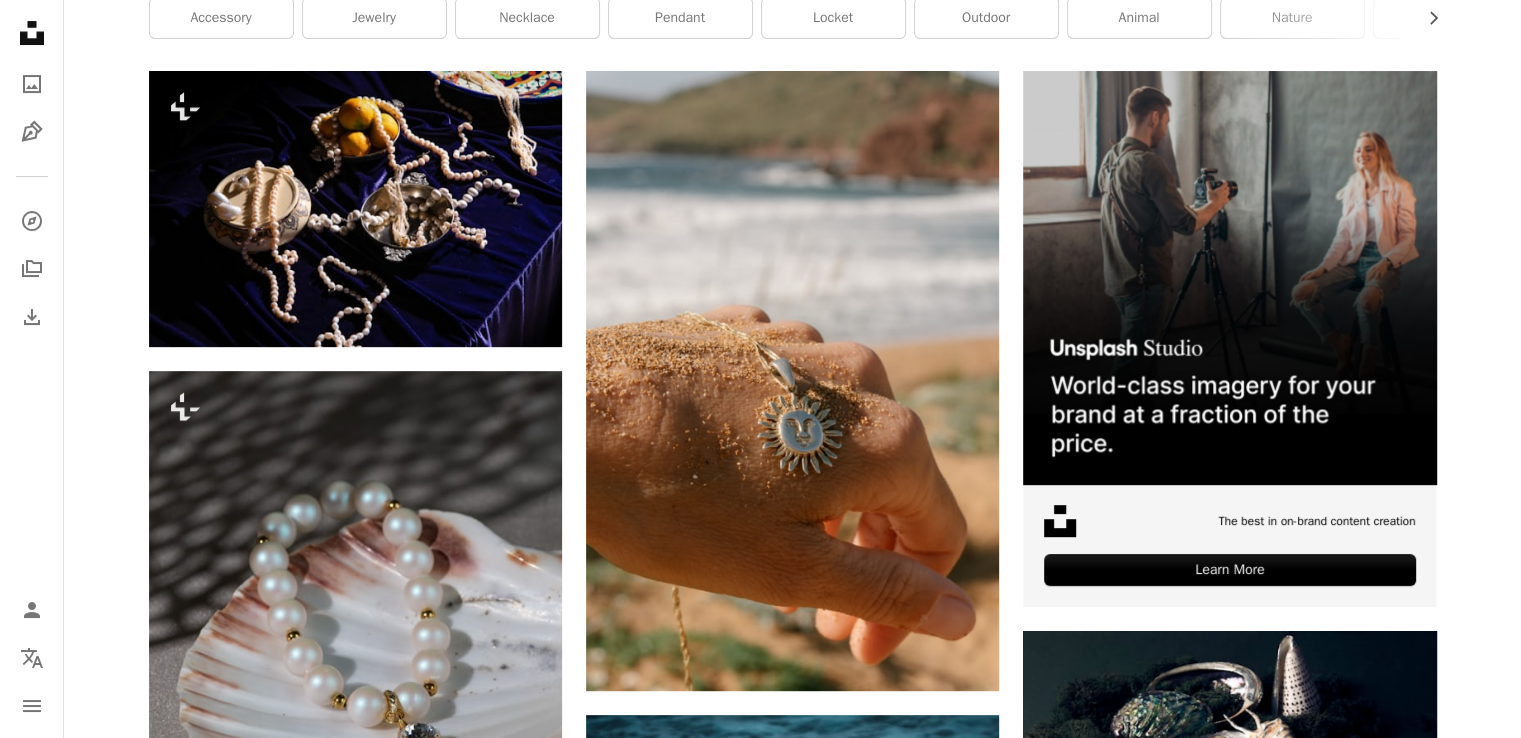 scroll, scrollTop: 500, scrollLeft: 0, axis: vertical 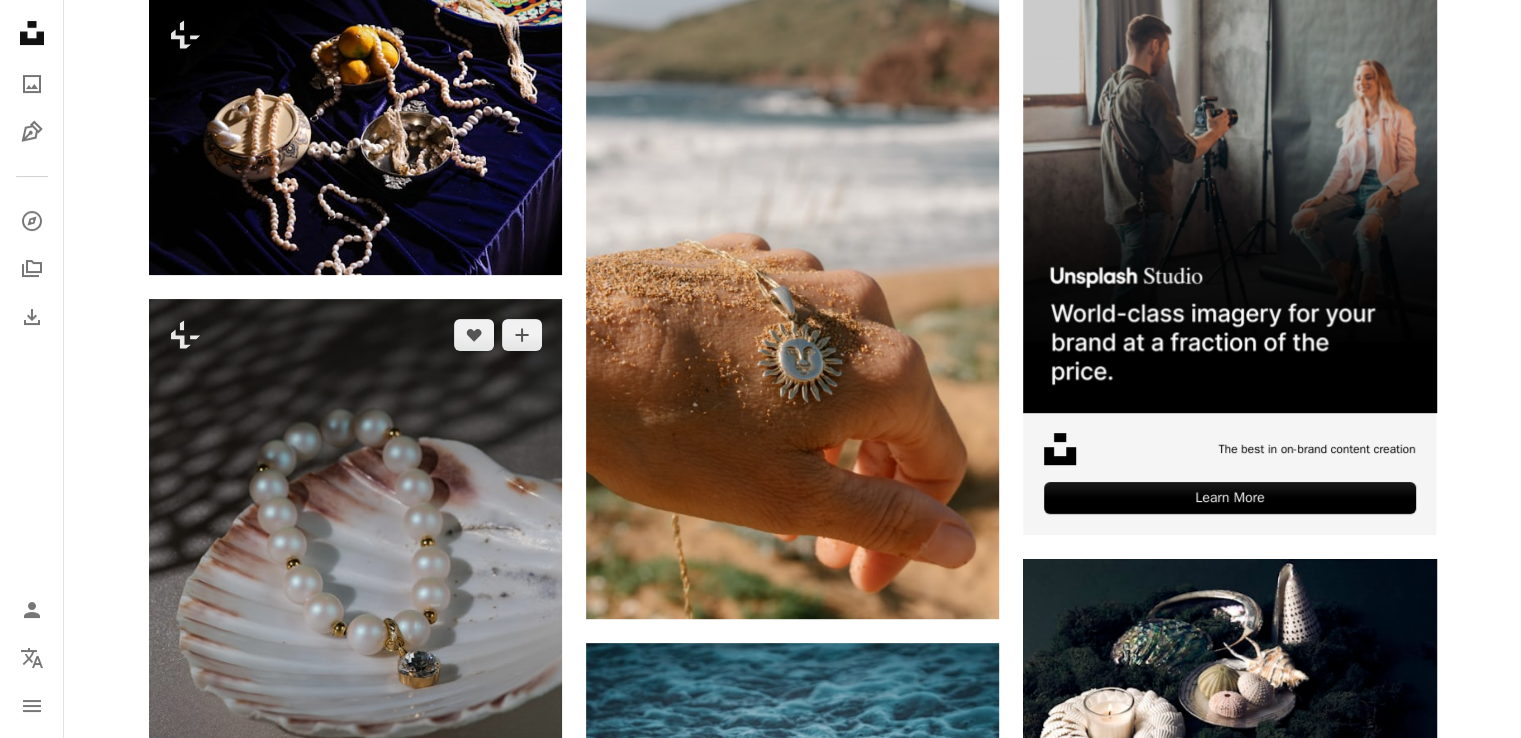 click at bounding box center [355, 609] 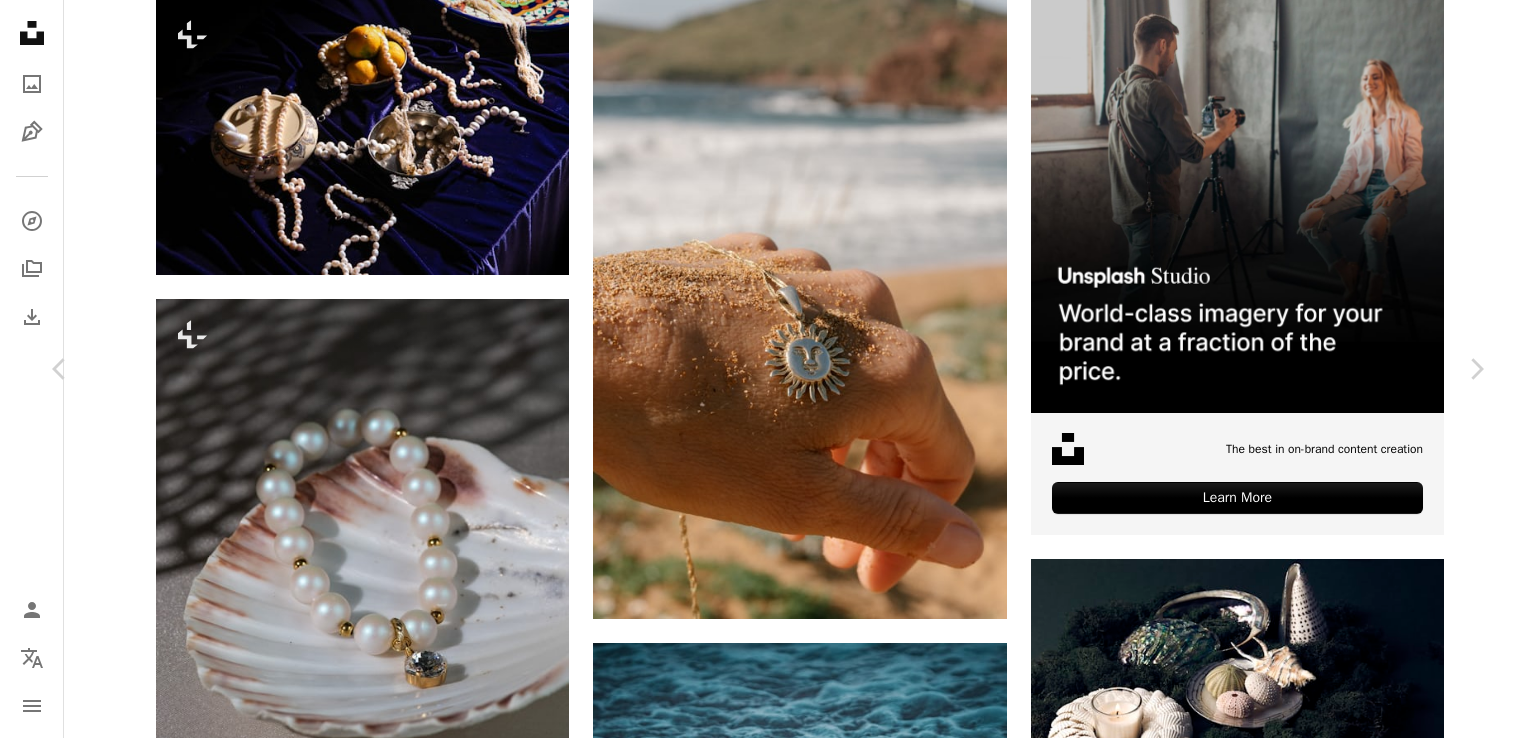 click on "An X shape Chevron left Chevron right An X shape Close Say thanks! Give a shoutout to  [FIRST] [LAST]  on social or copy the text below to attribute. A URL sharing icon (chains) Facebook icon X (formerly Twitter) icon Pinterest icon An envelope Photo by  [FIRST] [LAST]  on  Unsplash
Copy content [FIRST] [LAST] Available for hire A checkmark inside of a circle A heart A plus sign Download free Chevron down Zoom in Views 6,341 Downloads 19 A forward-right arrow Share Info icon Info More Actions Calendar outlined Published on  June 17, 2024 Camera SONY, ILCE-7M3 Safety Free to use under the  Unsplash License glasses sunglasses accessory accessories blow dryer hair drier Backgrounds Browse premium related images on iStock  |  Save 20% with code UNSPLASH20 View more on iStock  ↗ Related images A heart A plus sign [FIRST] [LAST] Available for hire A checkmark inside of a circle Arrow pointing down A heart A plus sign [FIRST] [LAST] Available for hire A checkmark inside of a circle Arrow pointing down For" at bounding box center (768, 4901) 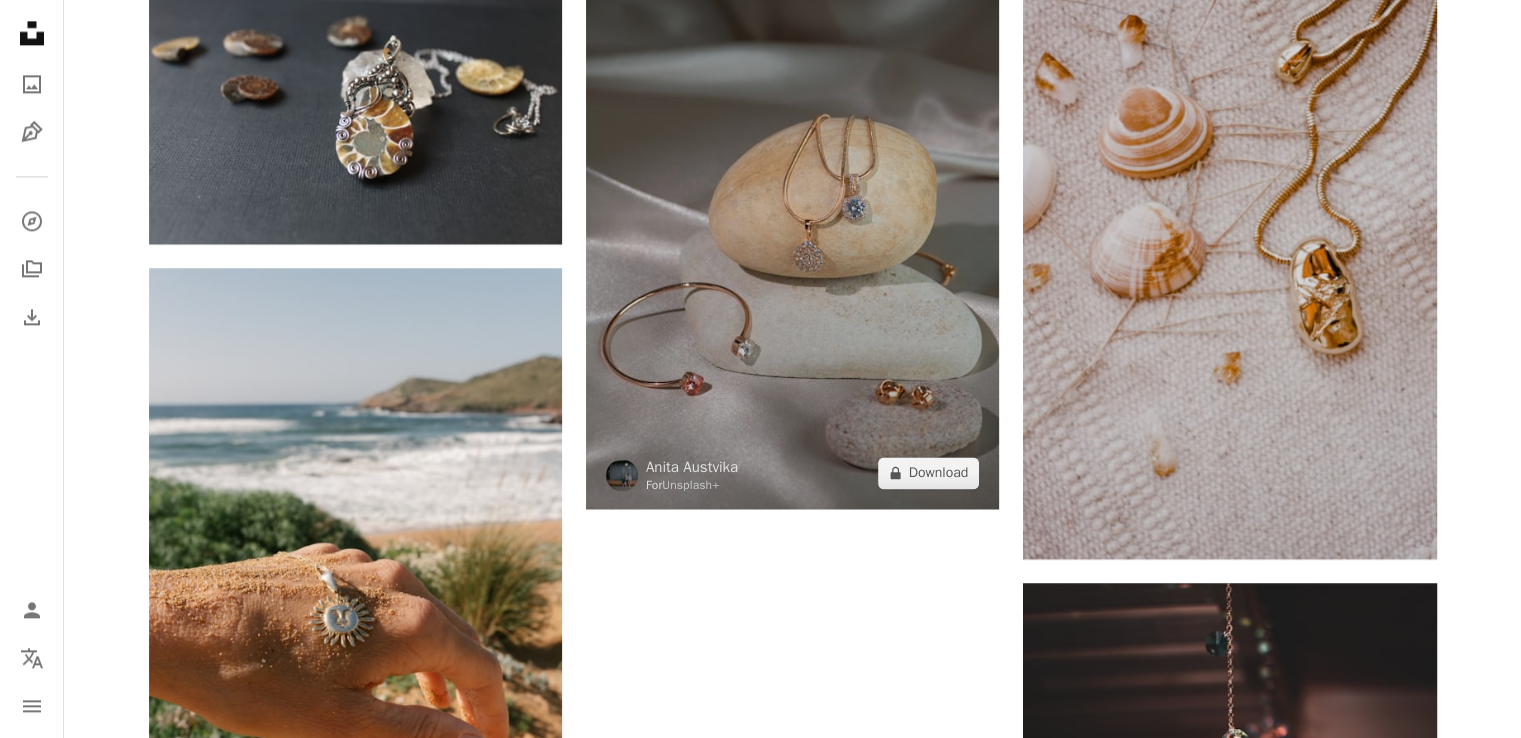 scroll, scrollTop: 2800, scrollLeft: 0, axis: vertical 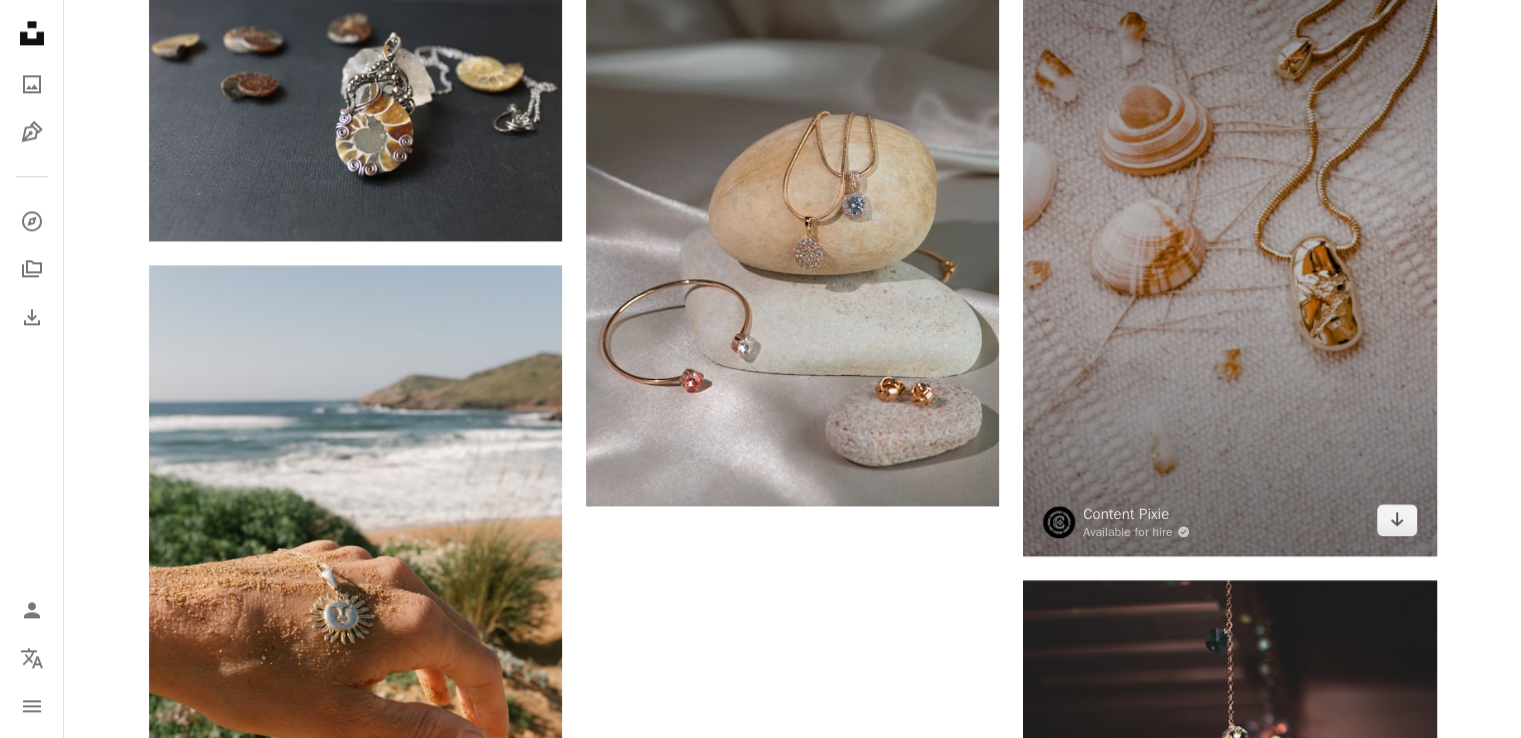 click at bounding box center (1229, 246) 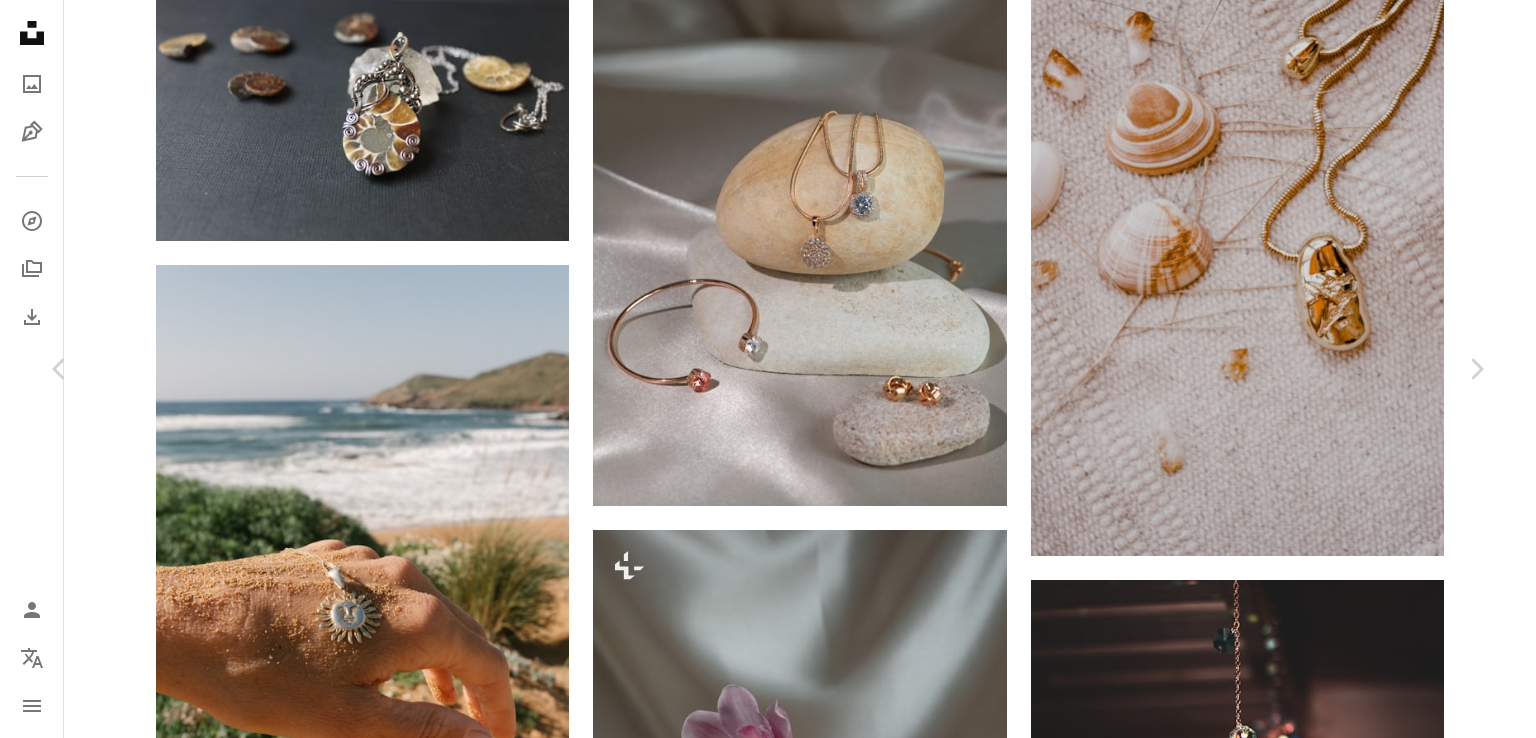 click 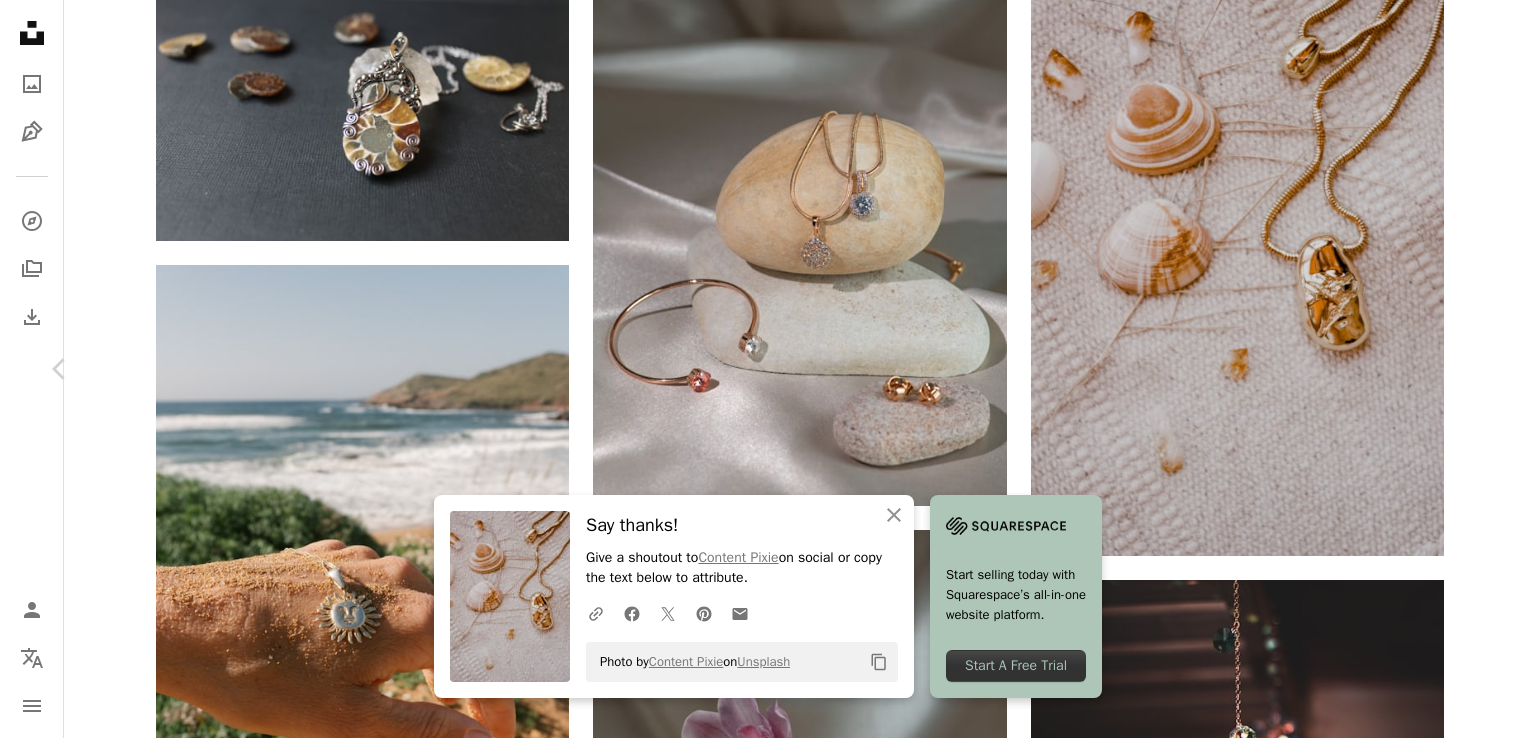 click on "Chevron right" at bounding box center (1476, 369) 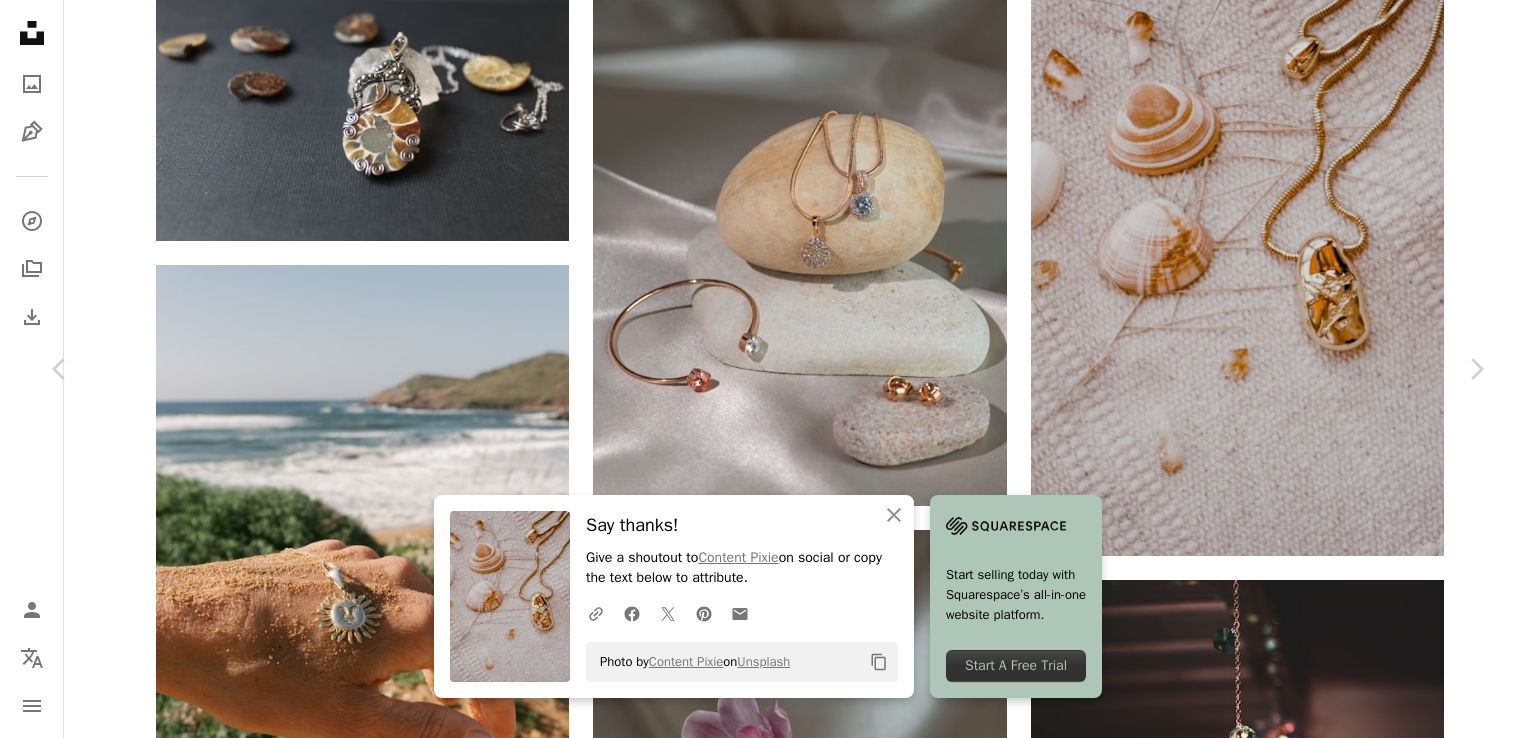 click on "An X shape" at bounding box center [20, 20] 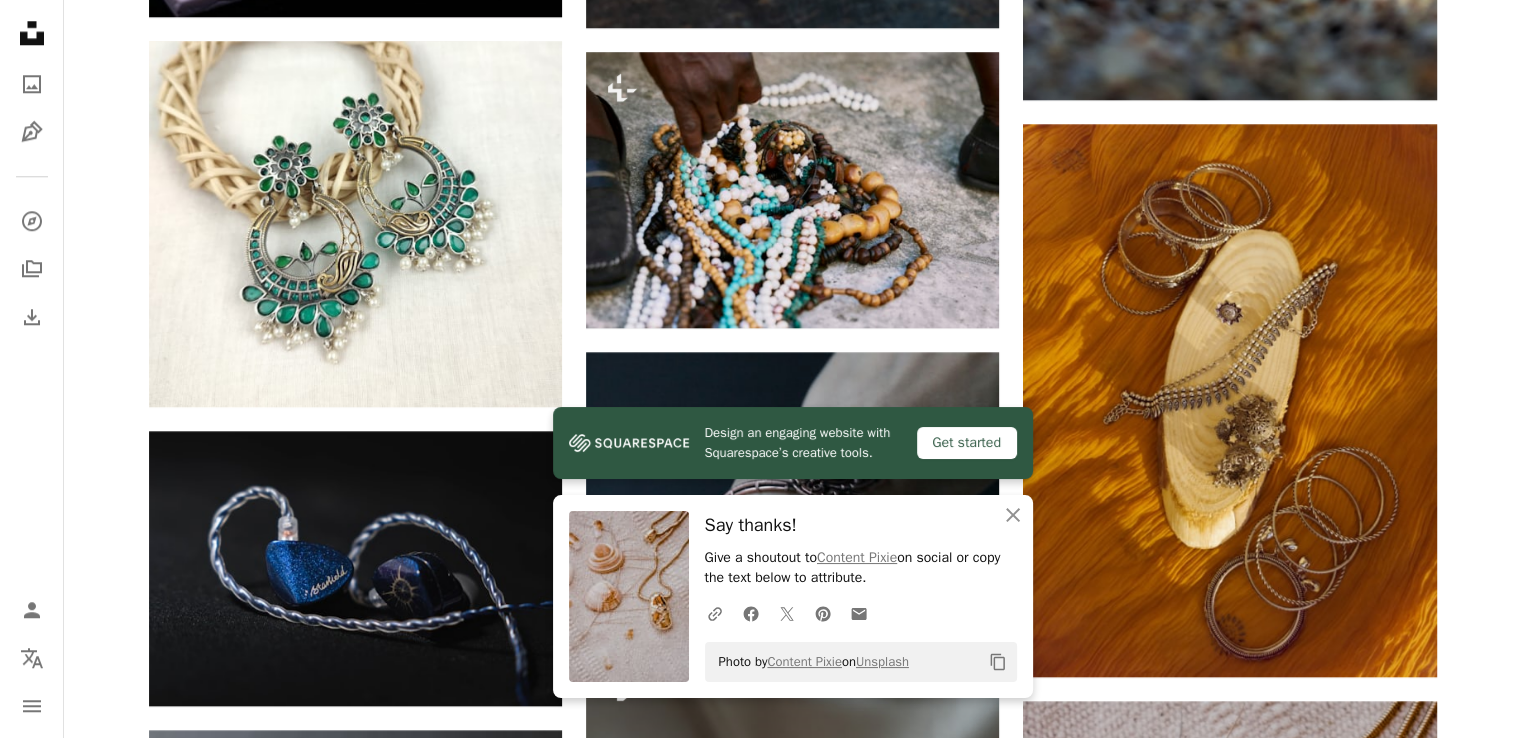 scroll, scrollTop: 2000, scrollLeft: 0, axis: vertical 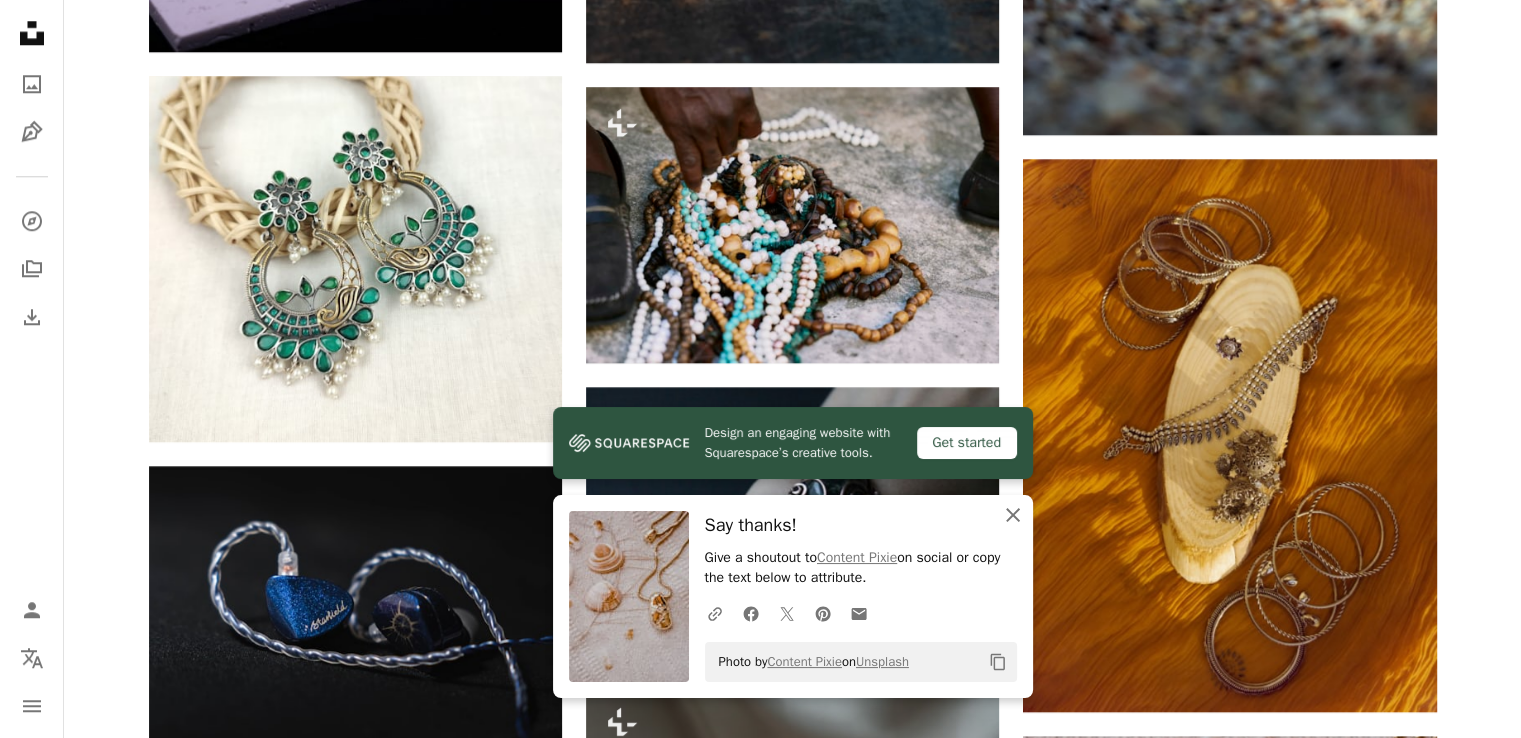 click on "An X shape" 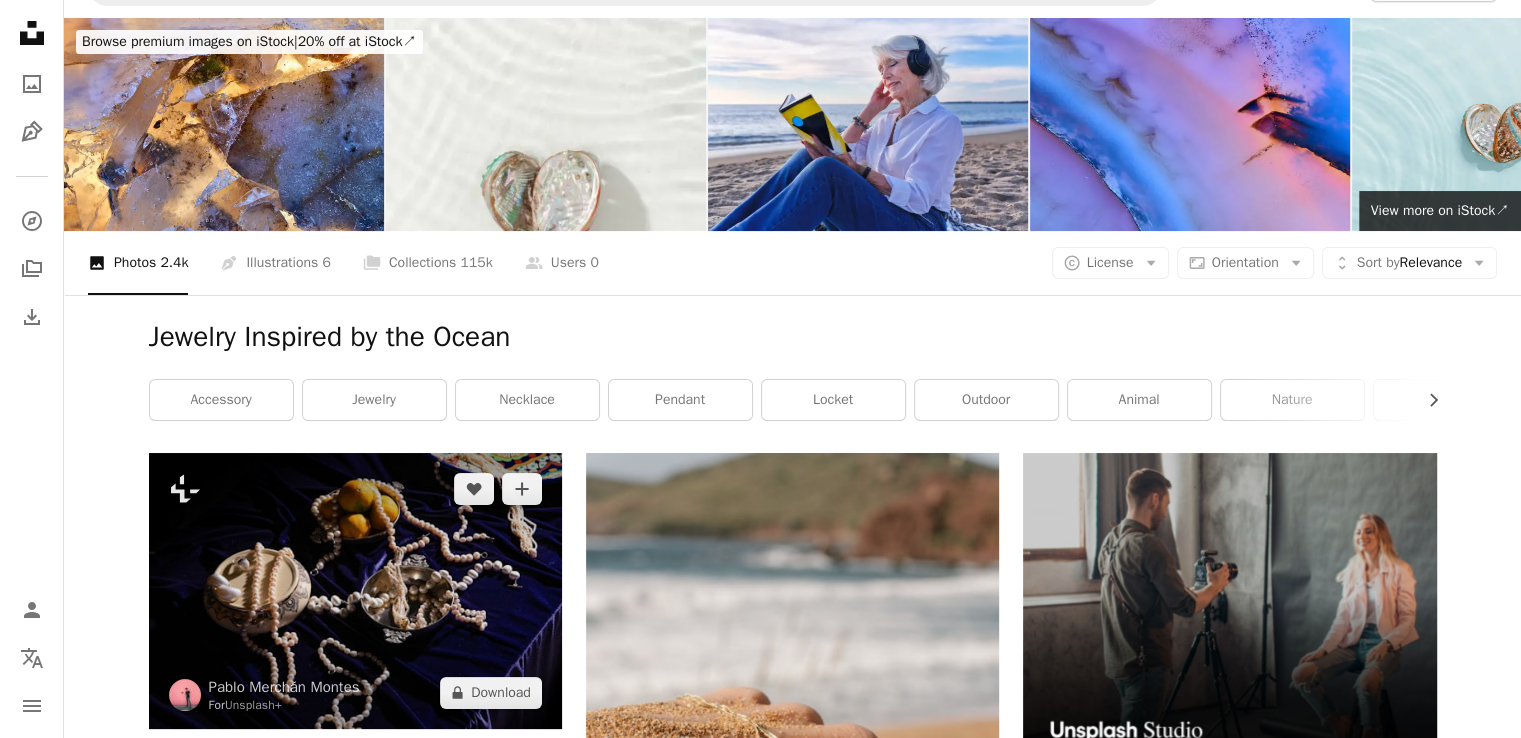 scroll, scrollTop: 0, scrollLeft: 0, axis: both 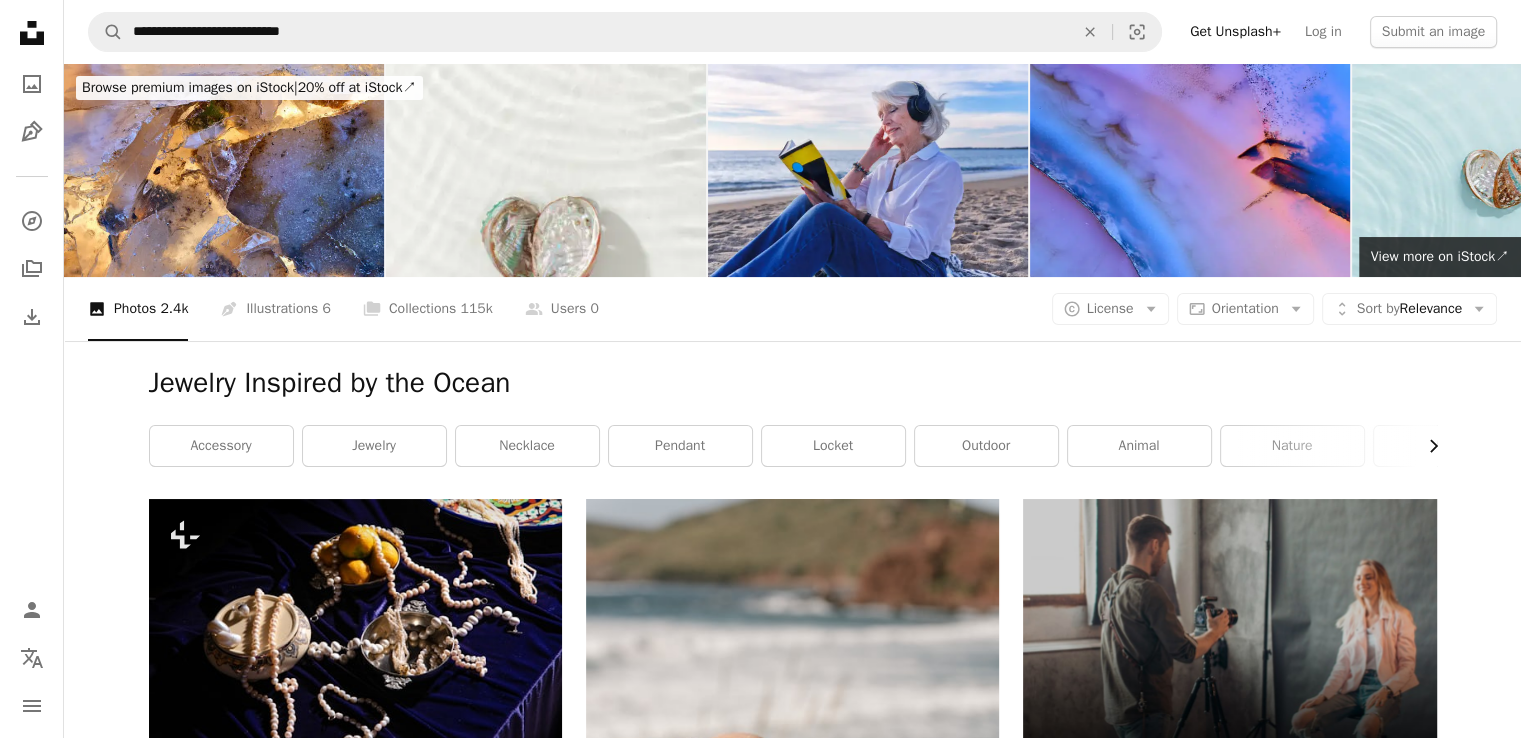 click 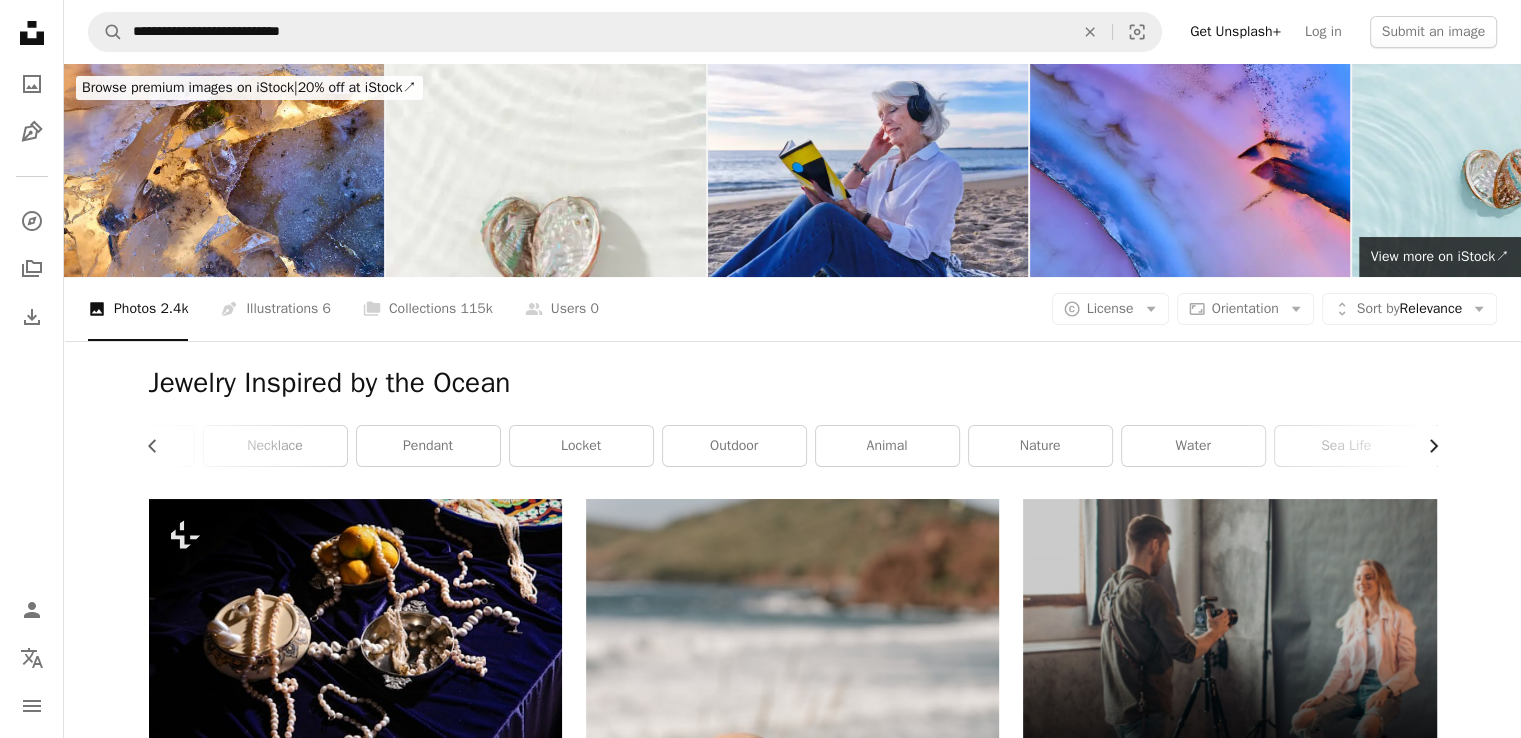 scroll, scrollTop: 0, scrollLeft: 300, axis: horizontal 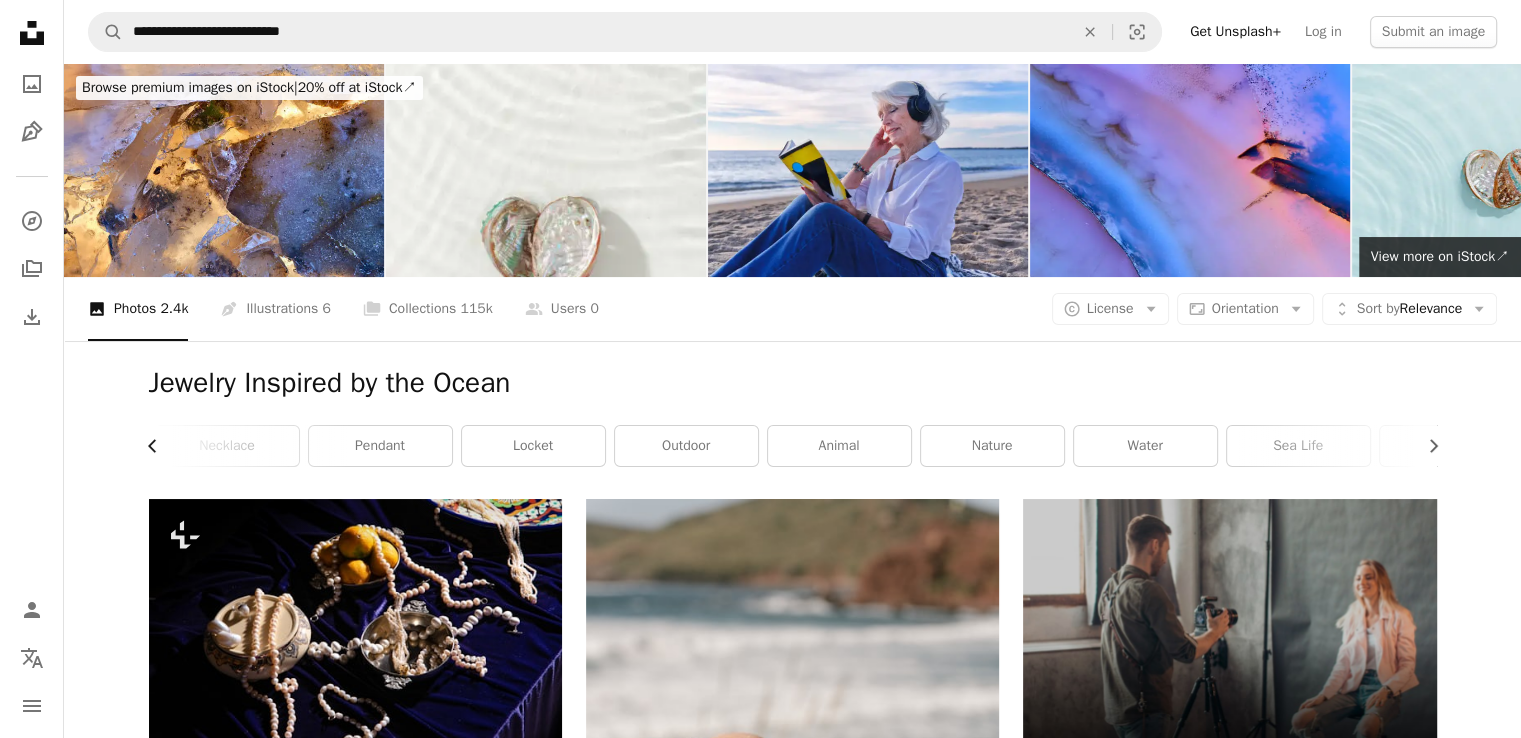 click on "Chevron left" 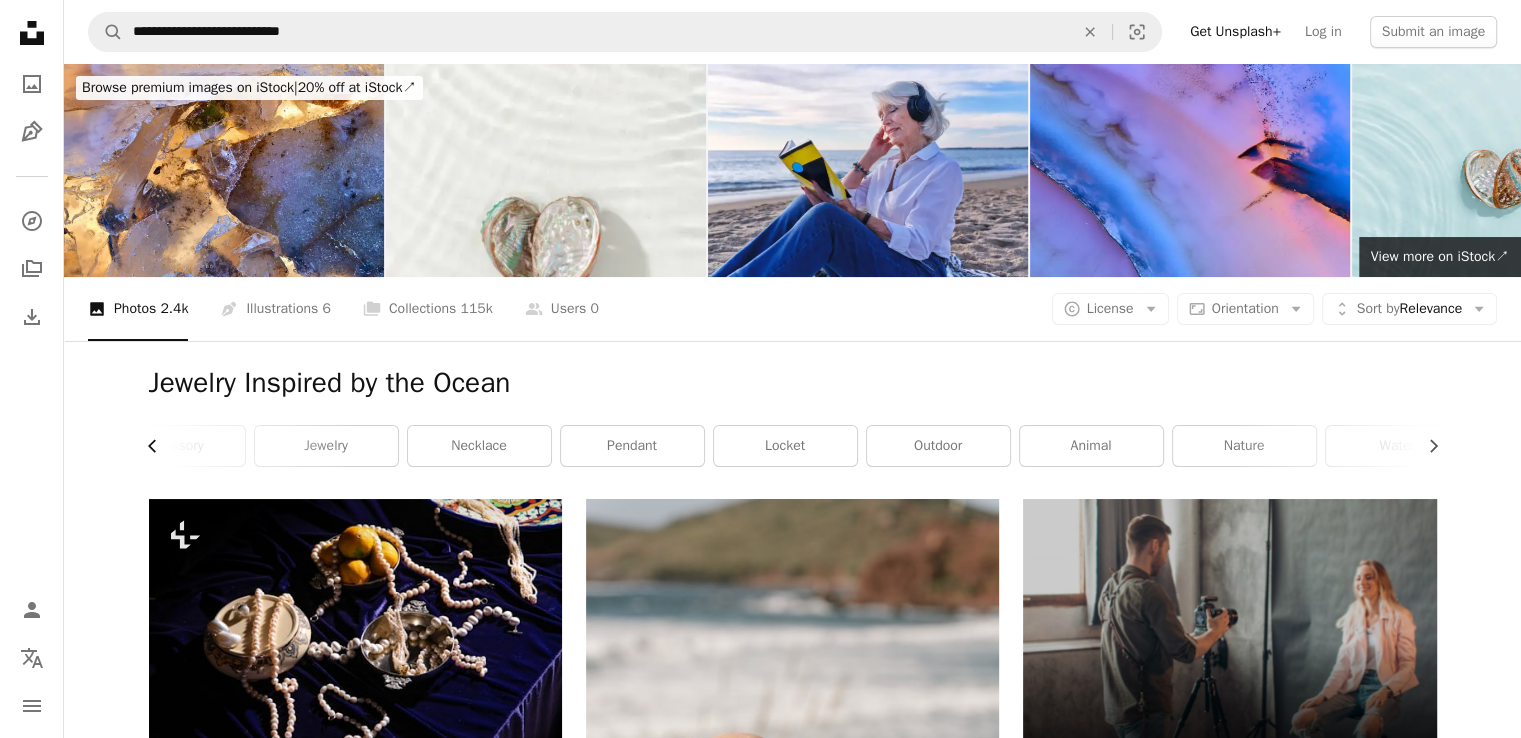 scroll, scrollTop: 0, scrollLeft: 0, axis: both 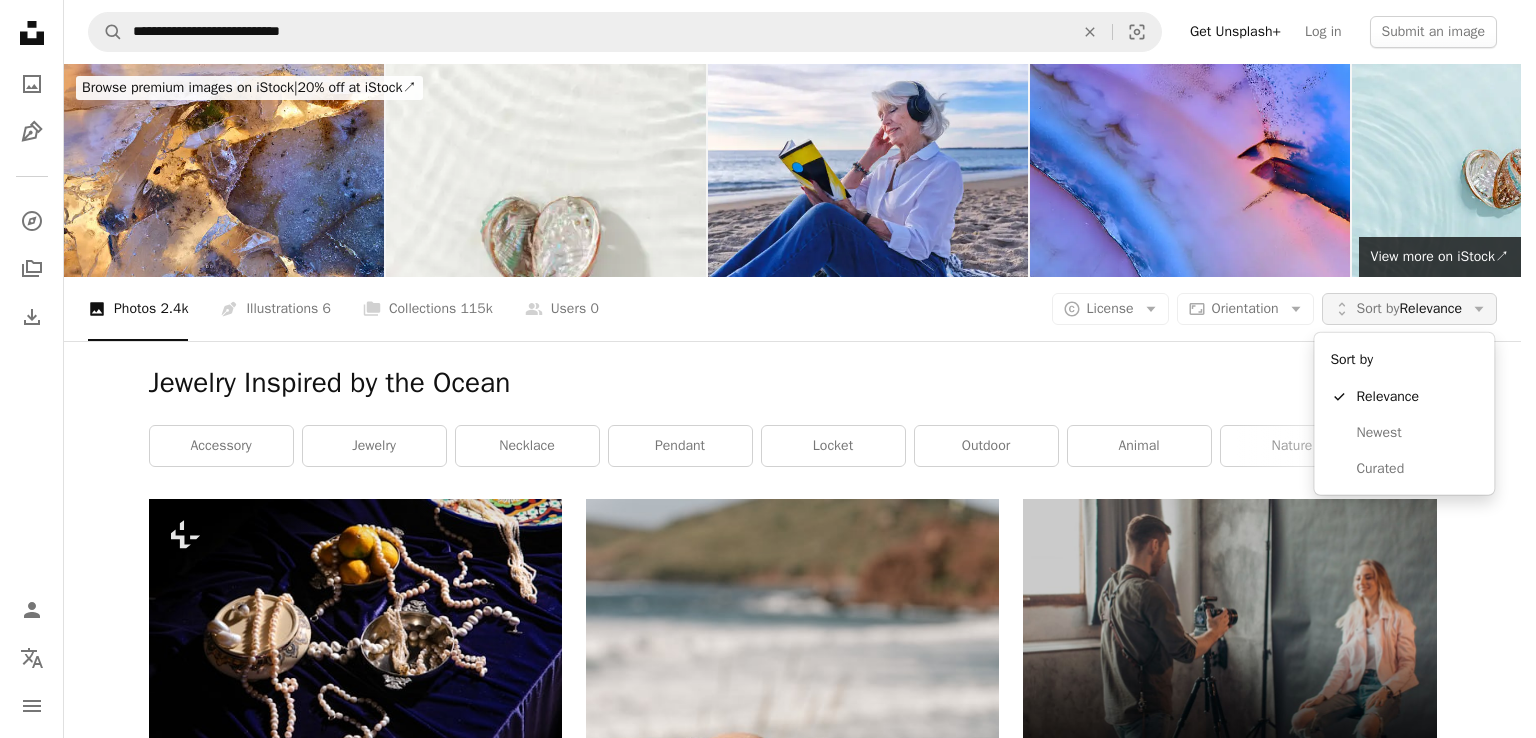 click on "Arrow down" 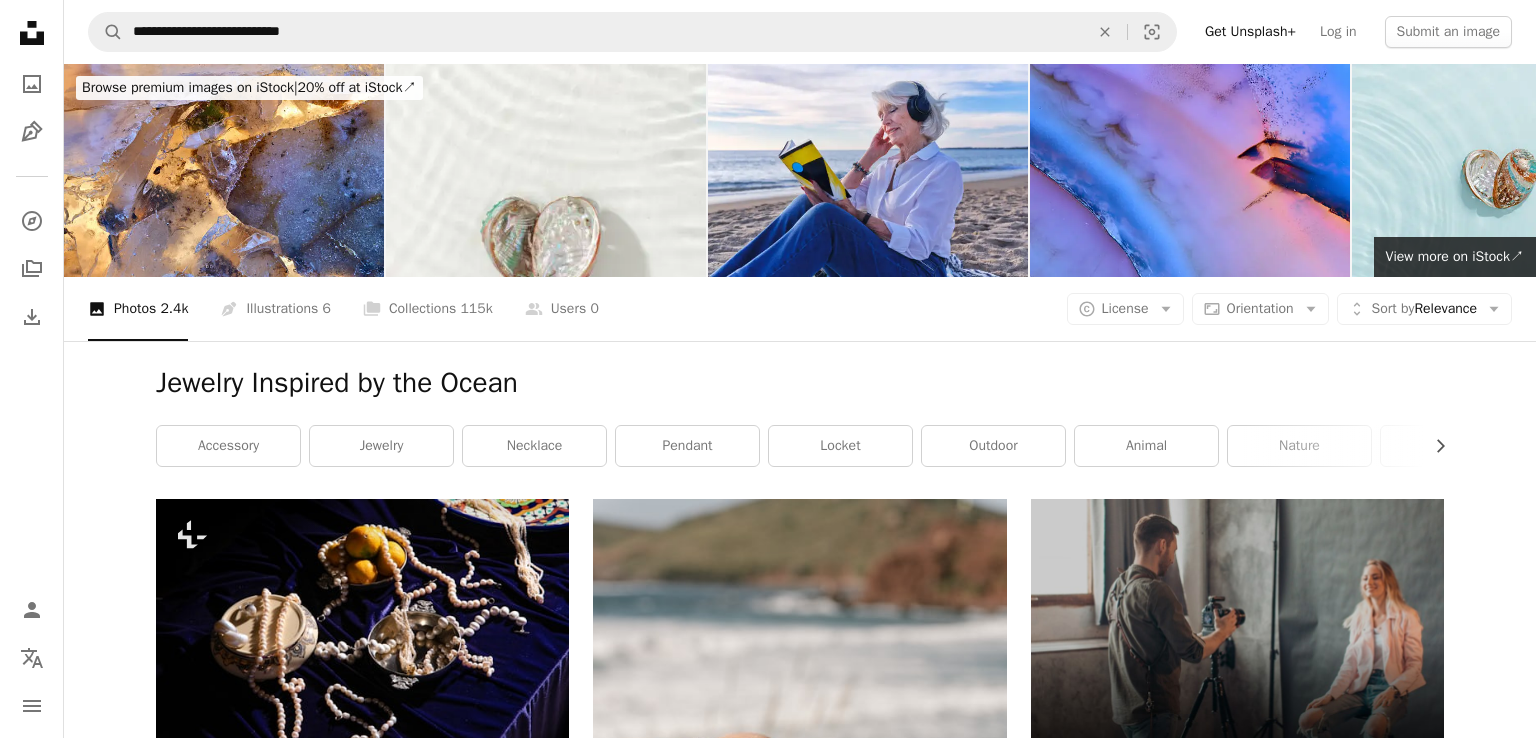 click on "**********" at bounding box center (768, 4165) 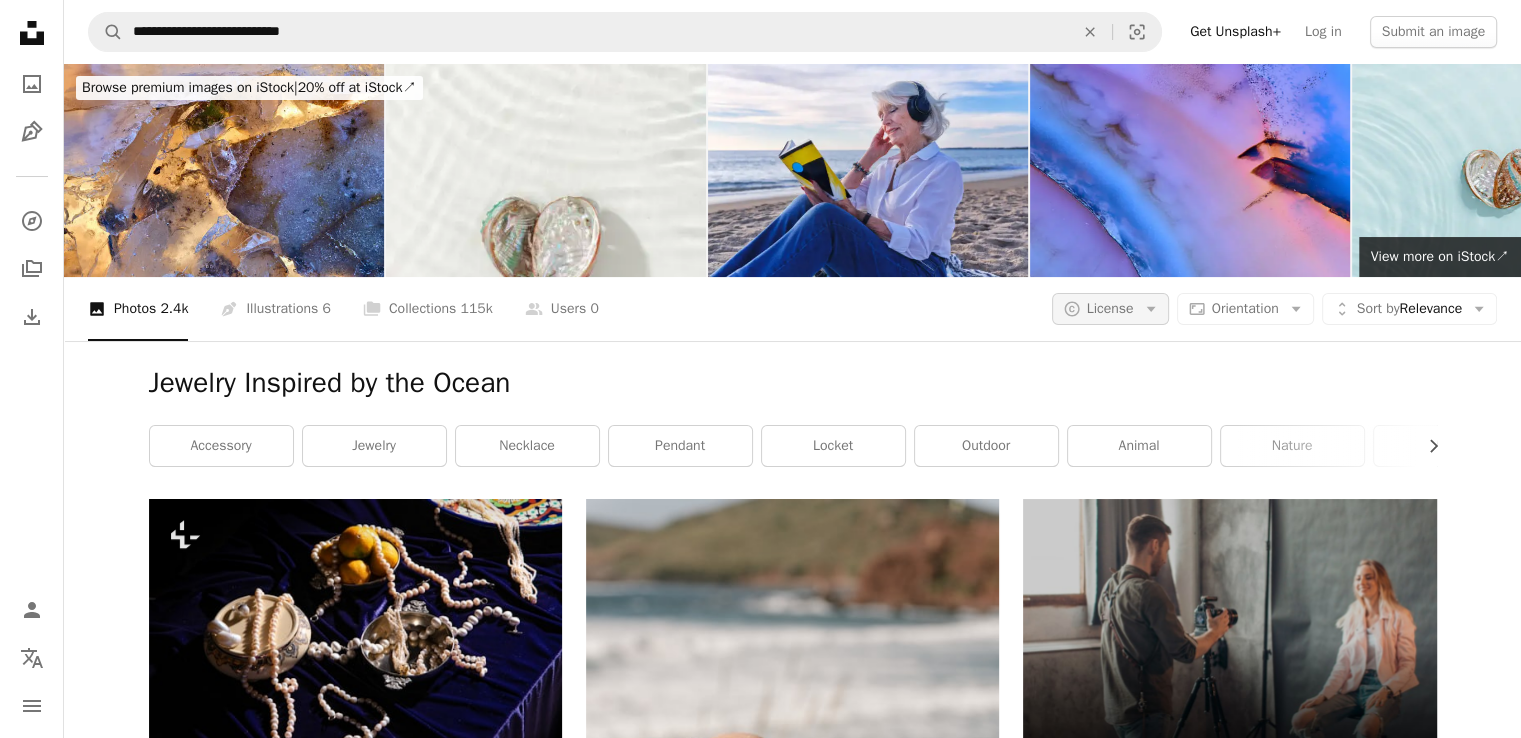 click on "License" at bounding box center (1110, 308) 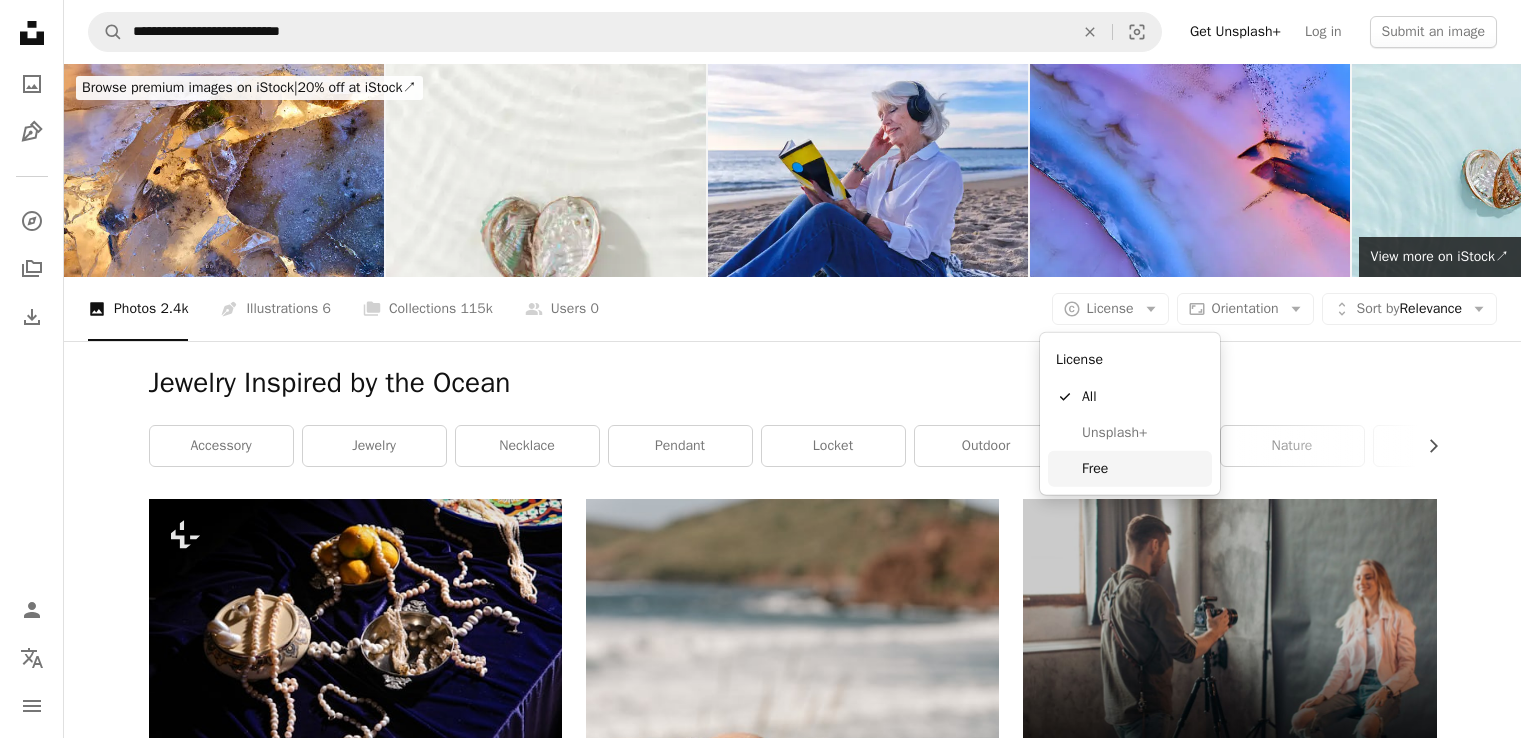 click on "Free" at bounding box center (1143, 469) 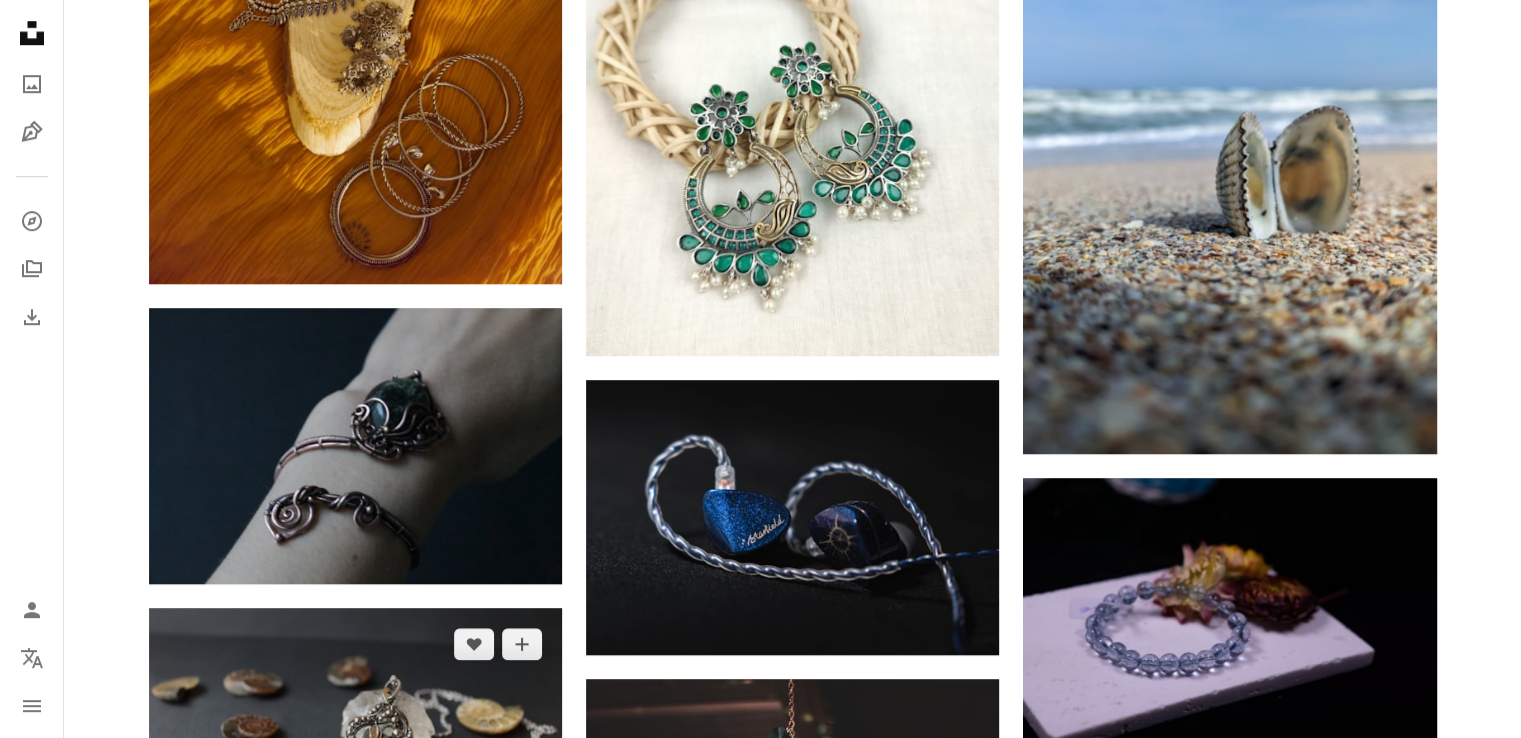 scroll, scrollTop: 1700, scrollLeft: 0, axis: vertical 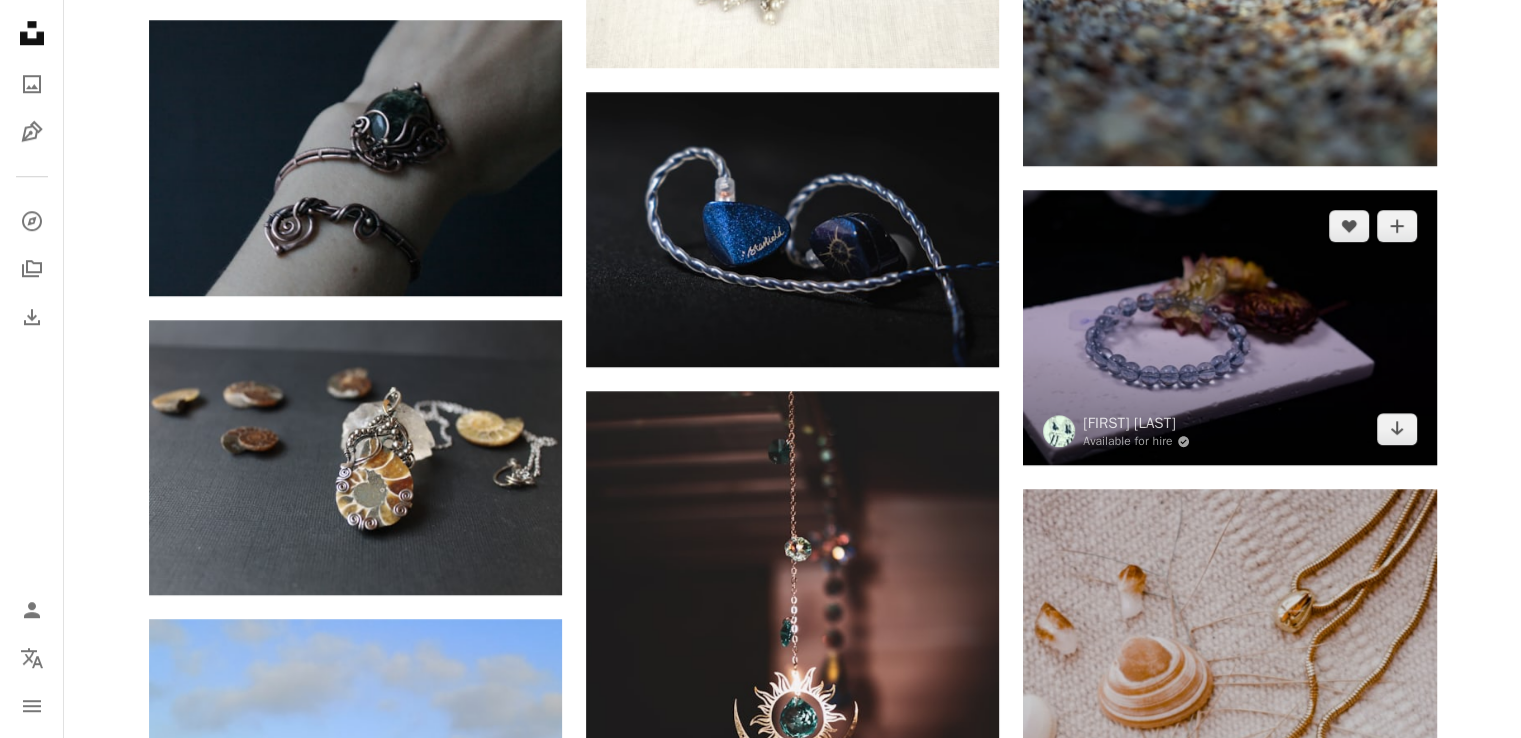 click at bounding box center (1229, 327) 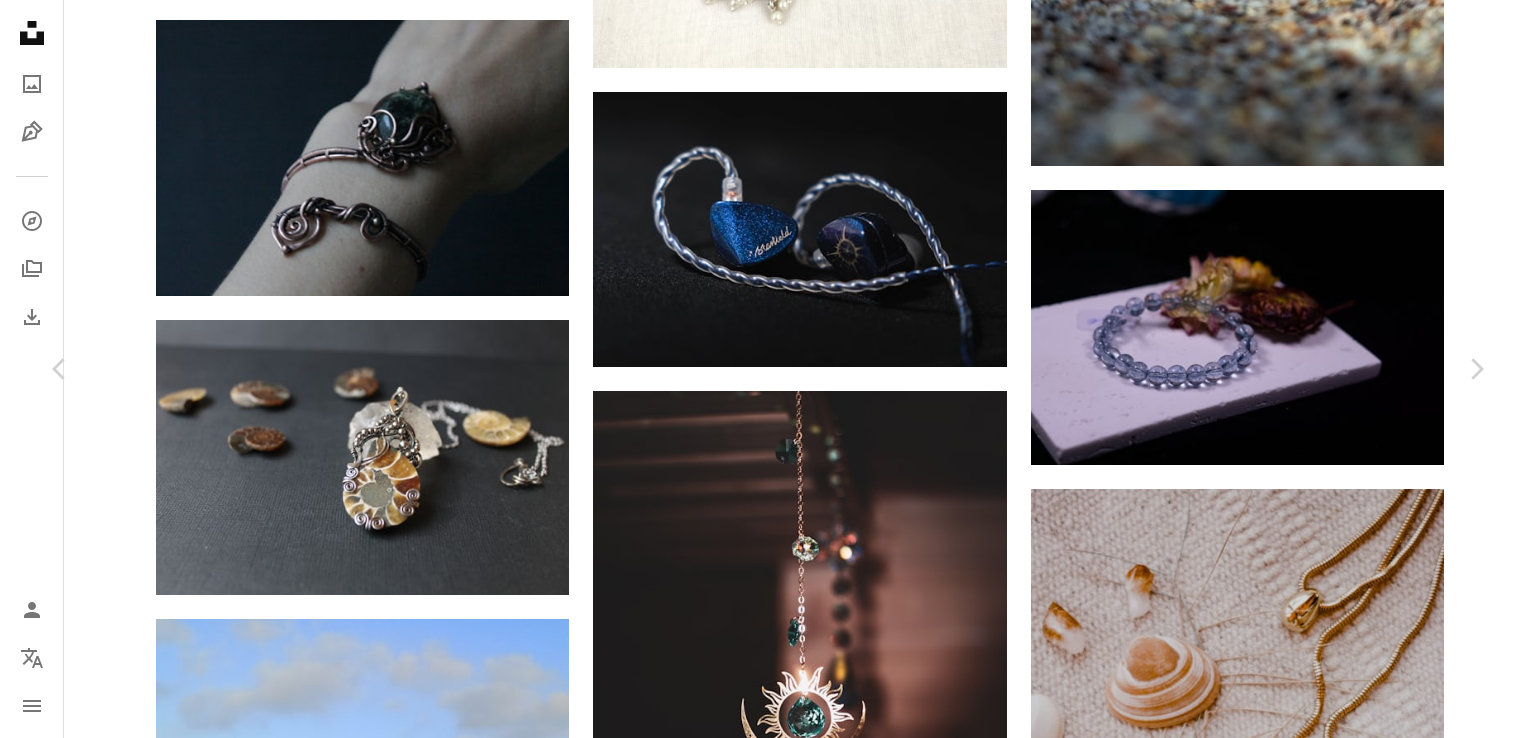 click on "An X shape Chevron left Chevron right [FIRST] [LAST] Available for hire A checkmark inside of a circle A heart A plus sign Download free Chevron down Zoom in Views 53,647 Downloads 209 A forward-right arrow Share Info icon Info More Actions Calendar outlined Published on [MONTH] [DAY], [YEAR] Camera SONY, ILCE-6000 Safety Free to use under the Unsplash License jewelry necklace pearl accessories bracelet bead Free pictures Browse premium related images on iStock | Save 20% with code UNSPLASH20 View more on iStock ↗ Related images A heart A plus sign [FIRST] [LAST] Arrow pointing down Plus sign for Unsplash+ A heart A plus sign [FIRST] [LAST] For Unsplash+ A lock Download A heart A plus sign [FIRST] [LAST] Arrow pointing down A heart A plus sign [FIRST] [LAST] Arrow pointing down Plus sign for Unsplash+ A heart A plus sign Getty Images For Unsplash+ A lock Download A heart A plus sign [FIRST] [LAST] Arrow pointing down Plus sign for Unsplash+ A heart A plus sign [FIRST] [LAST] For Unsplash+ A lock" at bounding box center [768, 3635] 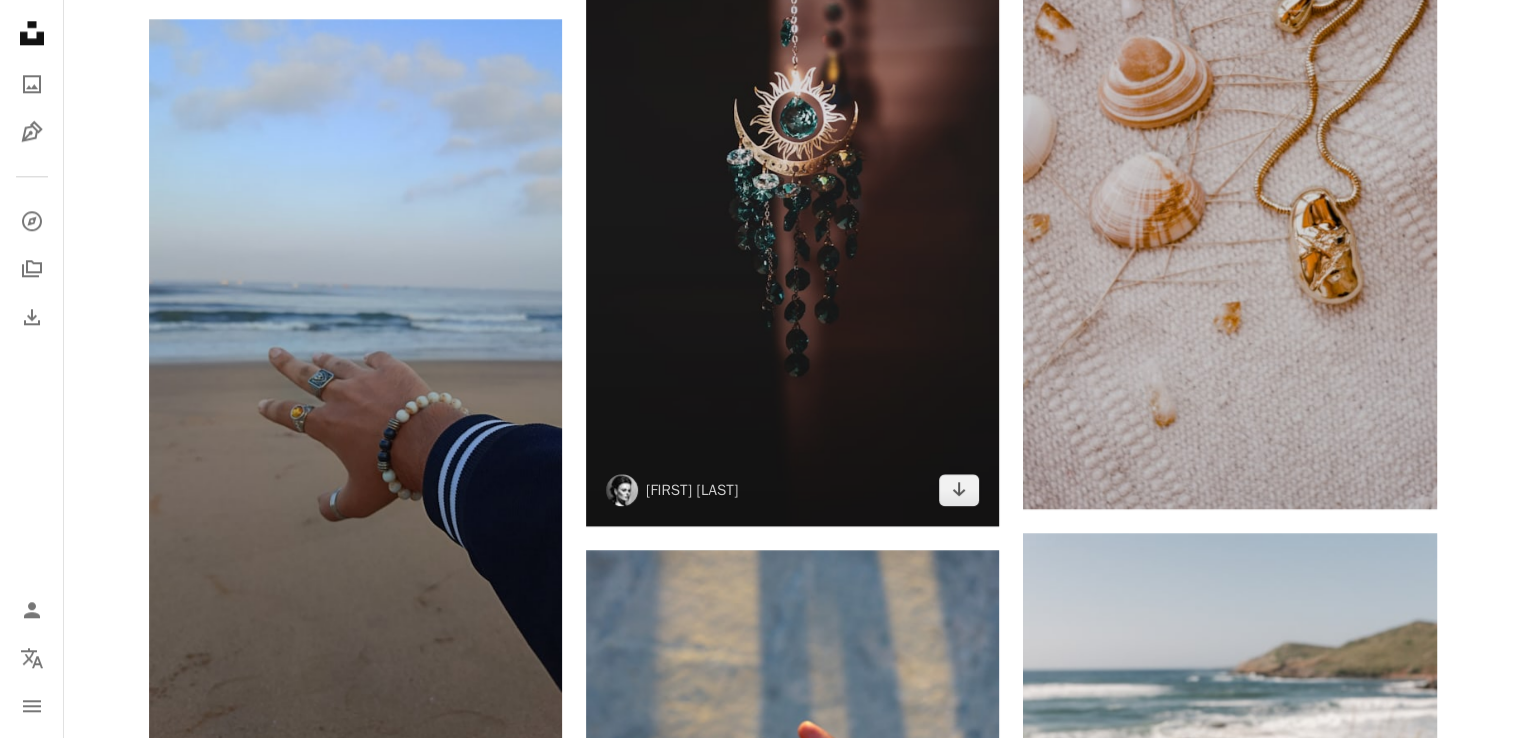 scroll, scrollTop: 2000, scrollLeft: 0, axis: vertical 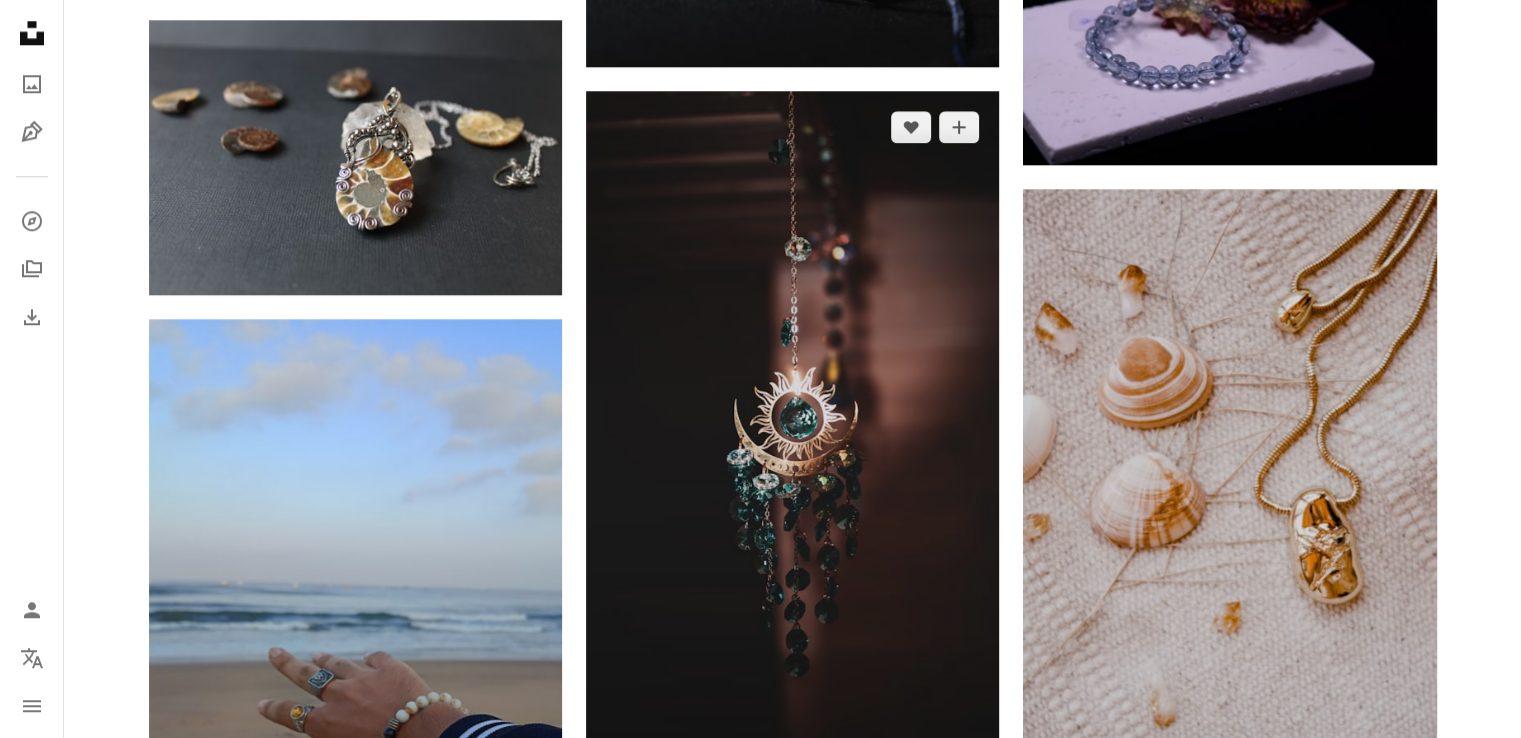 click at bounding box center [792, 458] 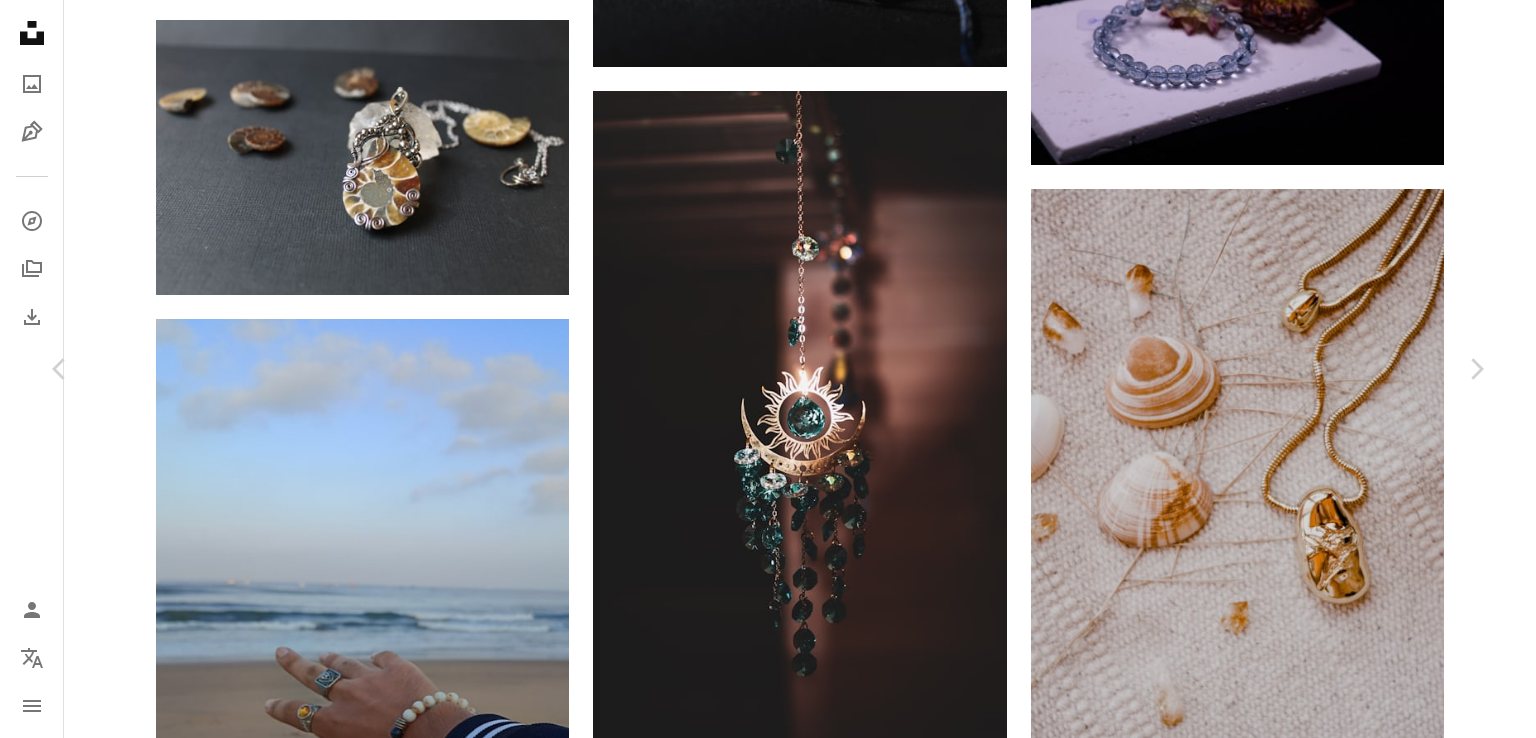 drag, startPoint x: 1288, startPoint y: 58, endPoint x: 1344, endPoint y: 34, distance: 60.926186 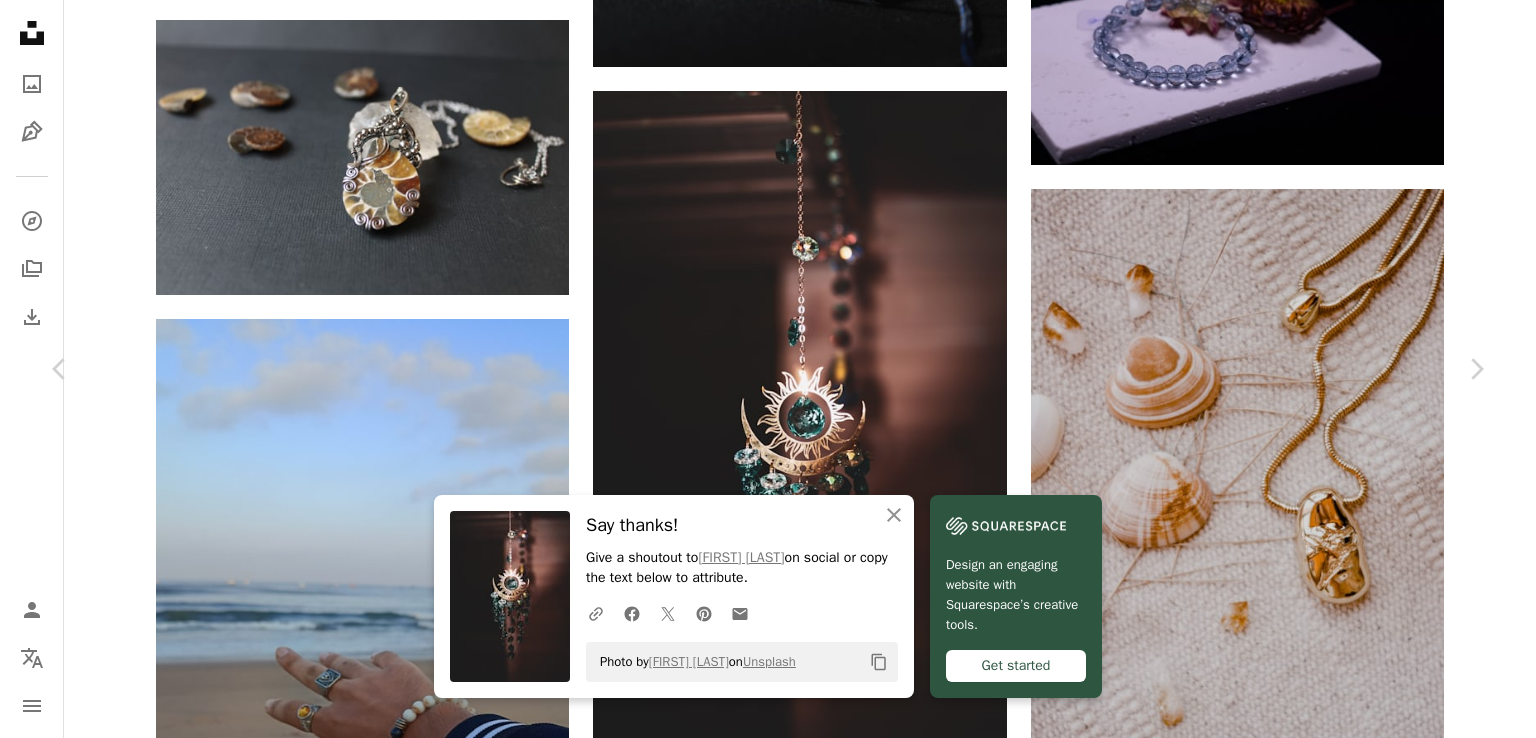 click on "An X shape Chevron left Chevron right An X shape Close Say thanks! Give a shoutout to  [FIRST] [LAST]  on social or copy the text below to attribute. A URL sharing icon (chains) Facebook icon X (formerly Twitter) icon Pinterest icon An envelope Photo by  [FIRST] [LAST]  on  Unsplash
Copy content Design an engaging website with Squarespace’s creative tools. Get started [FIRST] [LAST] [FIRST][LAST] A heart A plus sign Download free Chevron down Zoom in Views 6,456 Downloads 143 A forward-right arrow Share Info icon Info More Actions Calendar outlined Published on  [MONTH] [DAY], [YEAR] Camera SONY, ILCE-6000 Safety Free to use under the  Unsplash License suncatcher sun catcher jewelry diamond accessory necklace accessories gemstone earring Backgrounds Browse premium related images on iStock  |  Save 20% with code UNSPLASH20 View more on iStock  ↗ Related images A heart A plus sign [FIRST] [LAST] Available for hire A checkmark inside of a circle Arrow pointing down A heart A plus sign" at bounding box center (768, 6669) 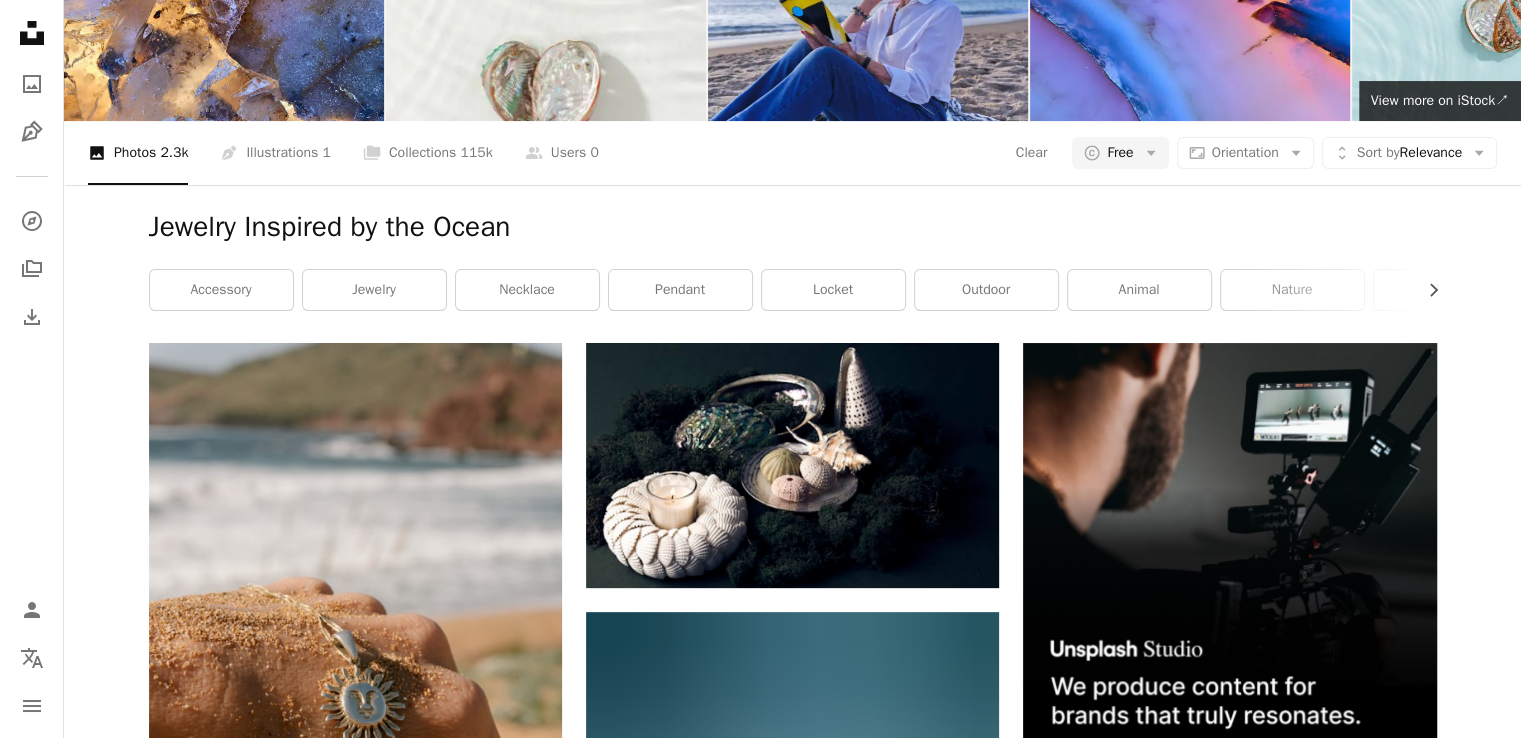 scroll, scrollTop: 0, scrollLeft: 0, axis: both 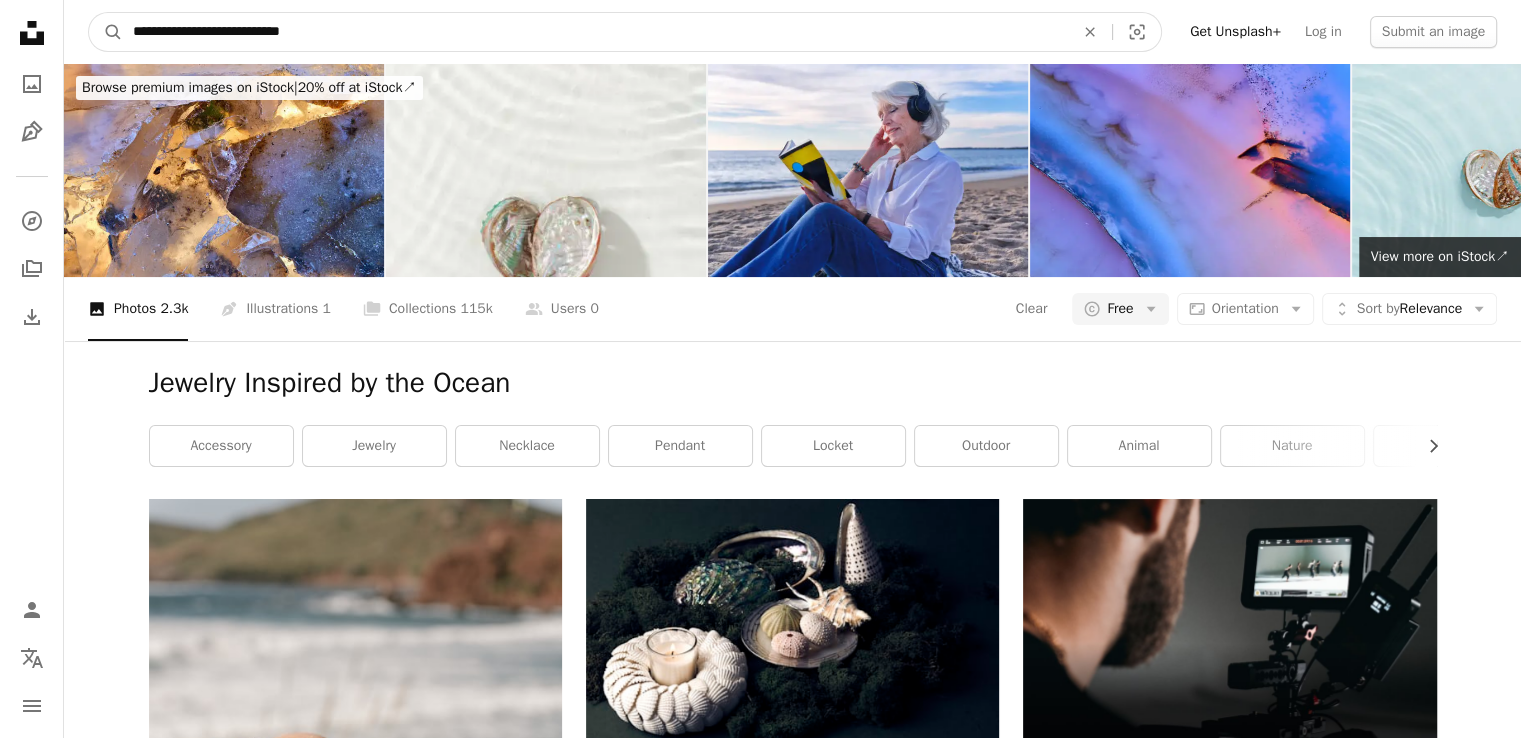 click on "**********" at bounding box center (595, 32) 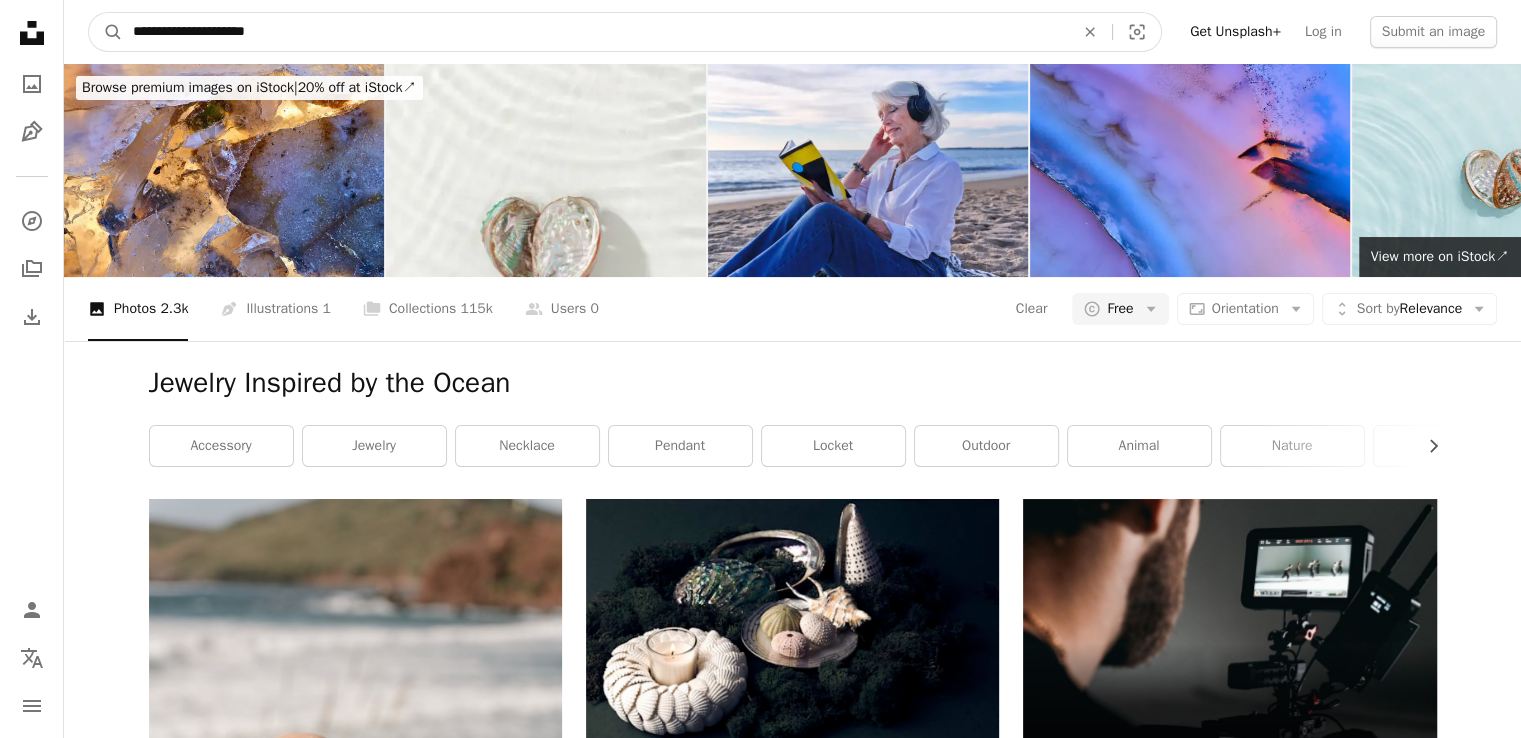 click on "A magnifying glass" at bounding box center (106, 32) 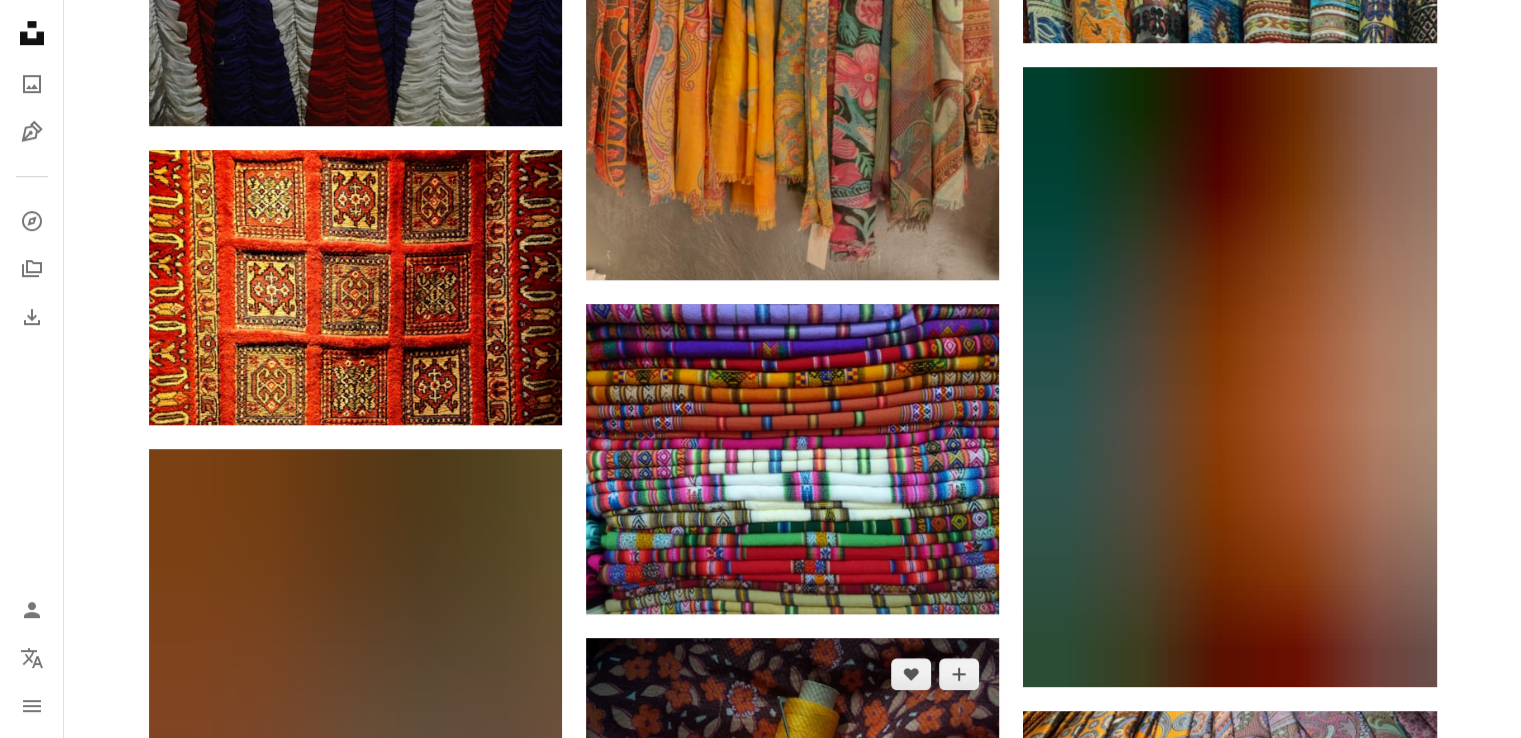 scroll, scrollTop: 1500, scrollLeft: 0, axis: vertical 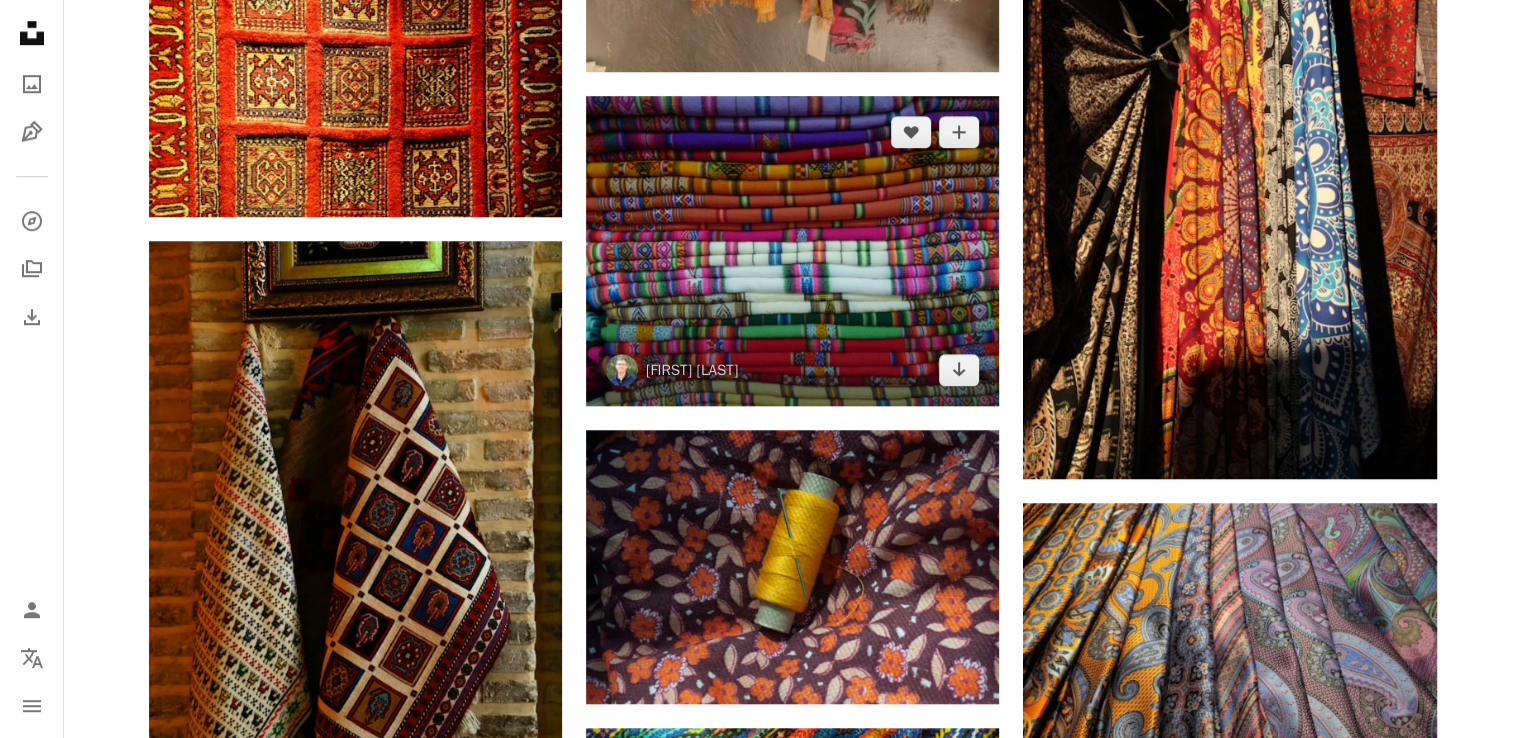 click at bounding box center (792, 251) 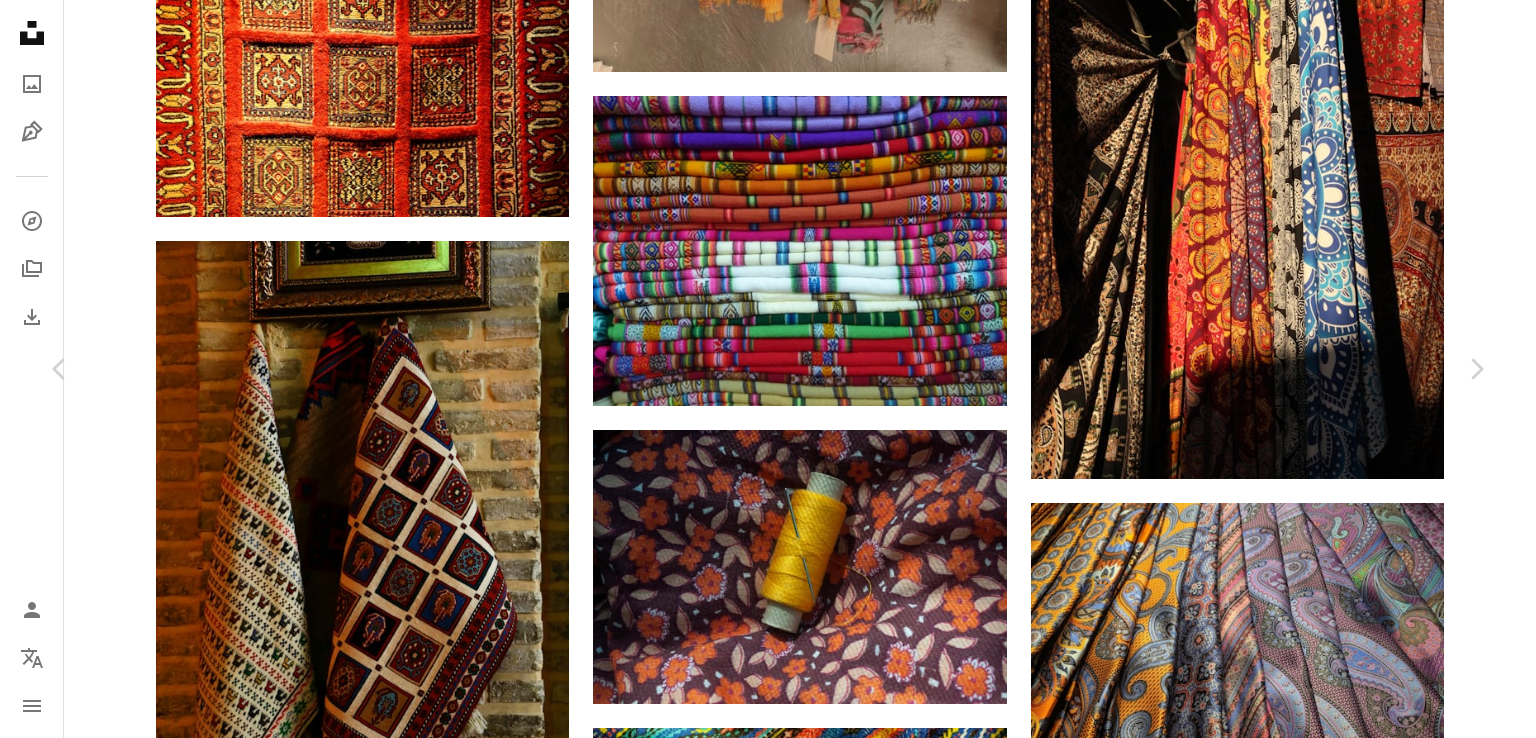 drag, startPoint x: 741, startPoint y: 297, endPoint x: 1352, endPoint y: 45, distance: 660.92737 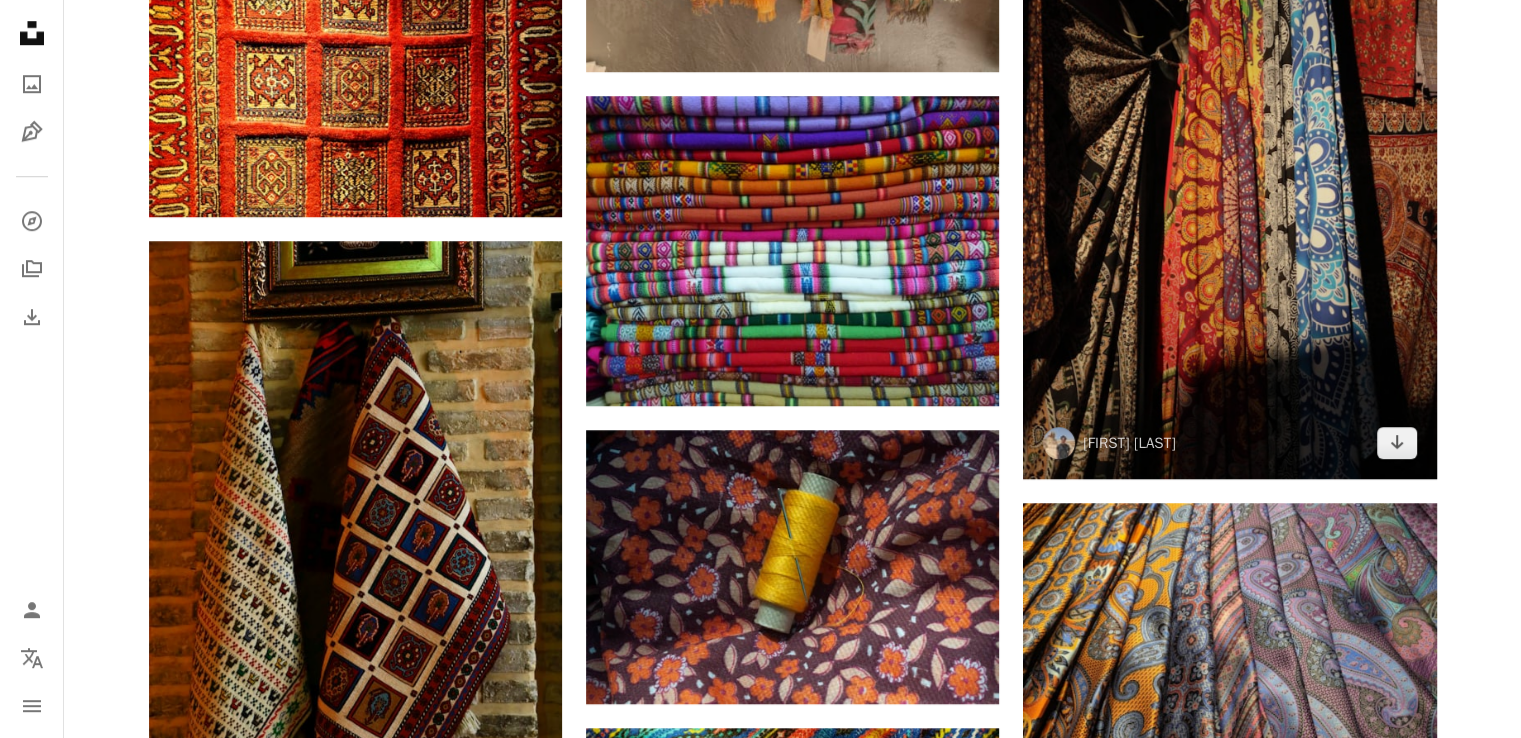 scroll, scrollTop: 1100, scrollLeft: 0, axis: vertical 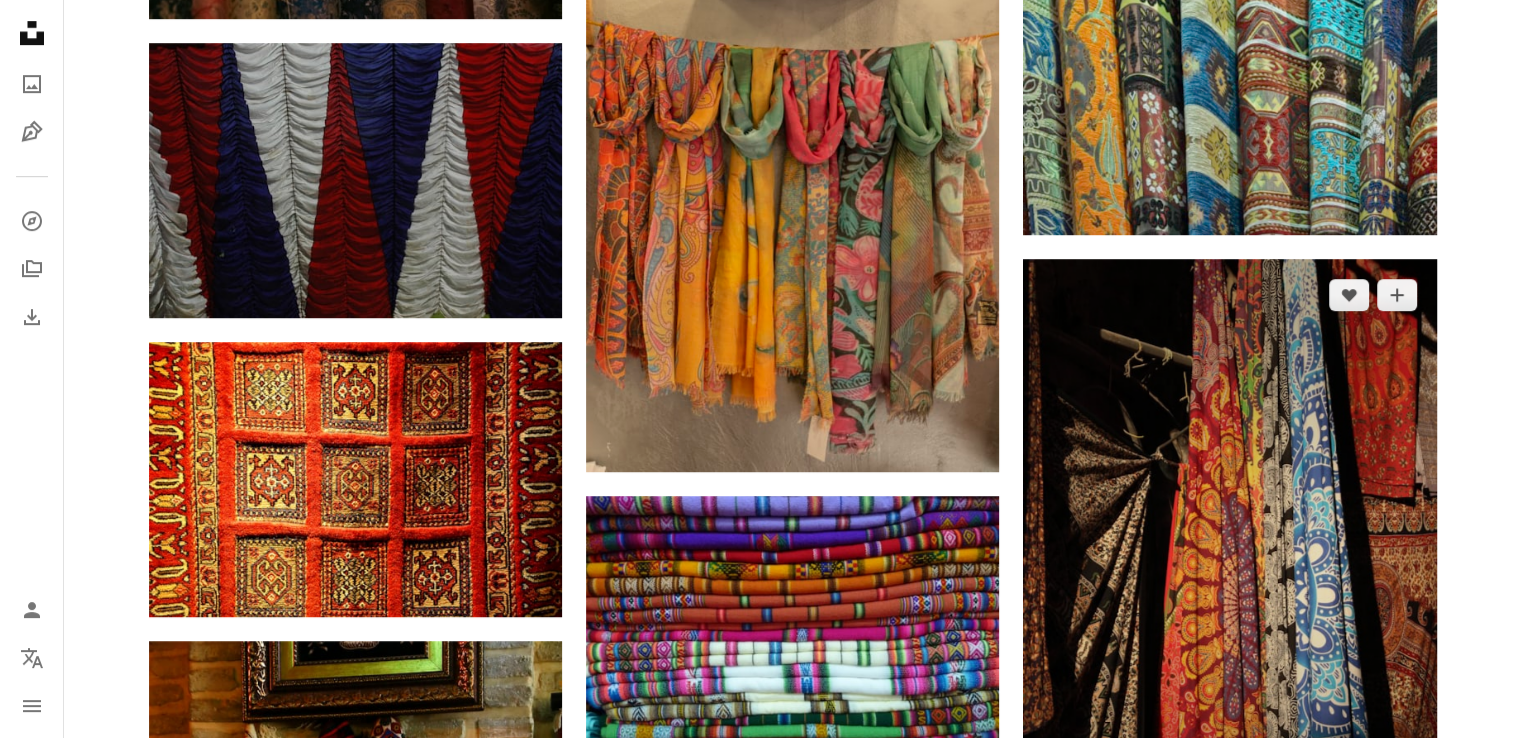 click at bounding box center (1229, 569) 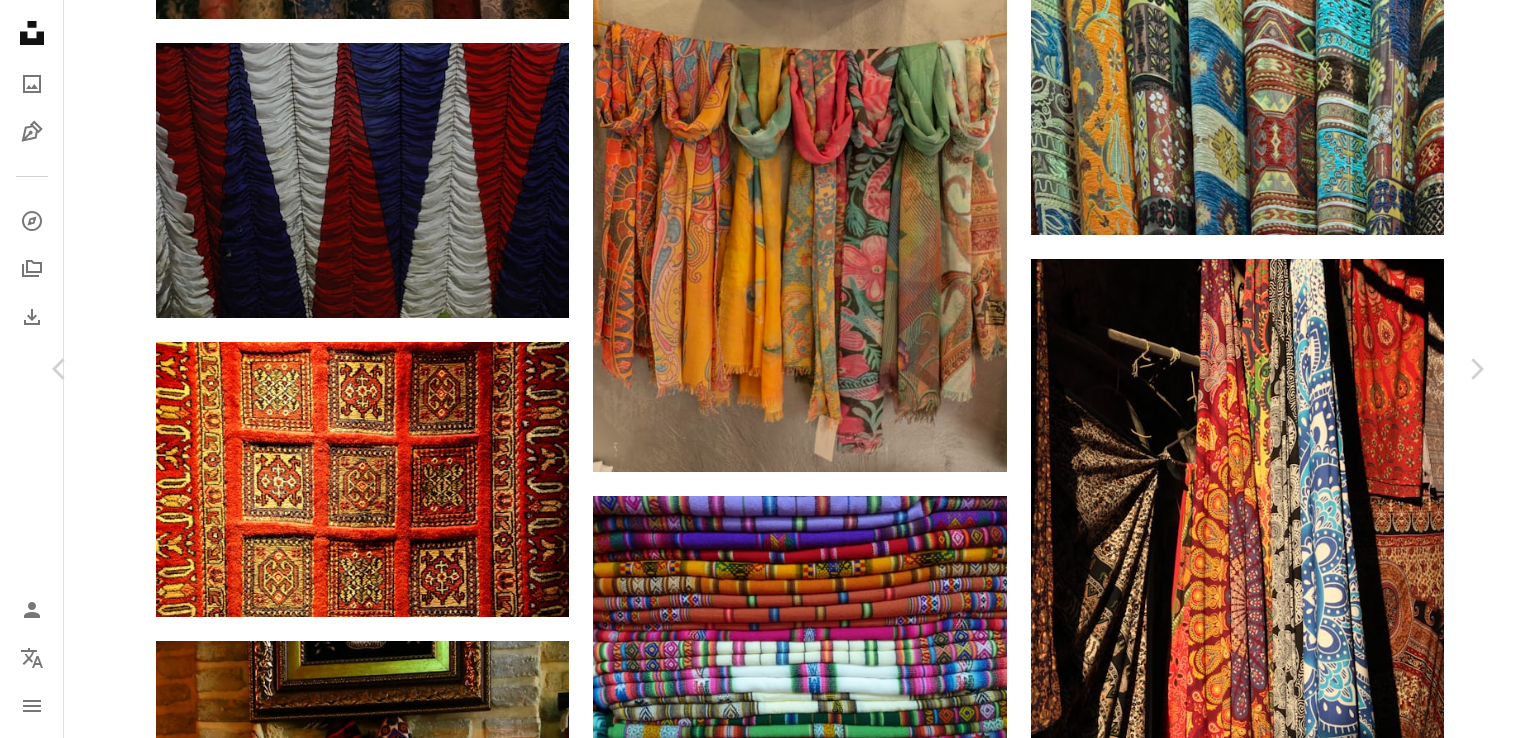 click on "An X shape Chevron left Chevron right [FIRST] [LAST] [FIRST][LAST] A heart A plus sign Download free Chevron down Zoom in Views 3,623 Downloads 24 A forward-right arrow Share Info icon Info More Actions A map marker [CITY], [COUNTRY] Calendar outlined Published on [MONTH] [DAY], [YEAR] Camera Canon, EOS 600D Safety Free to use under the Unsplash License market [COUNTRY] [CITY] fabrics carpets colored art pattern accessory accessories ornament tapestry handicraft Free images Browse premium related images on iStock | Save 20% with code UNSPLASH20 View more on iStock ↗ Related images A heart A plus sign [FIRST] [LAST] Arrow pointing down A heart A plus sign [FIRST] [LAST], [DEPARTMENT] Arrow pointing down A heart A plus sign [FIRST] [LAST] Arrow pointing down A heart A plus sign [FIRST] [LAST] Arrow pointing down A heart A plus sign [FIRST] [LAST] Arrow pointing down Plus sign for Unsplash+ A heart A plus sign [FIRST] [LAST] For Unsplash+ A lock Download A heart A plus sign [FIRST] [LAST] Arrow pointing down" at bounding box center [768, 3742] 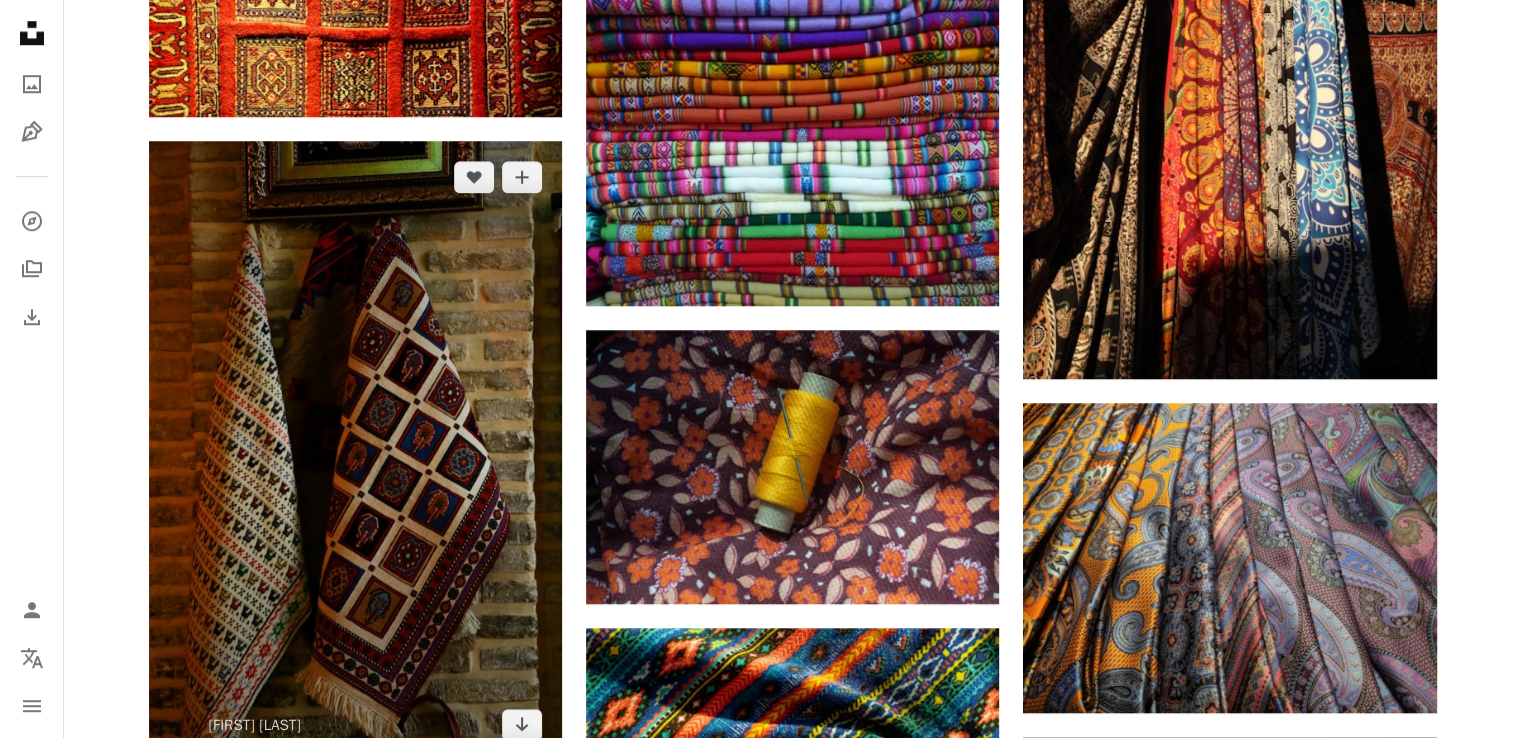 scroll, scrollTop: 1900, scrollLeft: 0, axis: vertical 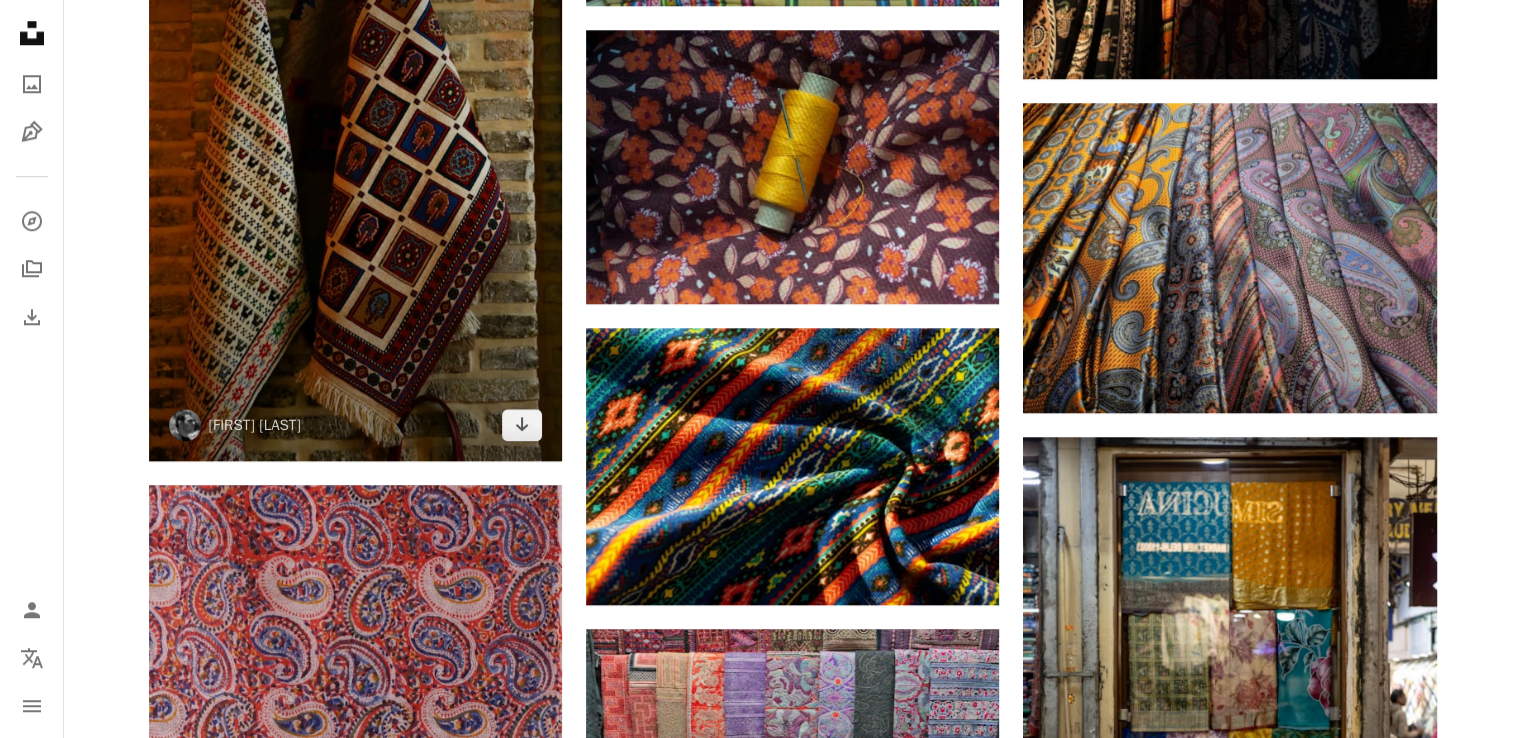 click at bounding box center (355, 151) 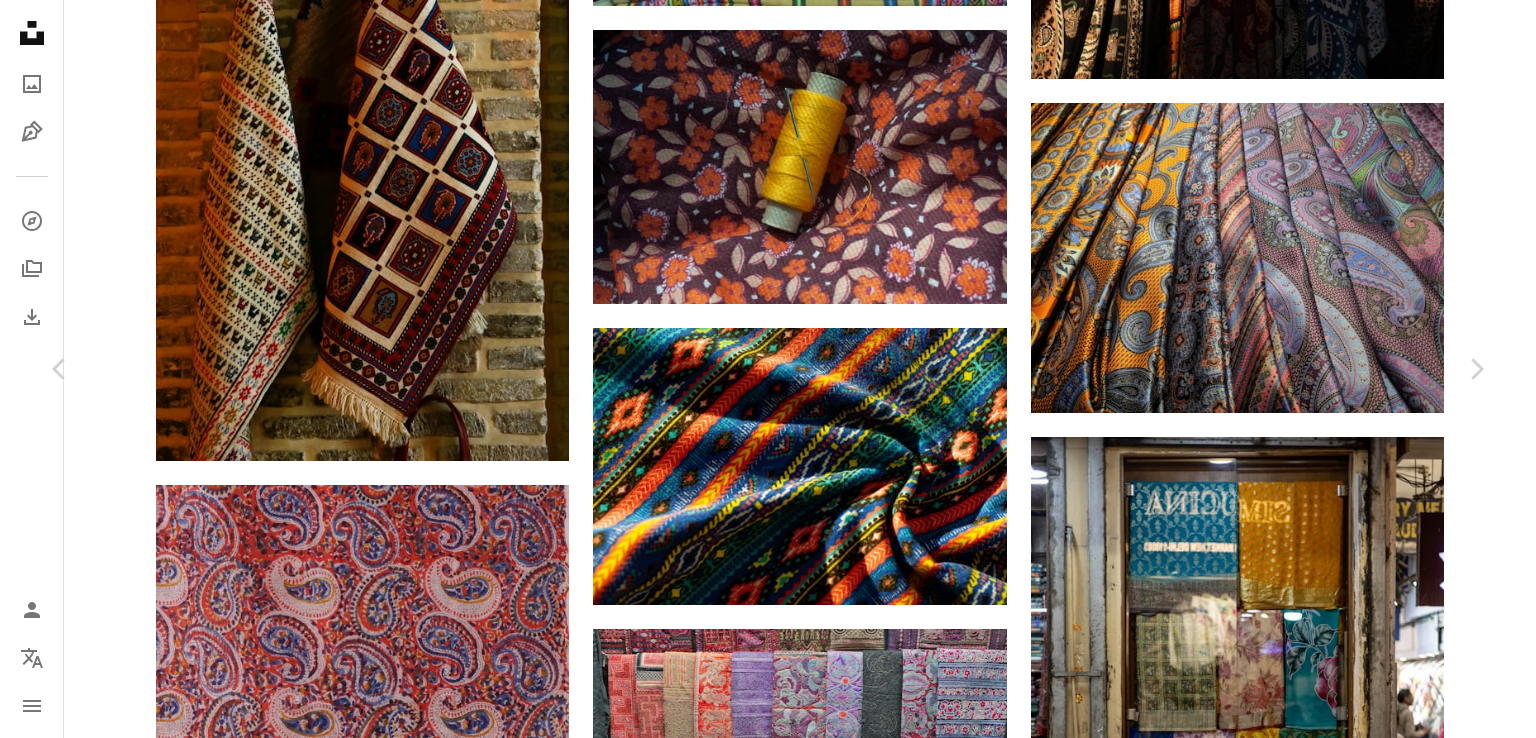 click on "Chevron down" 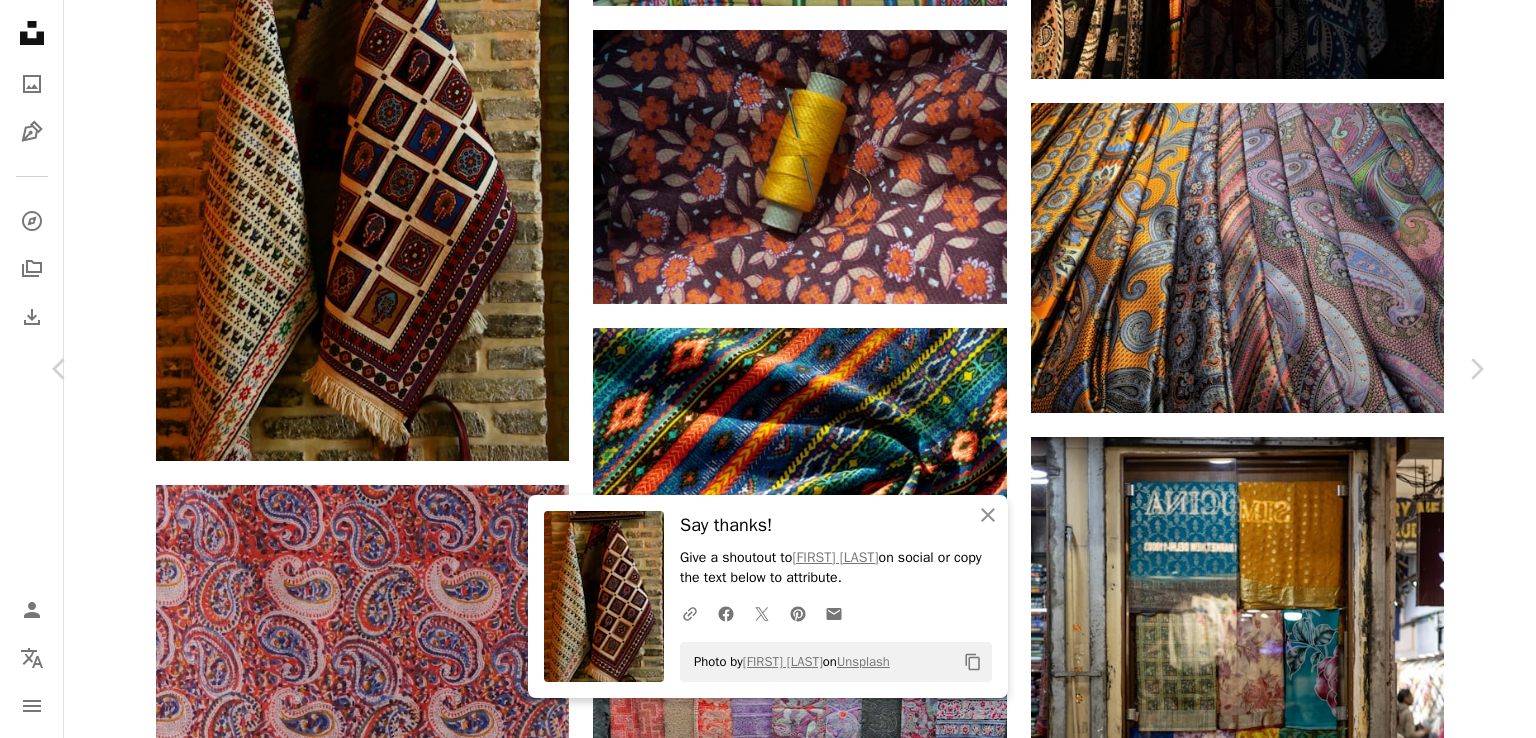 click on "An X shape Chevron left Chevron right An X shape Close Say thanks! Give a shoutout to [FIRST] [LAST] on social or copy the text below to attribute. A URL sharing icon (chains) Facebook icon X (formerly Twitter) icon Pinterest icon An envelope Photo by [FIRST] [LAST] on Unsplash Copy content [FIRST] [LAST] [FIRST][LAST] A heart A plus sign Download free Chevron down Zoom in Views 31,010 Downloads 260 A forward-right arrow Share Info icon Info More Actions A map marker [CITY], [STATE], [COUNTRY] Calendar outlined Published on [MONTH] [DAY], [YEAR] Safety Free to use under the Unsplash License black clothing [COUNTRY] apparel brick rug [CITY] [STATE] Public domain images Browse premium related images on iStock | Save 20% with code UNSPLASH20 View more on iStock ↗ Related images A heart A plus sign [FIRST] [LAST] Available for hire A checkmark inside of a circle Arrow pointing down A heart A plus sign [FIRST] [LAST] Available for hire A checkmark inside of a circle Arrow pointing down For" at bounding box center (768, 2942) 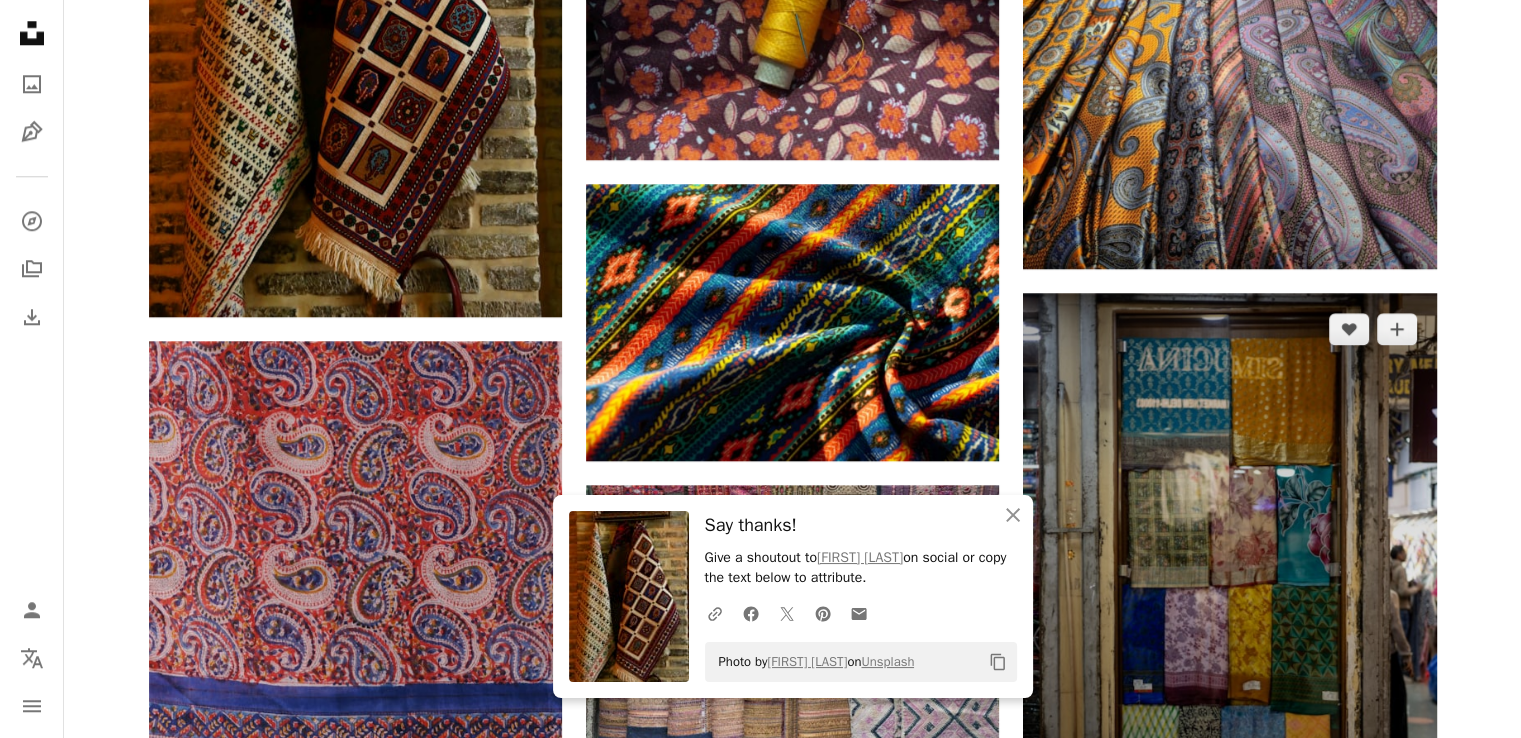 scroll, scrollTop: 2300, scrollLeft: 0, axis: vertical 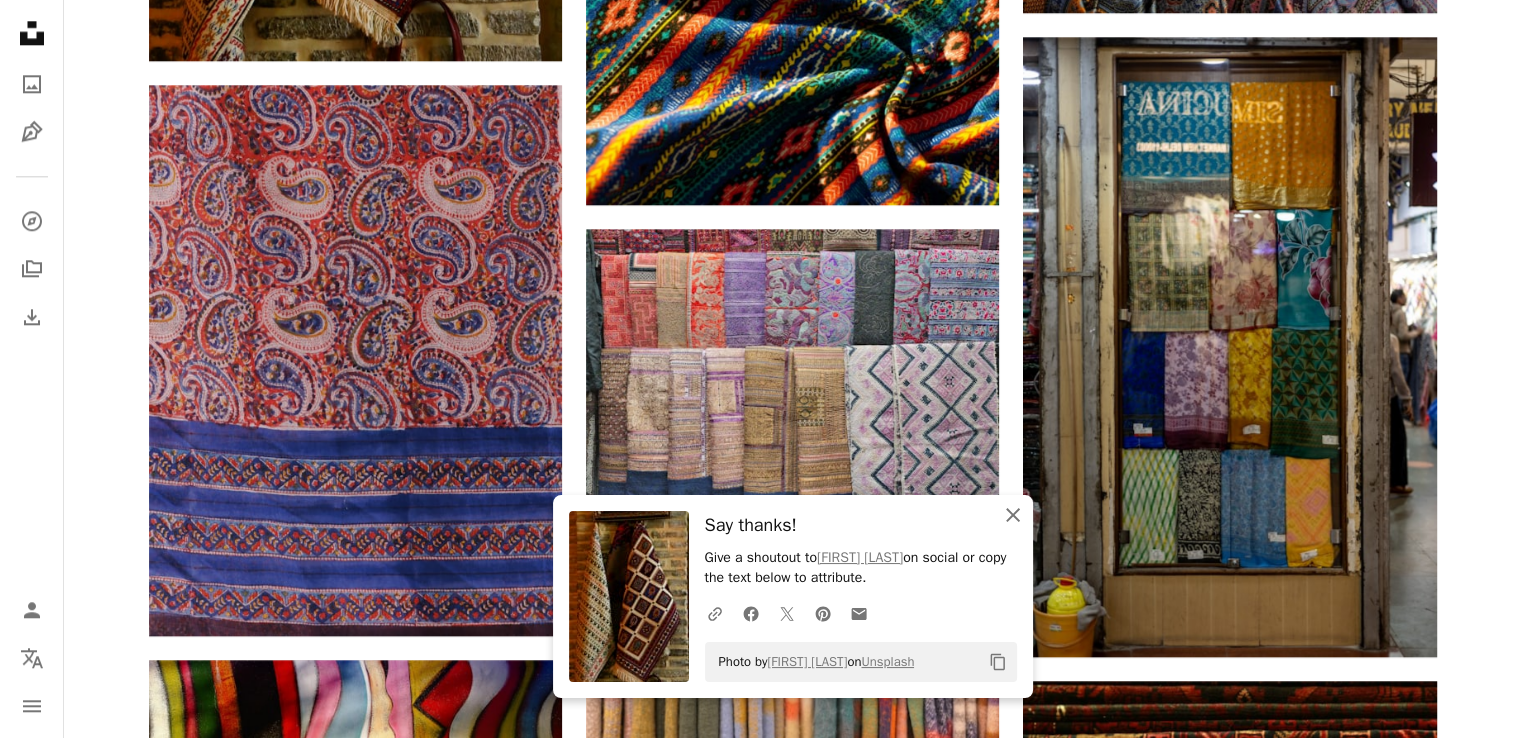 drag, startPoint x: 1016, startPoint y: 512, endPoint x: 1010, endPoint y: 494, distance: 18.973665 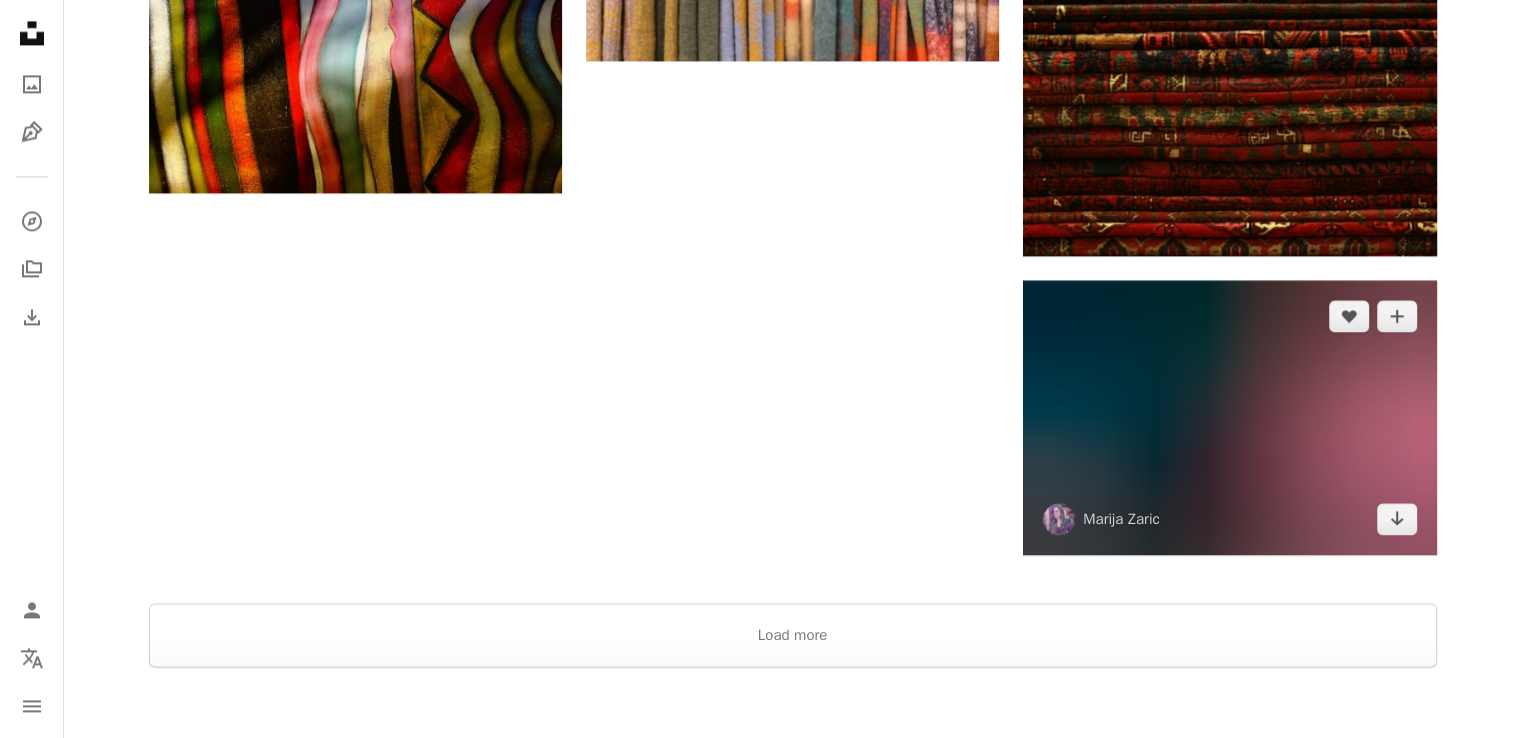 scroll, scrollTop: 3400, scrollLeft: 0, axis: vertical 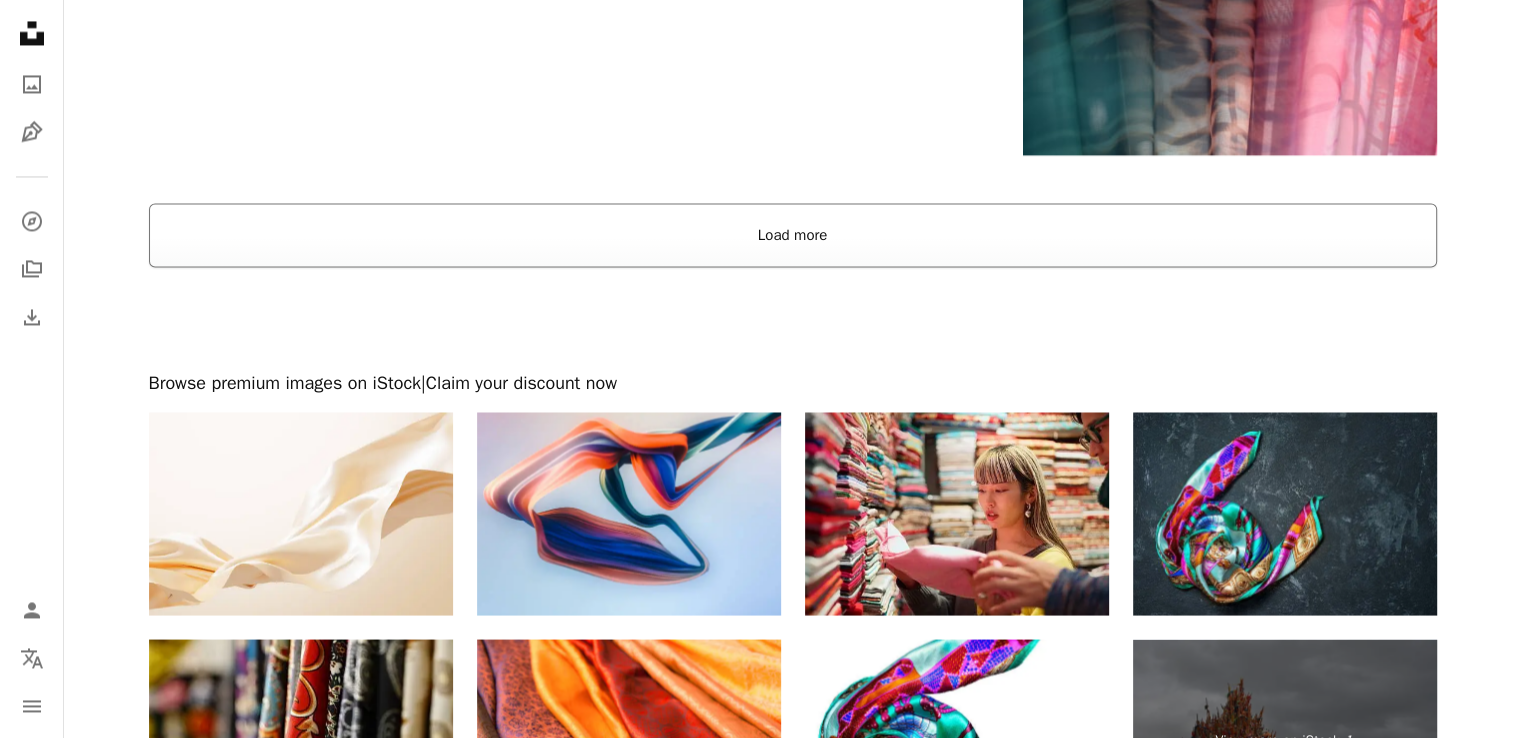 click on "Load more" at bounding box center (793, 235) 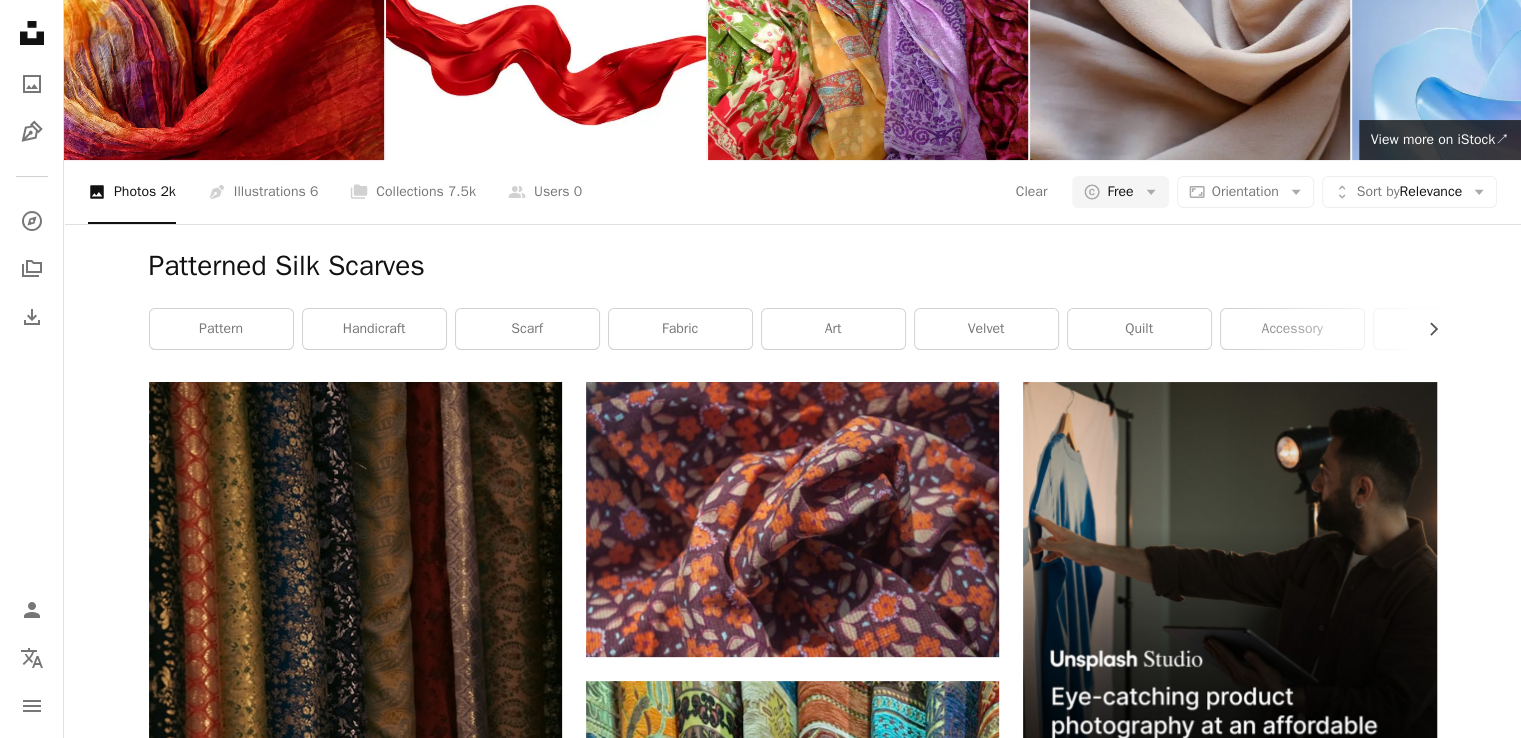 scroll, scrollTop: 300, scrollLeft: 0, axis: vertical 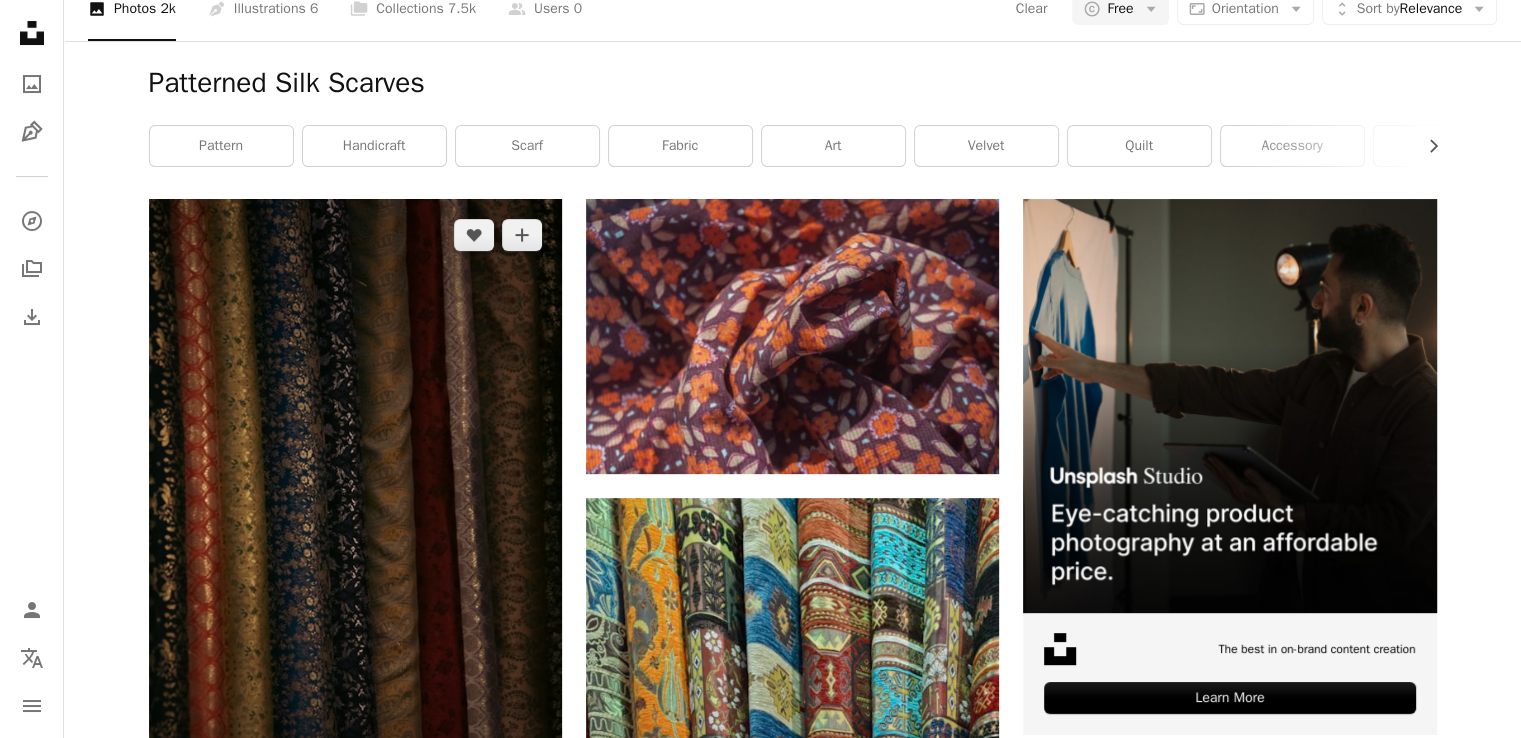 click at bounding box center (355, 509) 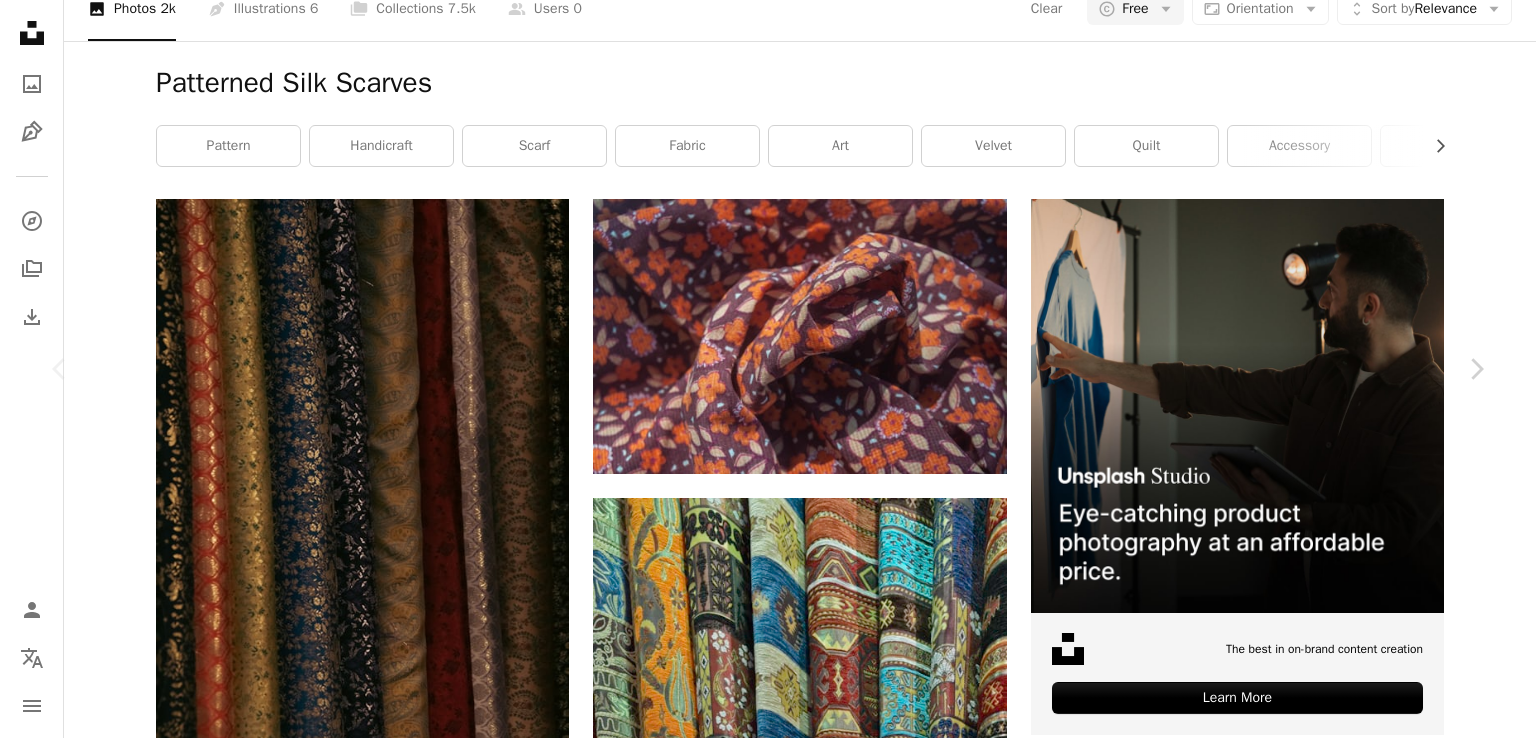 click on "Chevron down" 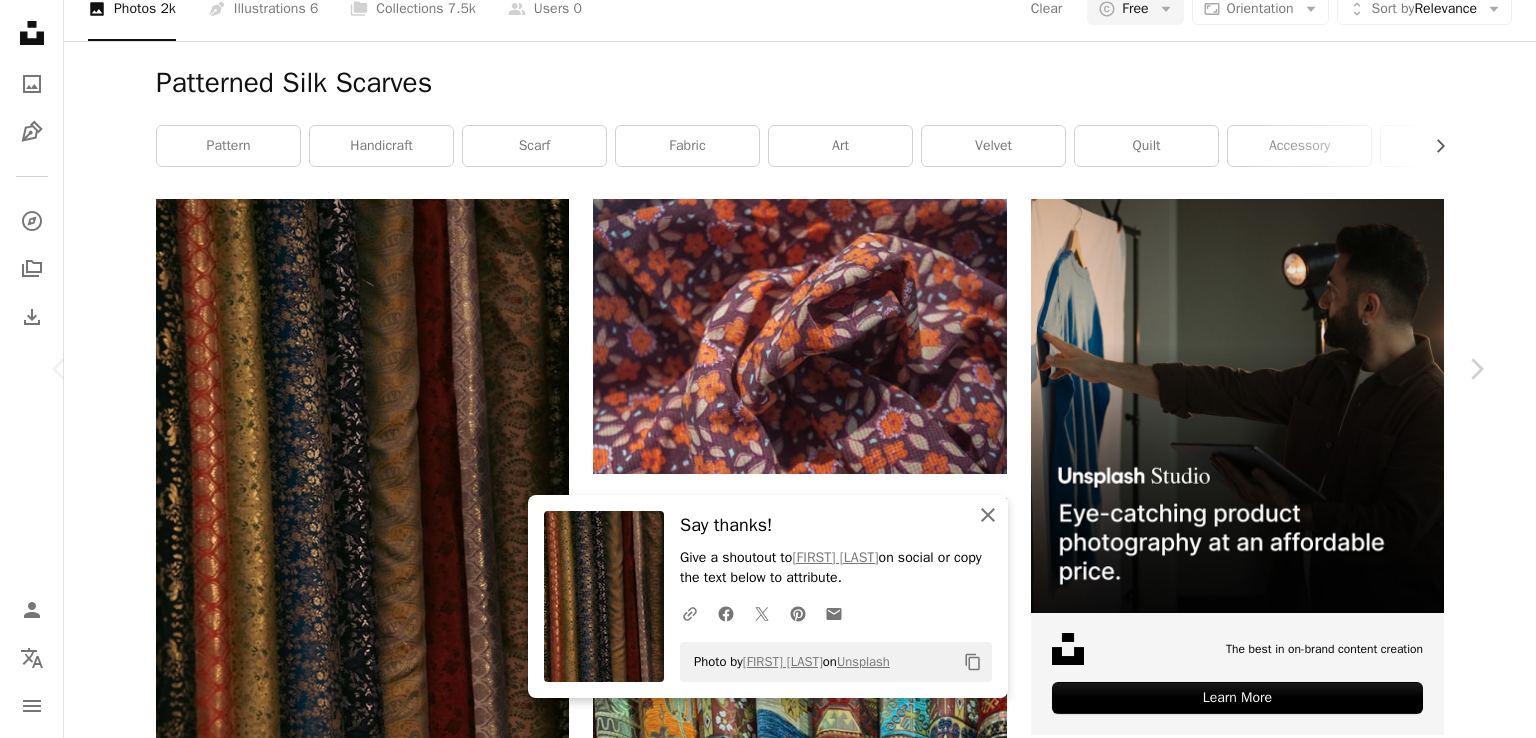 click 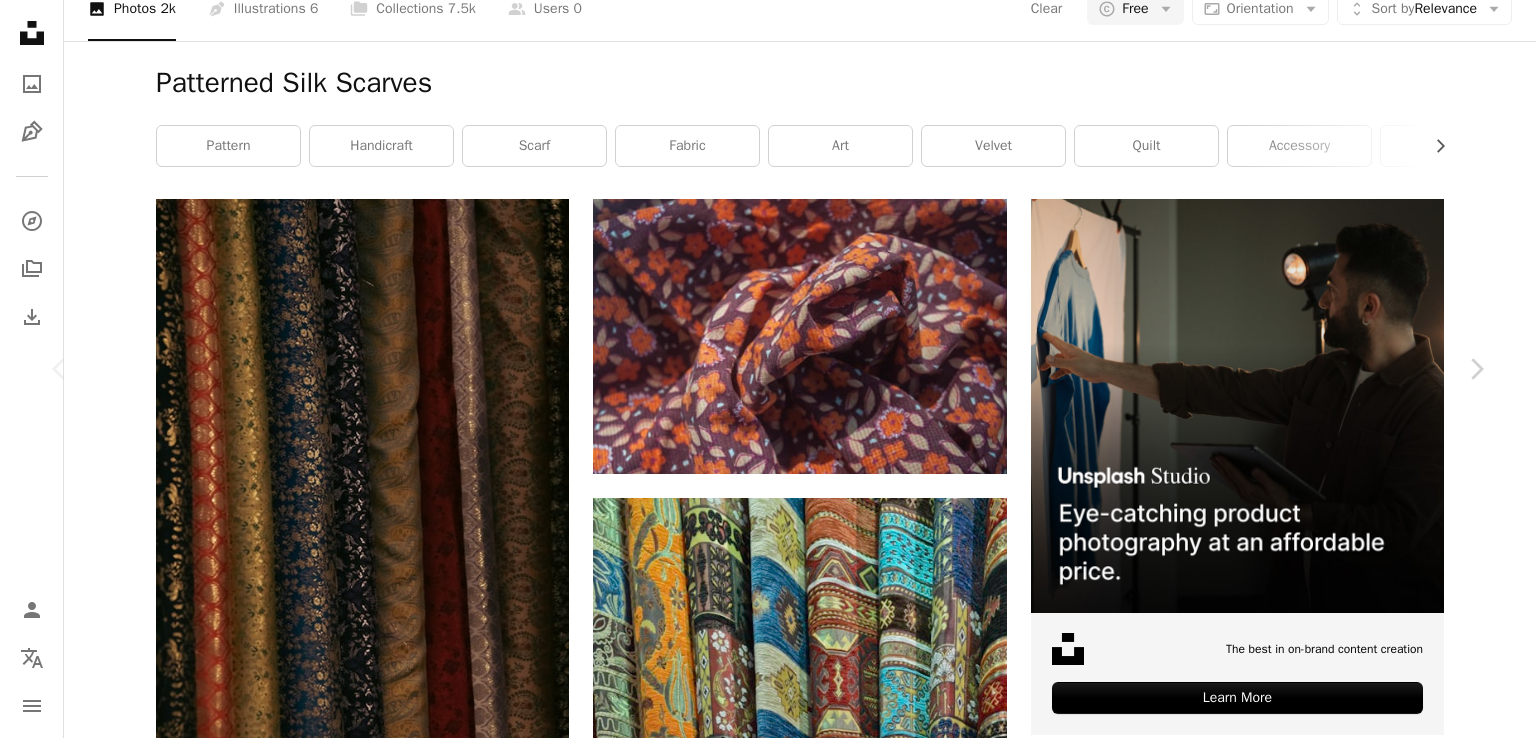 click on "An X shape Chevron left Chevron right [FIRST] [LAST] Available for hire A checkmark inside of a circle A heart A plus sign Download free Chevron down Zoom in Views 37,242 Downloads 212 A forward-right arrow Share Info icon Info More Actions A map marker [CITY], [COUNTRY] Calendar outlined Published on  January 19, 2025 Camera Canon, EOS 77D Safety Free to use under the  Unsplash License textile macro details skin tattoo [COUNTRY] velvet Public domain images Browse premium related images on iStock  |  Save 20% with code UNSPLASH20 View more on iStock  ↗ Related images A heart A plus sign [FIRST] [LAST] Arrow pointing down Plus sign for Unsplash+ A heart A plus sign [FIRST] [LAST] For  Unsplash+ A lock Download A heart A plus sign [FIRST] [LAST] Available for hire A checkmark inside of a circle Arrow pointing down Plus sign for Unsplash+ A heart A plus sign [FIRST] [LAST] For  Unsplash+ A lock Download Plus sign for Unsplash+ A heart A plus sign [FIRST] [LAST] For  Unsplash+ A lock Download A heart A plus sign" at bounding box center [768, 9502] 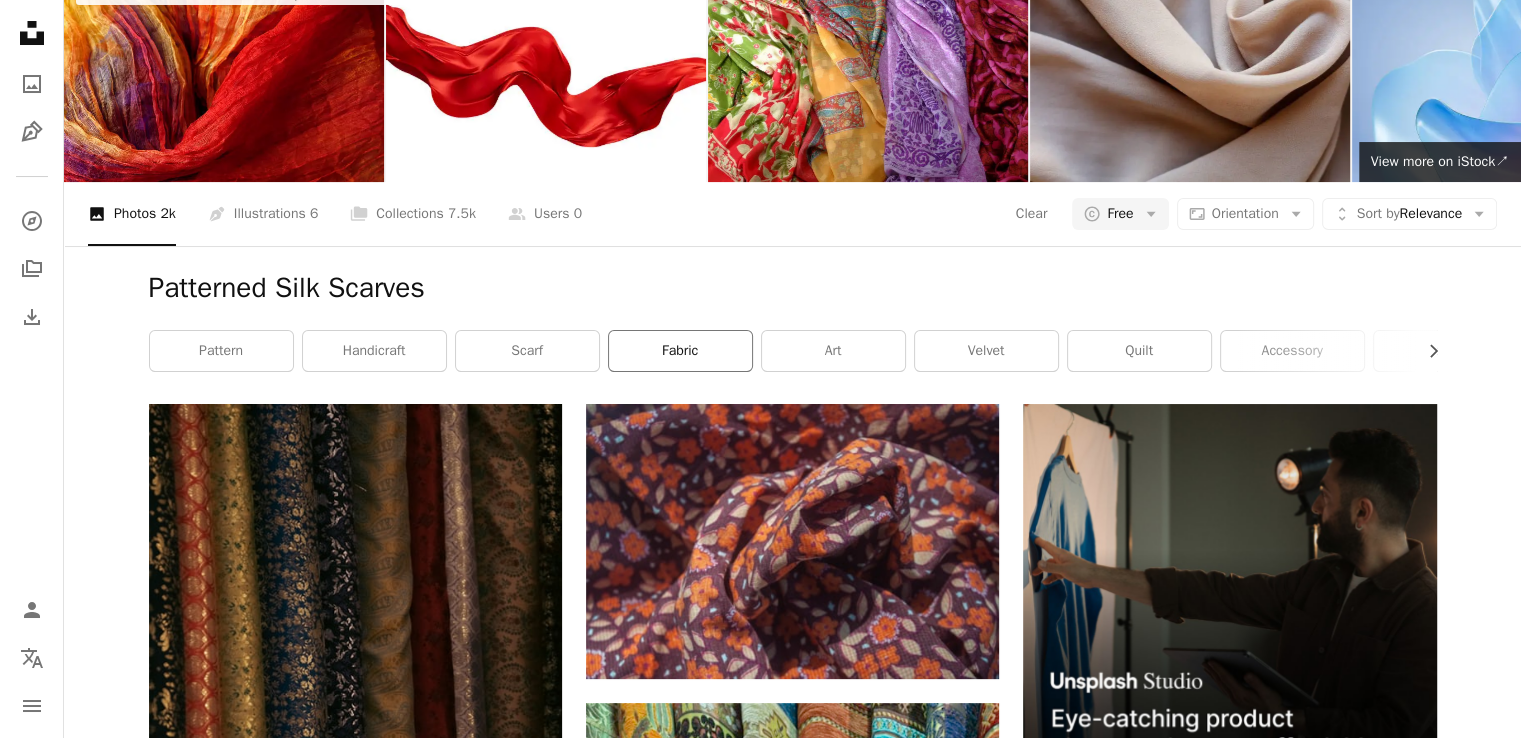 scroll, scrollTop: 0, scrollLeft: 0, axis: both 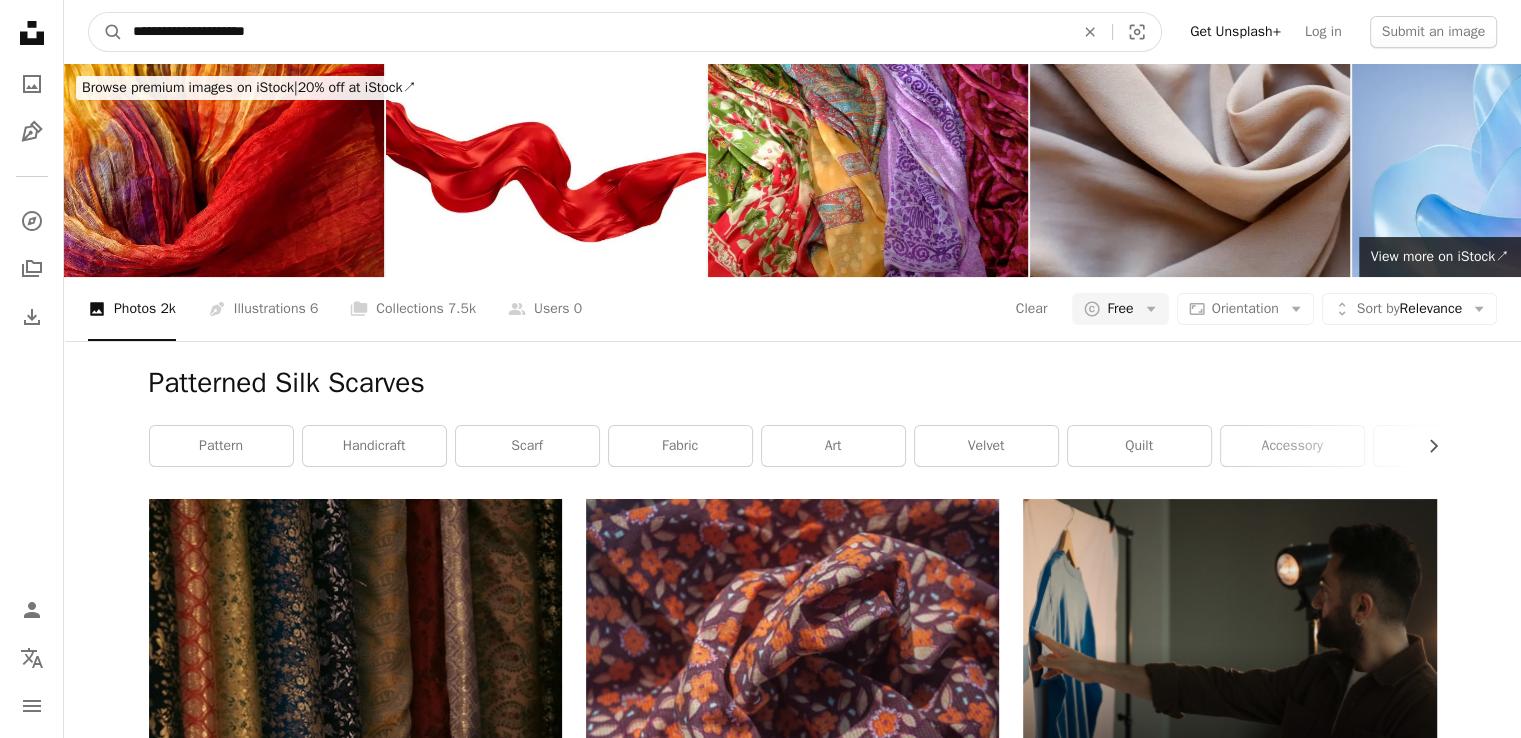 click on "**********" at bounding box center [595, 32] 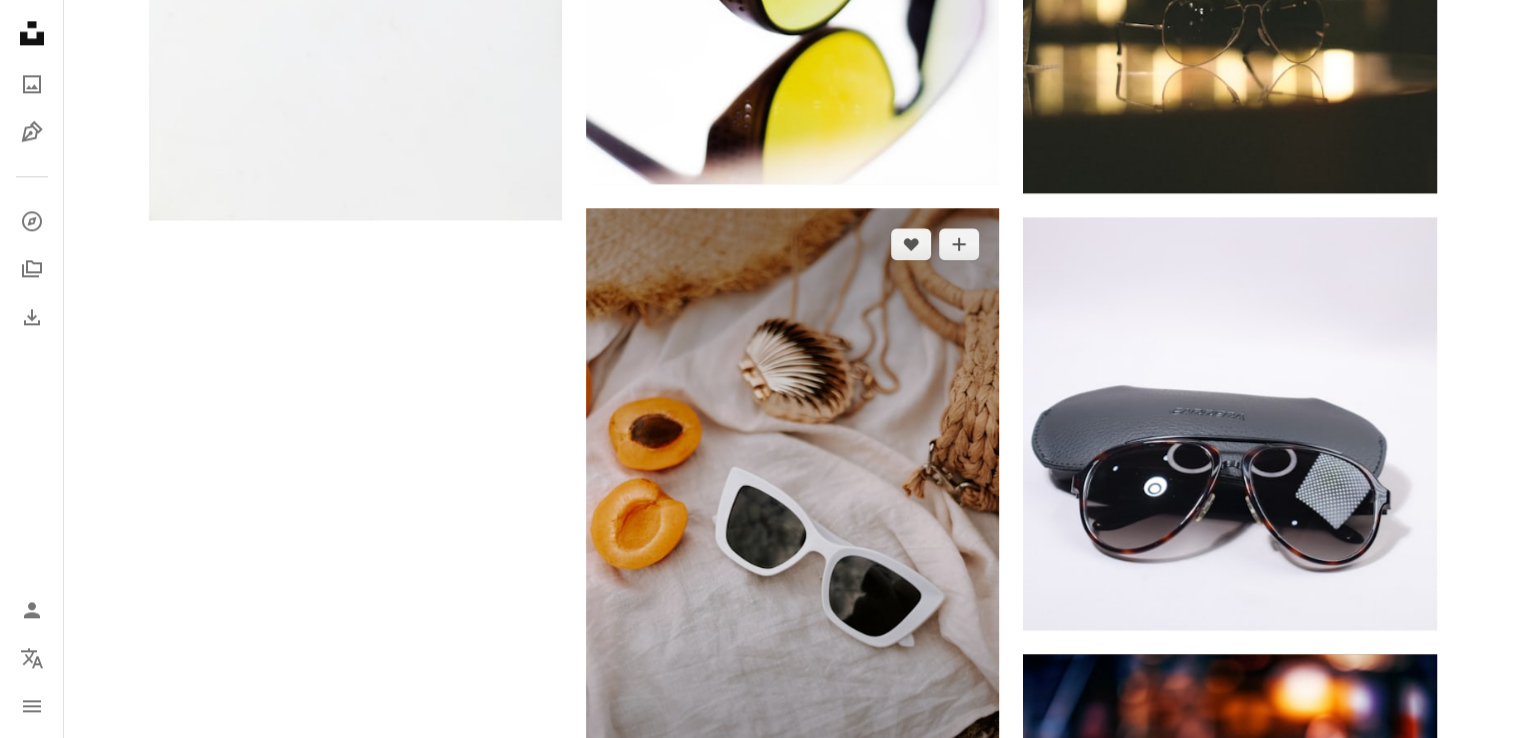 scroll, scrollTop: 2400, scrollLeft: 0, axis: vertical 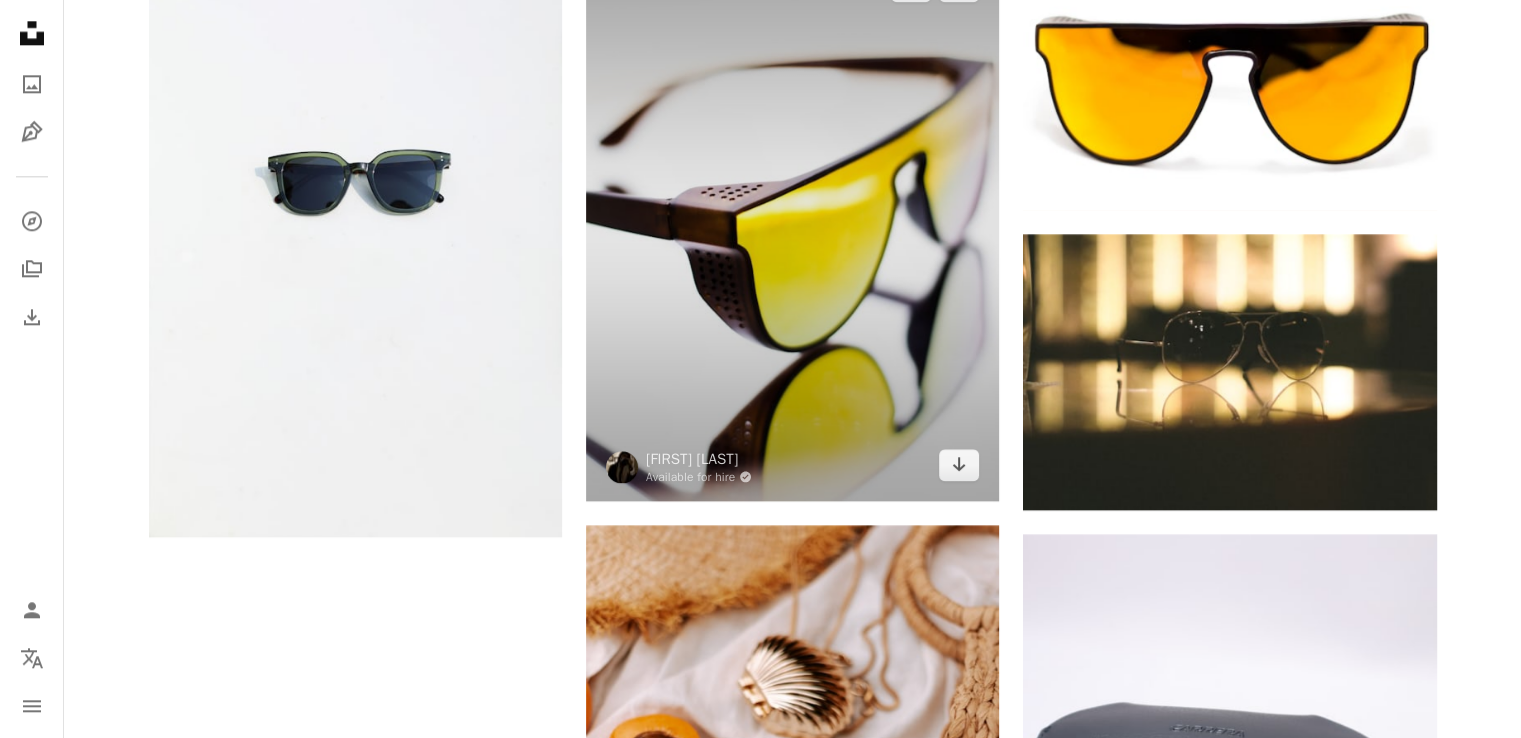 click at bounding box center [792, 225] 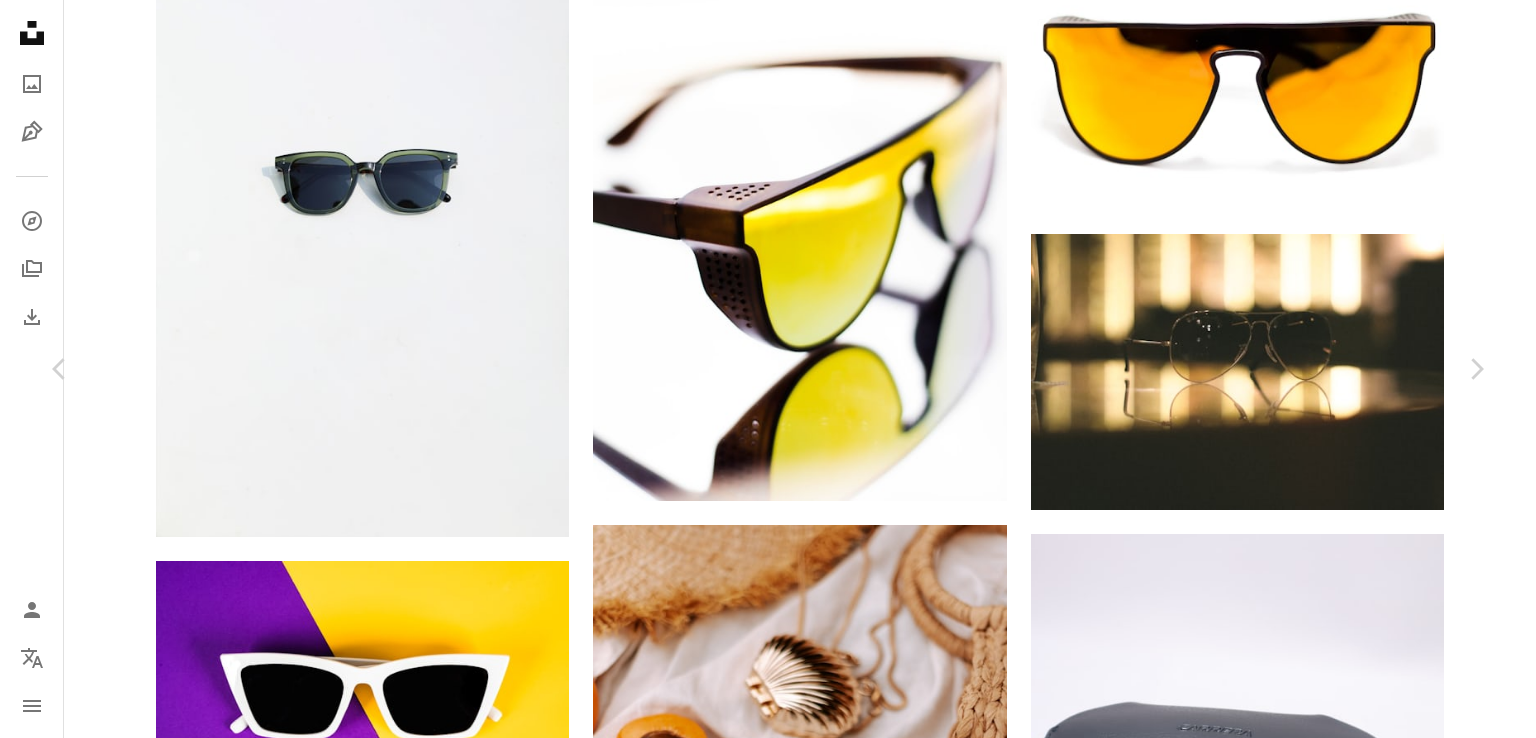 click on "An X shape Chevron left Chevron right [FIRST] [LAST] Available for hire A checkmark inside of a circle A heart A plus sign Download free Chevron down Zoom in Views 272,731 Downloads 1,892 A forward-right arrow Share Info icon Info More Actions Calendar outlined Published on [MONTH] [DAY], [YEAR] Camera Canon, EOS REBEL T5i Safety Free to use under the Unsplash License yellow glasses sunglasses accessory accessories goggles Public domain images Browse premium related images on iStock | Save 20% with code UNSPLASH20 View more on iStock ↗ Related images A heart A plus sign [FIRST] [LAST] Available for hire A checkmark inside of a circle Arrow pointing down Plus sign for Unsplash+ A heart A plus sign [FIRST] [LAST] For Unsplash+ A lock Download A heart A plus sign [FIRST] [LAST] Available for hire A checkmark inside of a circle Arrow pointing down Plus sign for Unsplash+ A heart A plus sign [FIRST] [LAST] For Unsplash+ A lock Download Plus sign for Unsplash+ A heart A plus sign [FIRST] [LAST] For Unsplash+ A lock" at bounding box center [768, 5031] 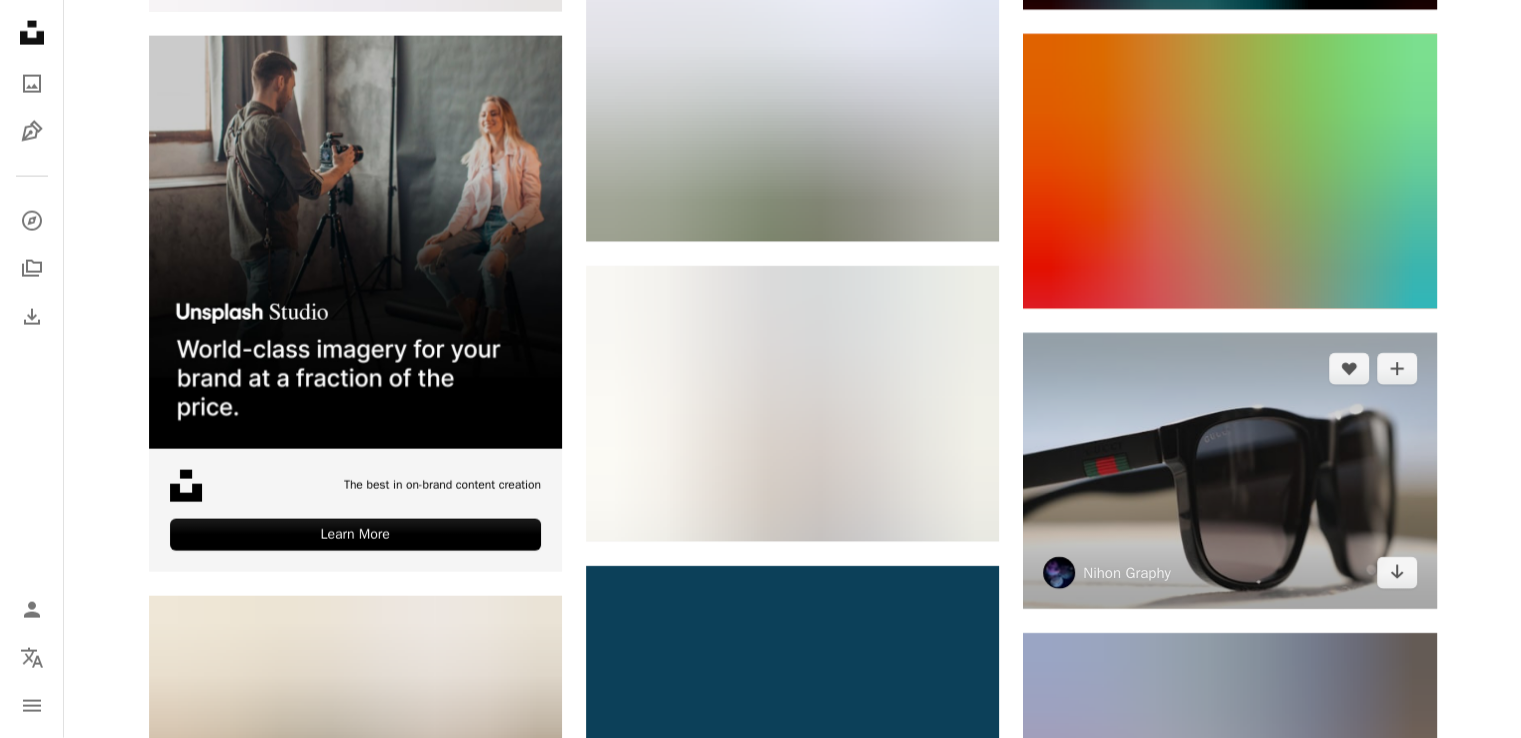 scroll, scrollTop: 4600, scrollLeft: 0, axis: vertical 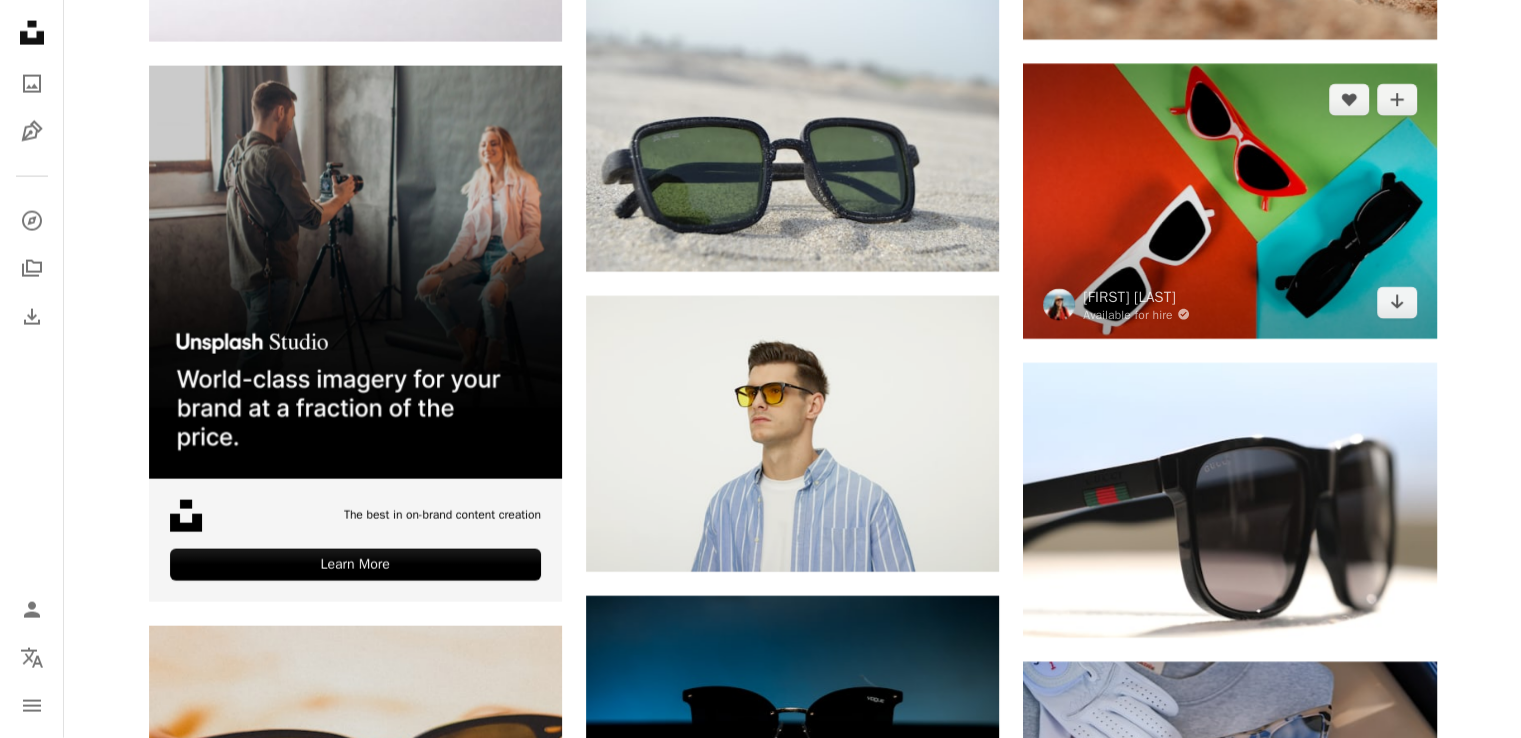 click at bounding box center (1229, 201) 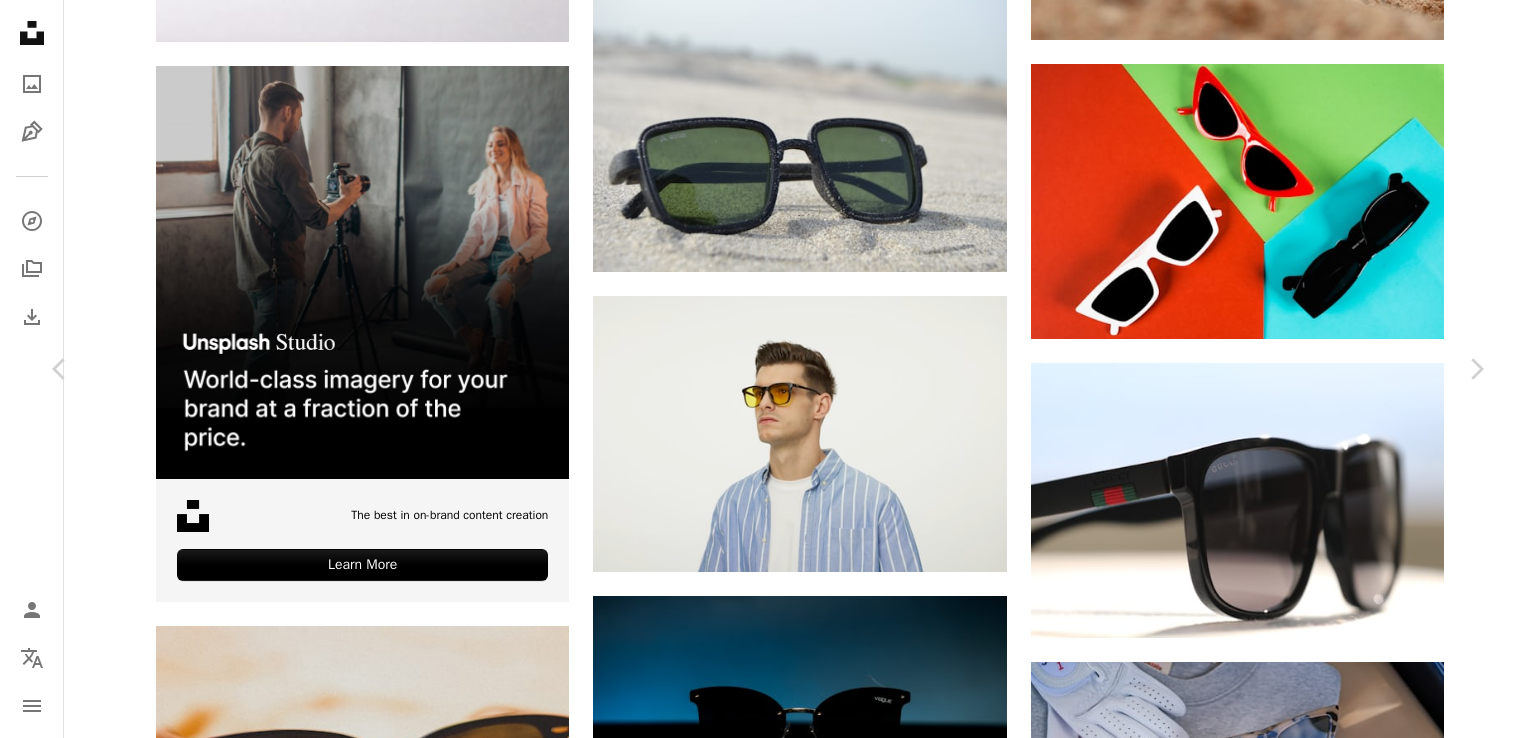 drag, startPoint x: 692, startPoint y: 326, endPoint x: 1348, endPoint y: 61, distance: 707.50336 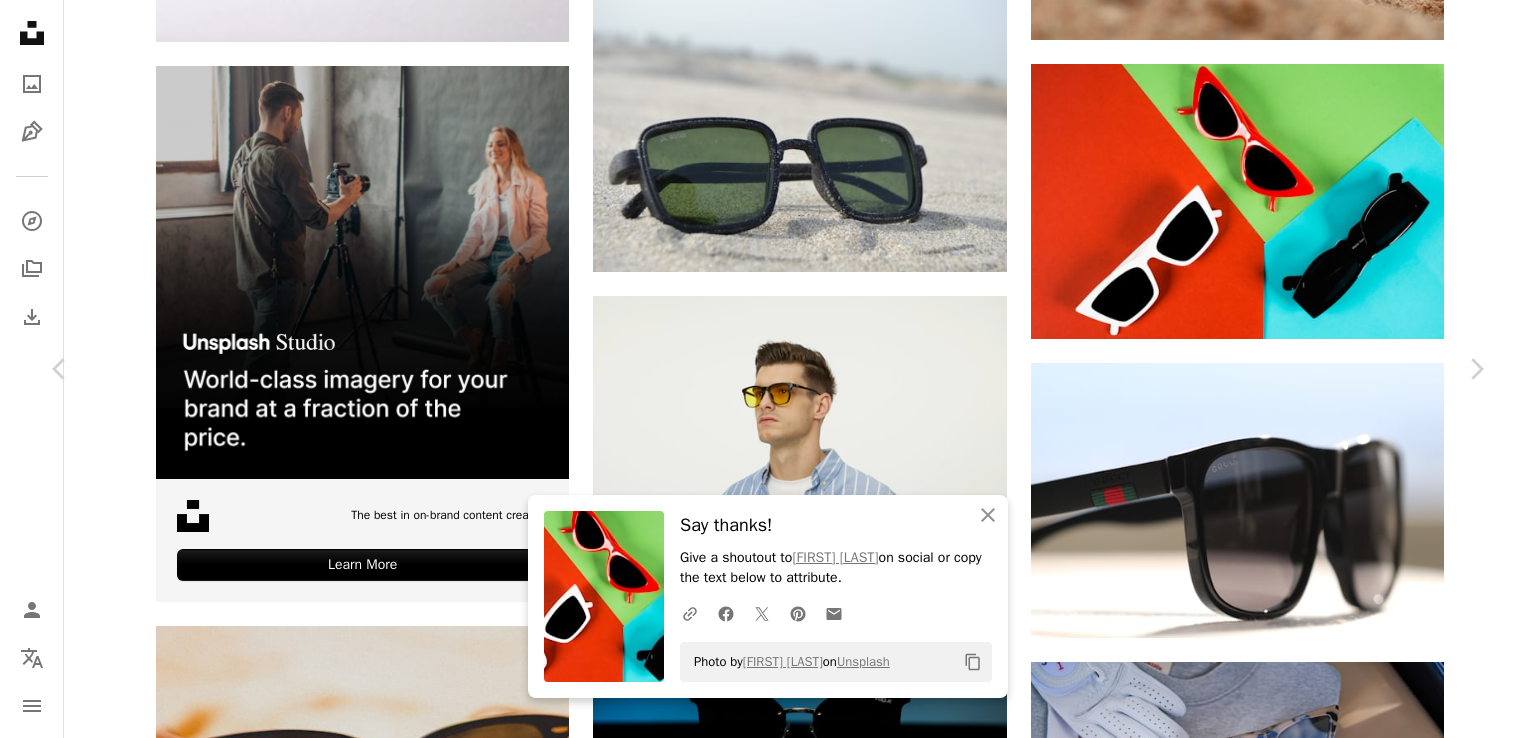 click on "An X shape Chevron left Chevron right An X shape Close Say thanks! Give a shoutout to  [FIRST] [LAST]  on social or copy the text below to attribute. A URL sharing icon (chains) Facebook icon X (formerly Twitter) icon Pinterest icon An envelope Photo by  [FIRST] [LAST]  on  Unsplash
Copy content [FIRST] [LAST] Available for hire A checkmark inside of a circle A heart A plus sign Download free Chevron down Zoom in Views 6,341 Downloads 19 A forward-right arrow Share Info icon Info More Actions Calendar outlined Published on  June 17, 2024 Camera SONY, ILCE-7M3 Safety Free to use under the  Unsplash License glasses sunglasses accessory accessories blow dryer hair drier Backgrounds Browse premium related images on iStock  |  Save 20% with code UNSPLASH20 View more on iStock  ↗ Related images A heart A plus sign [FIRST] [LAST] Available for hire A checkmark inside of a circle Arrow pointing down A heart A plus sign [FIRST] [LAST] Available for hire A checkmark inside of a circle Arrow pointing down For" at bounding box center (768, 2831) 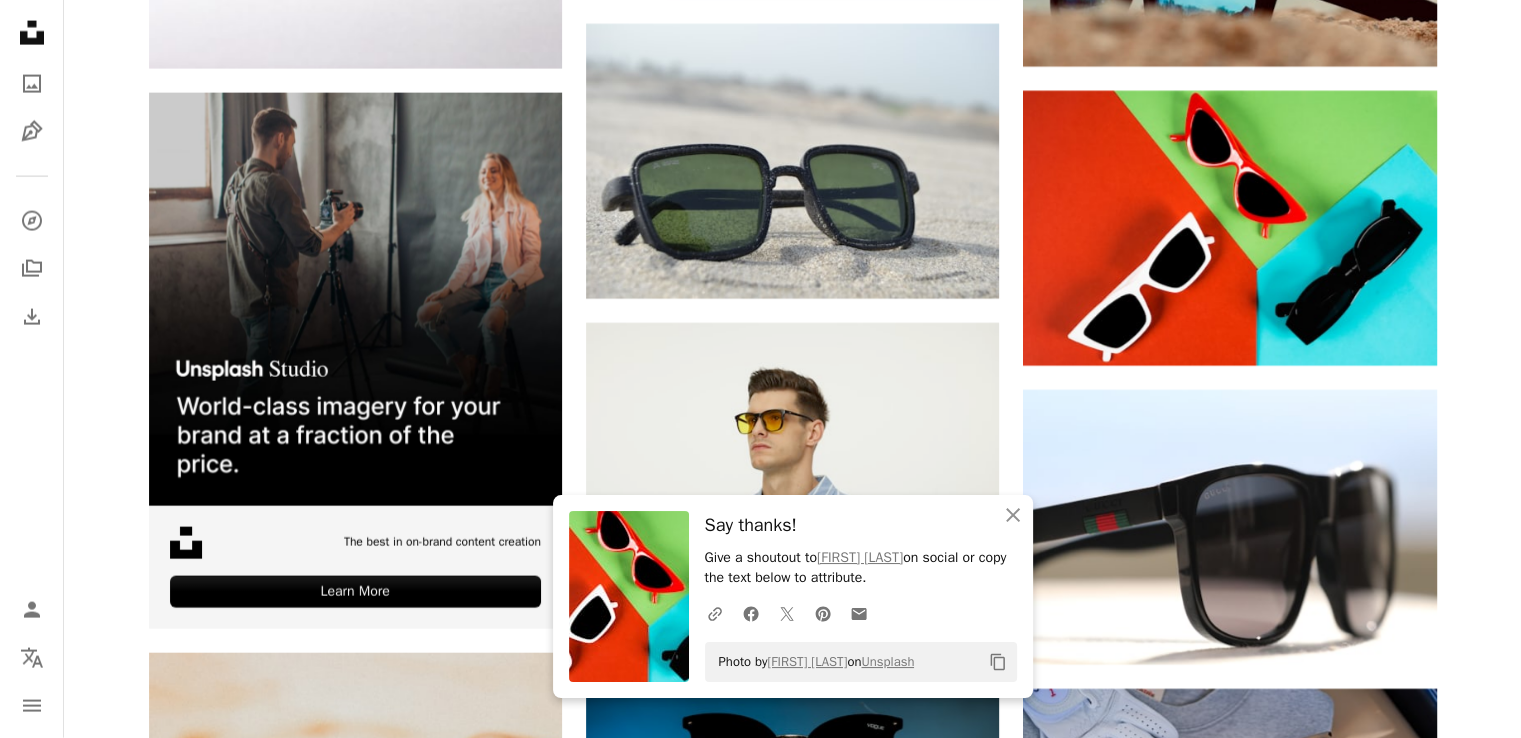 scroll, scrollTop: 4300, scrollLeft: 0, axis: vertical 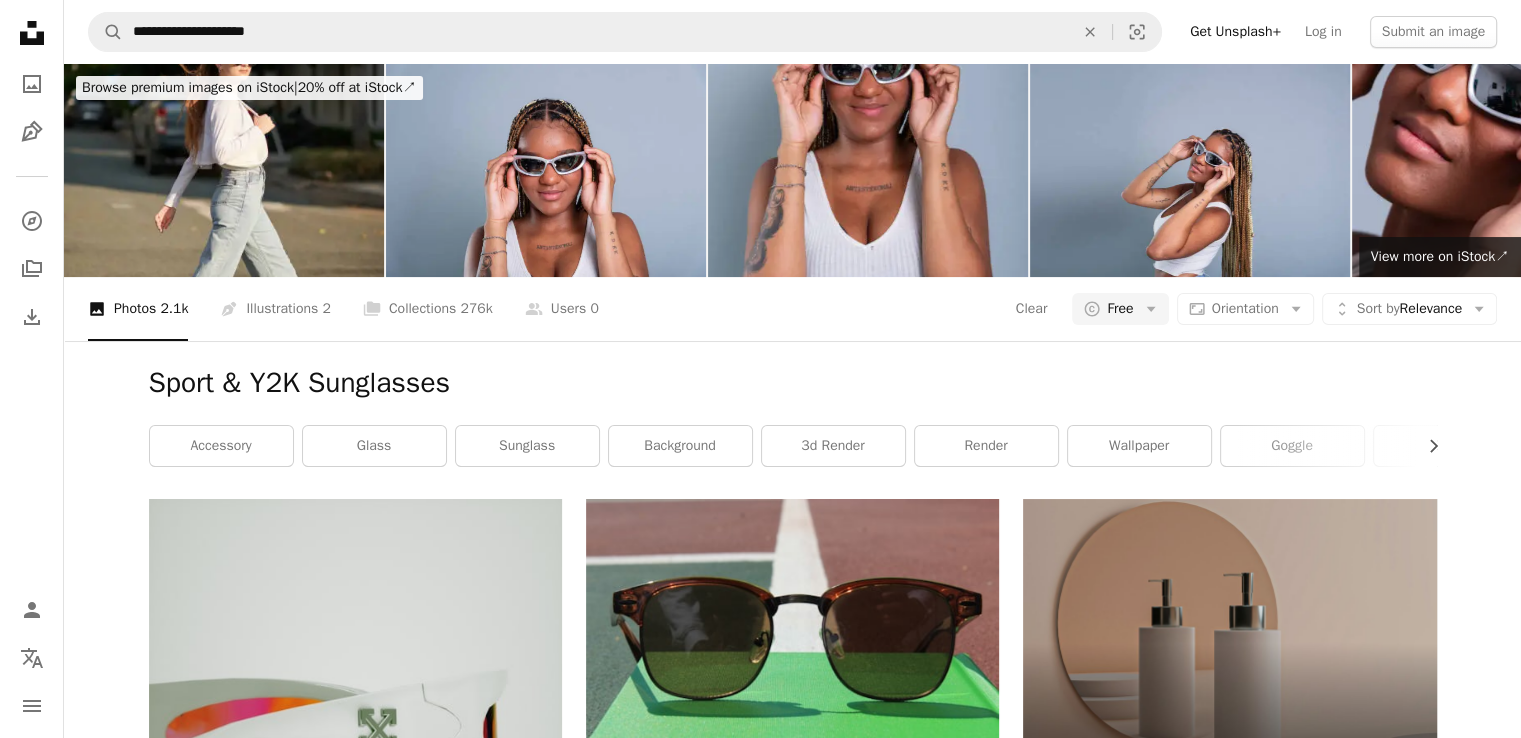 click on "**********" at bounding box center [792, 32] 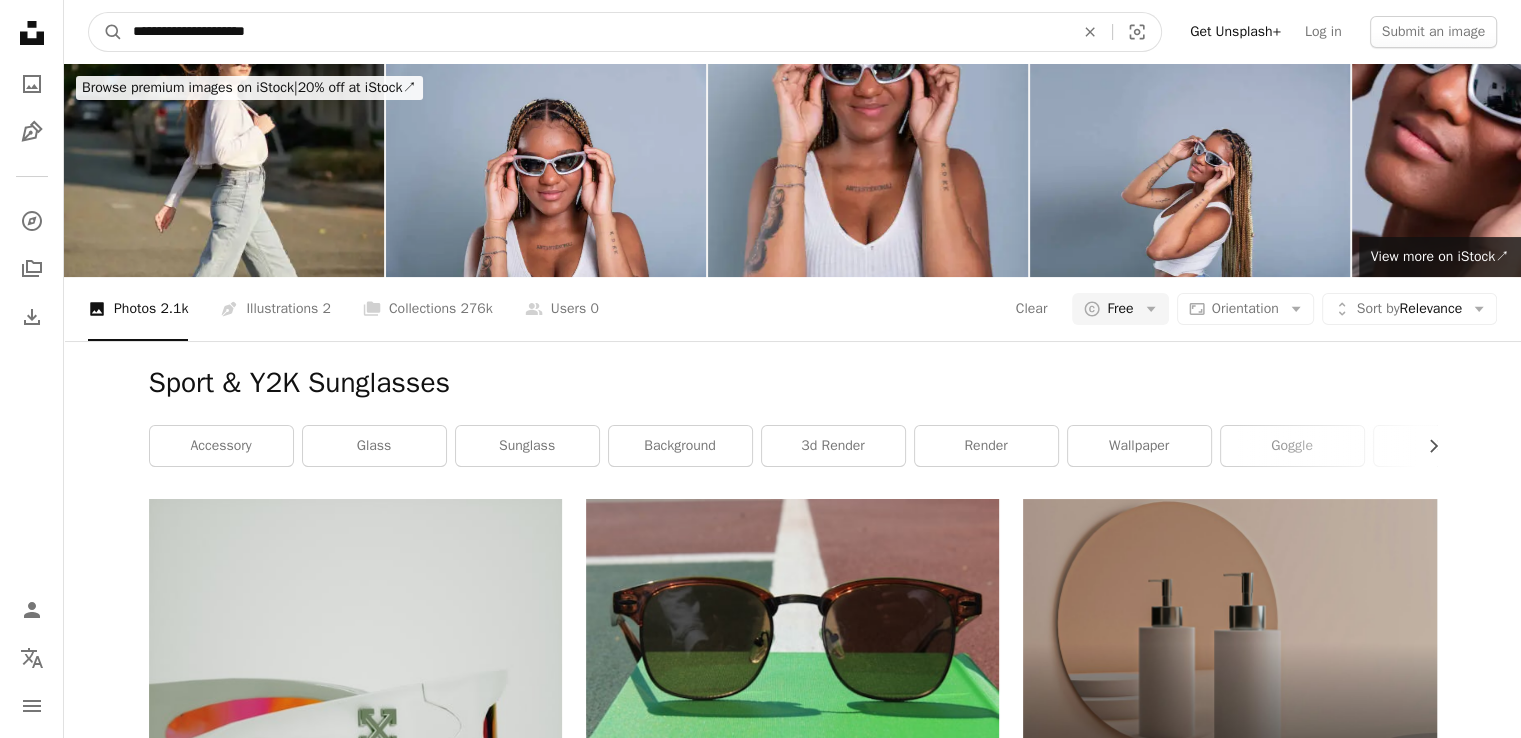 click on "**********" at bounding box center [595, 32] 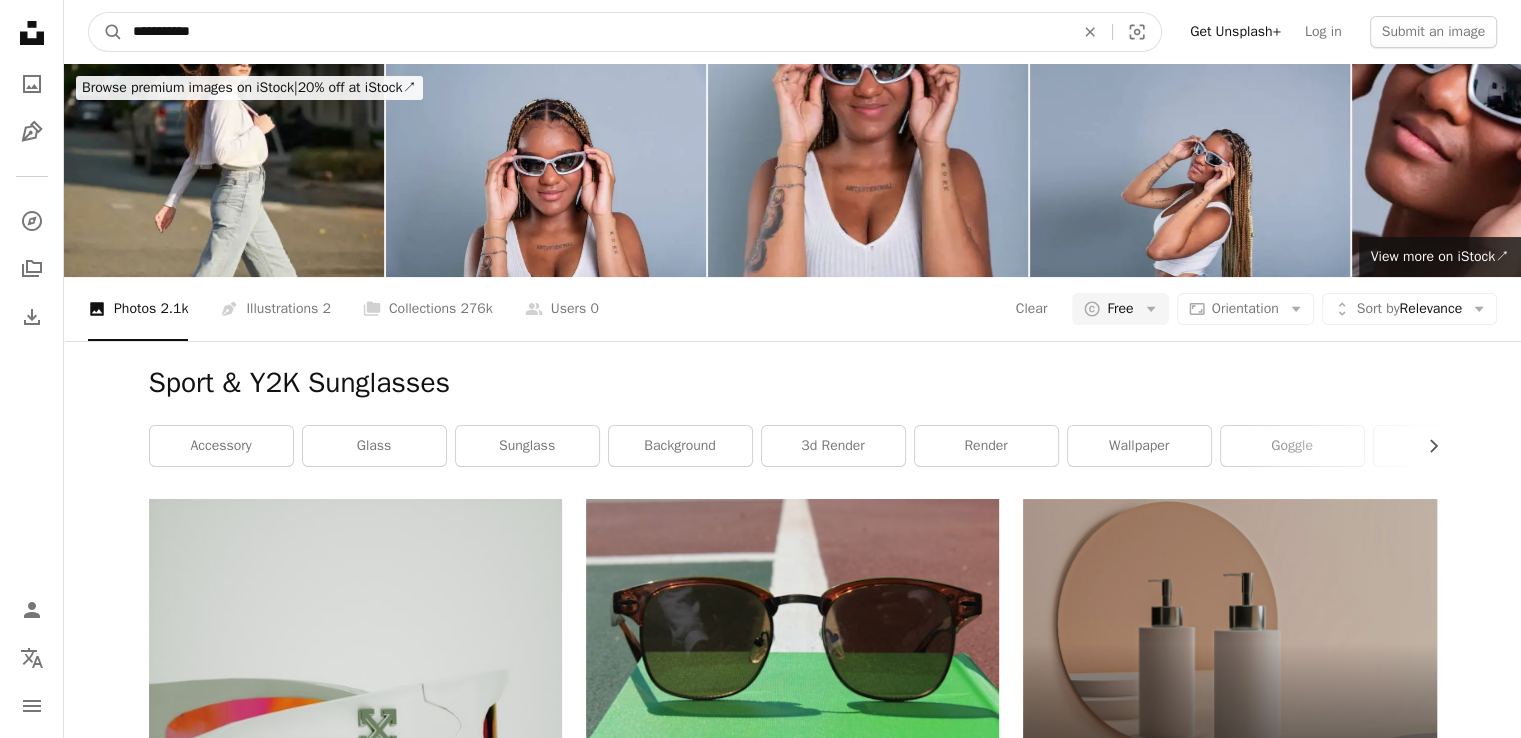 type on "**********" 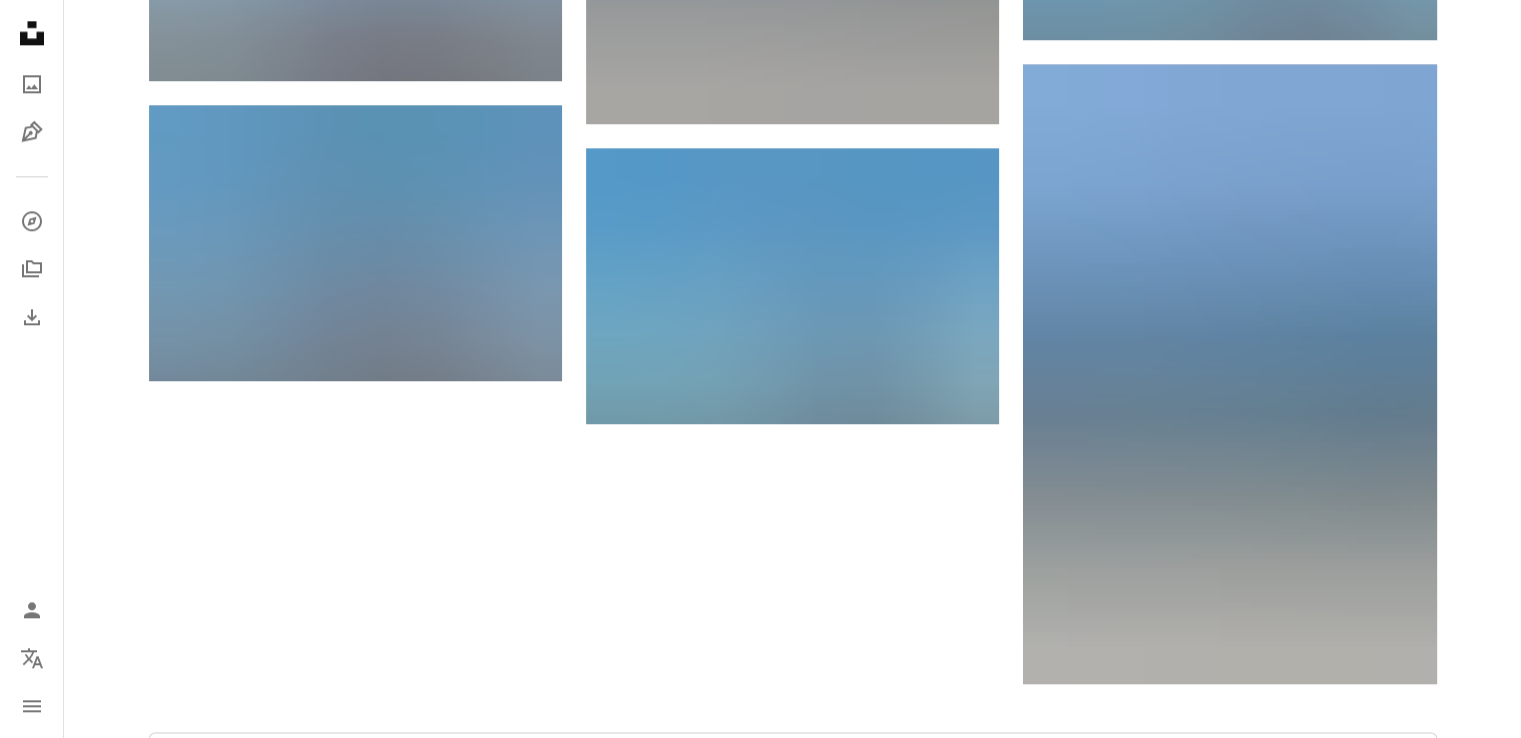 scroll, scrollTop: 2900, scrollLeft: 0, axis: vertical 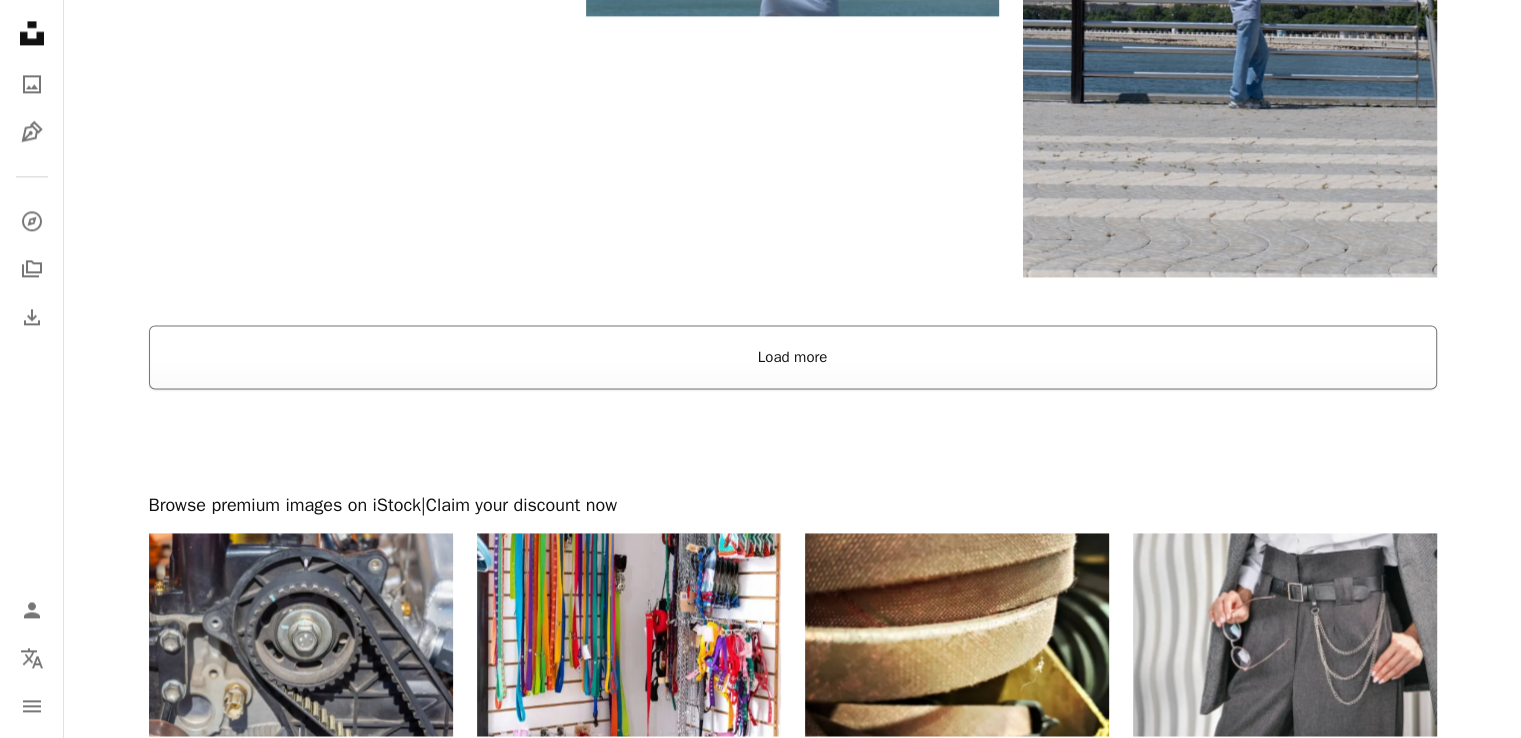 click on "Load more" at bounding box center [793, 357] 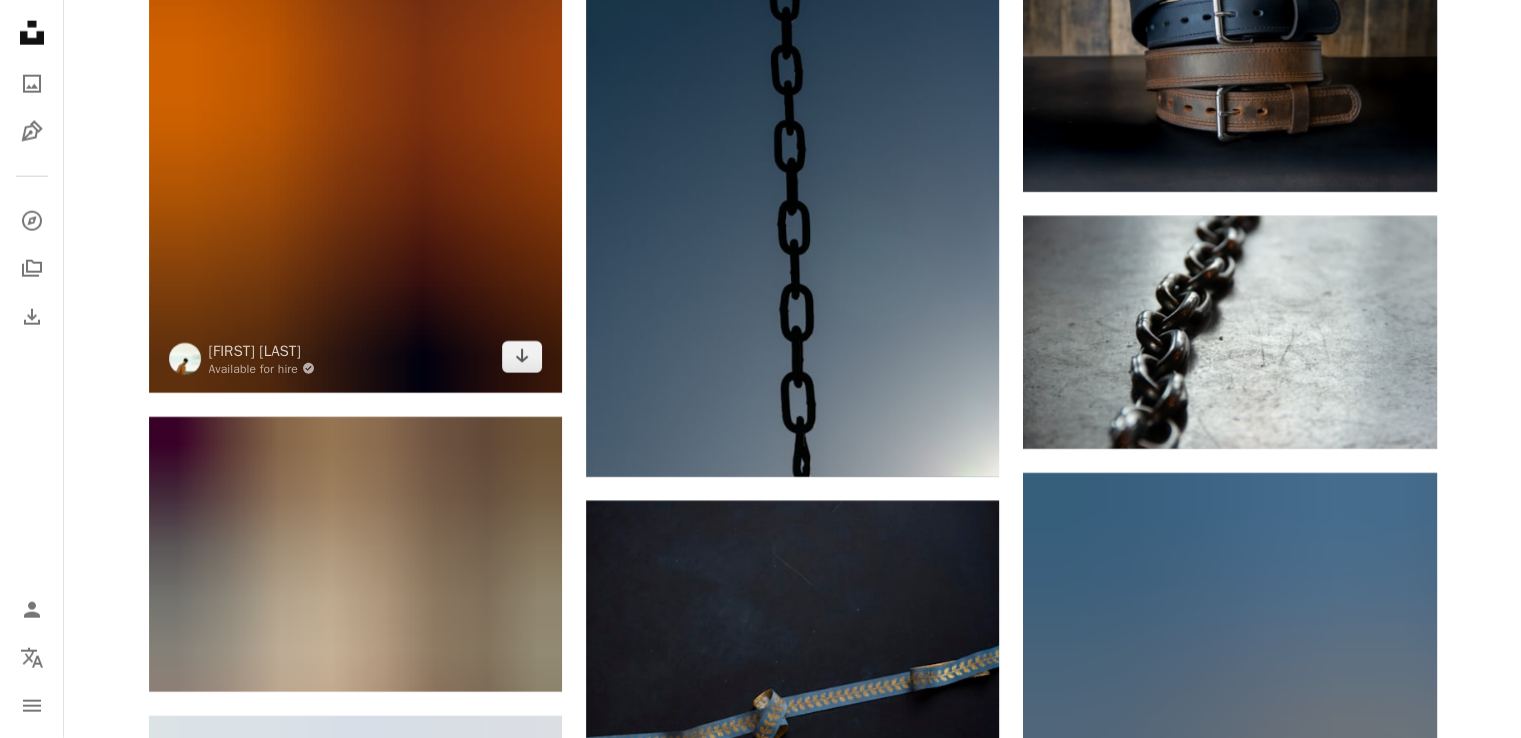 scroll, scrollTop: 5000, scrollLeft: 0, axis: vertical 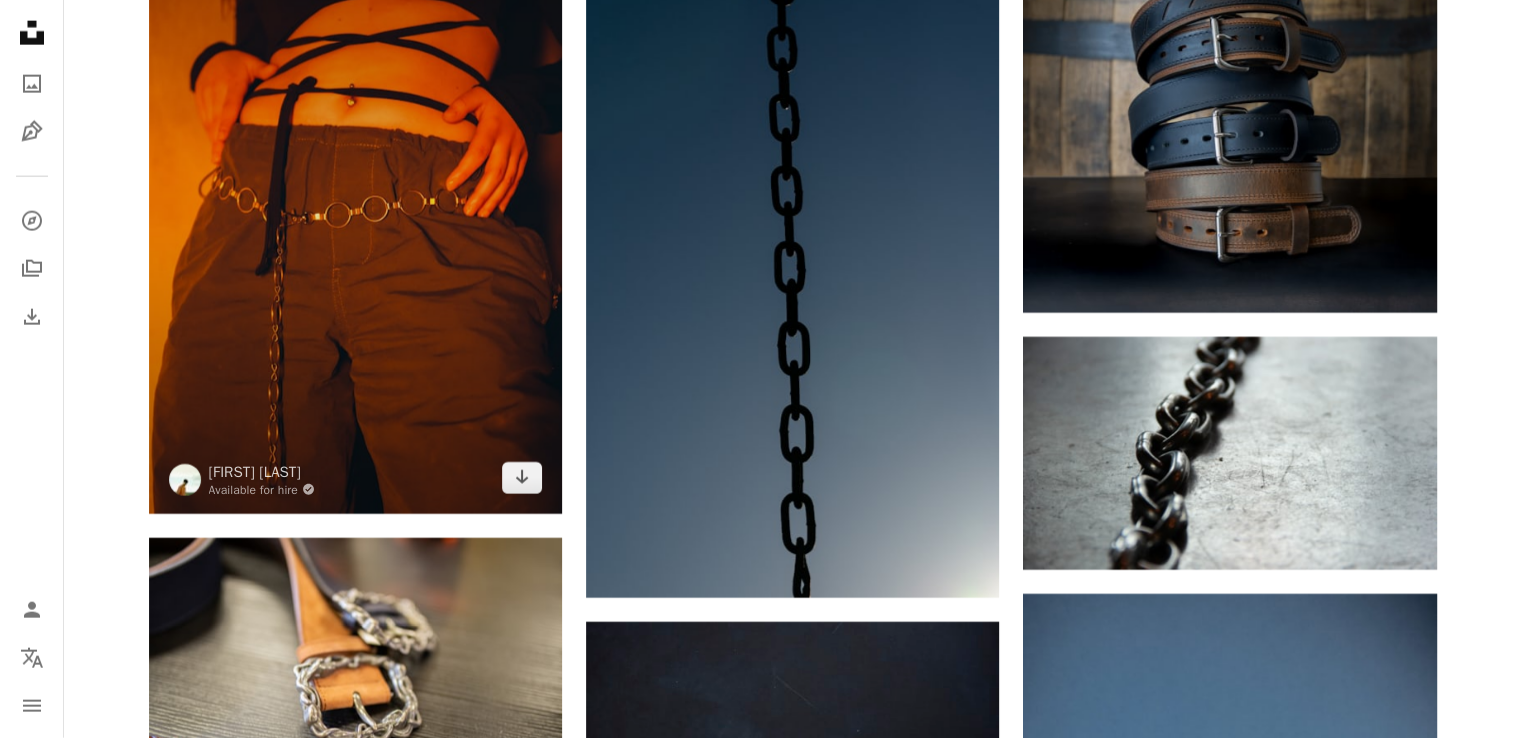 click at bounding box center (355, 204) 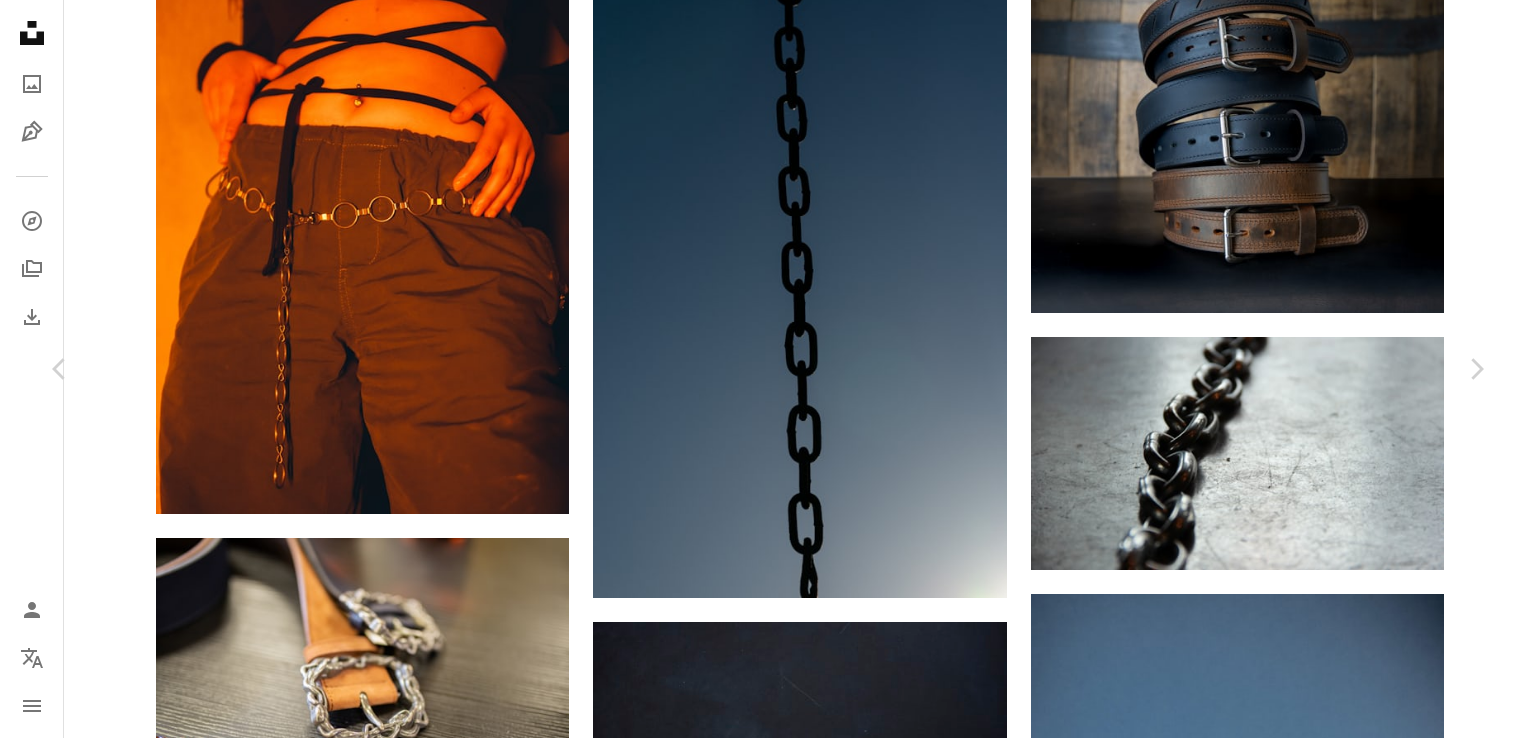 click on "Chevron down" 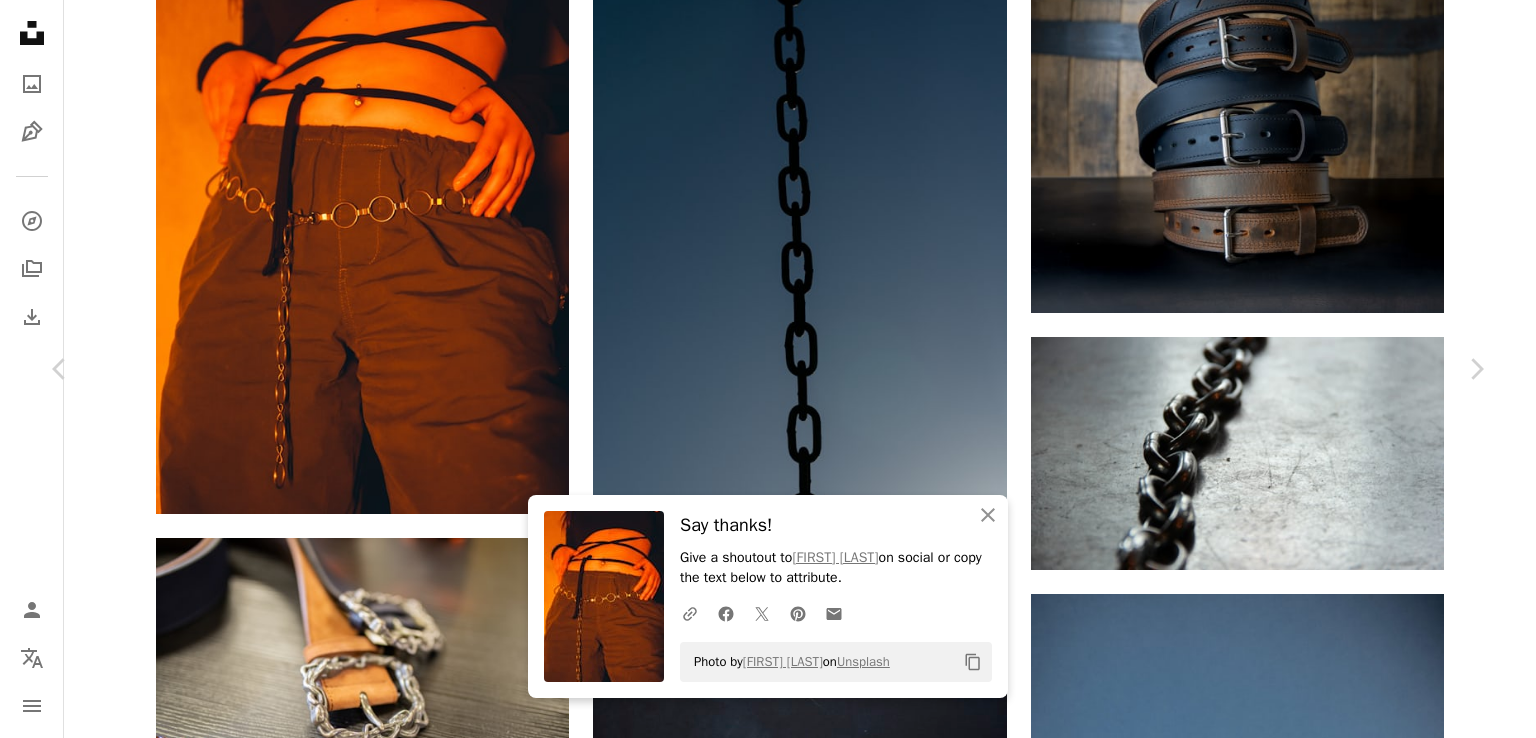 click on "An X shape Chevron left Chevron right An X shape Close Say thanks! Give a shoutout to [FIRST] [LAST] on social or copy the text below to attribute. A URL sharing icon (chains) Facebook icon X (formerly Twitter) icon Pinterest icon An envelope Photo by [FIRST] [LAST] on Unsplash Copy content [FIRST] [LAST] Available for hire A checkmark inside of a circle A heart A plus sign Download free Chevron down Zoom in Views 42,817 Downloads 160 A forward-right arrow Share Info icon Info More Actions Calendar outlined Published on [MONTH] [DAY], [YEAR] Camera SONY, ILCE-6400 Safety Free to use under the Unsplash License portrait fashion model fashion girl nudeart portre portait woman baby hand finger accessories back hip pants belt Public domain images Browse premium related images on iStock | Save 20% with code UNSPLASH20 View more on iStock ↗ Related images A heart A plus sign [FIRST] [LAST] Arrow pointing down A heart A plus sign [FIRST] [LAST] Available for hire A checkmark inside of a circle A heart For" at bounding box center [768, 4191] 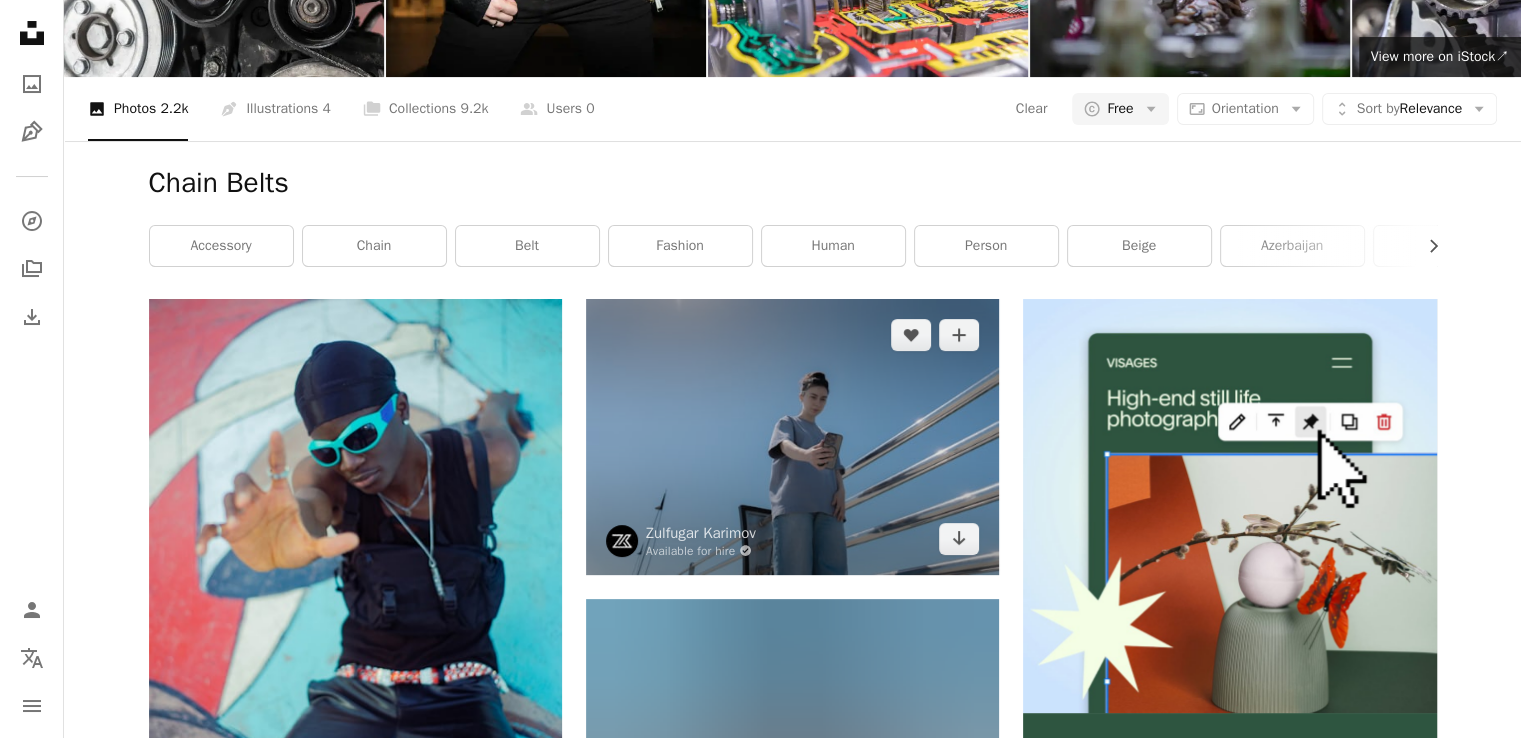 scroll, scrollTop: 0, scrollLeft: 0, axis: both 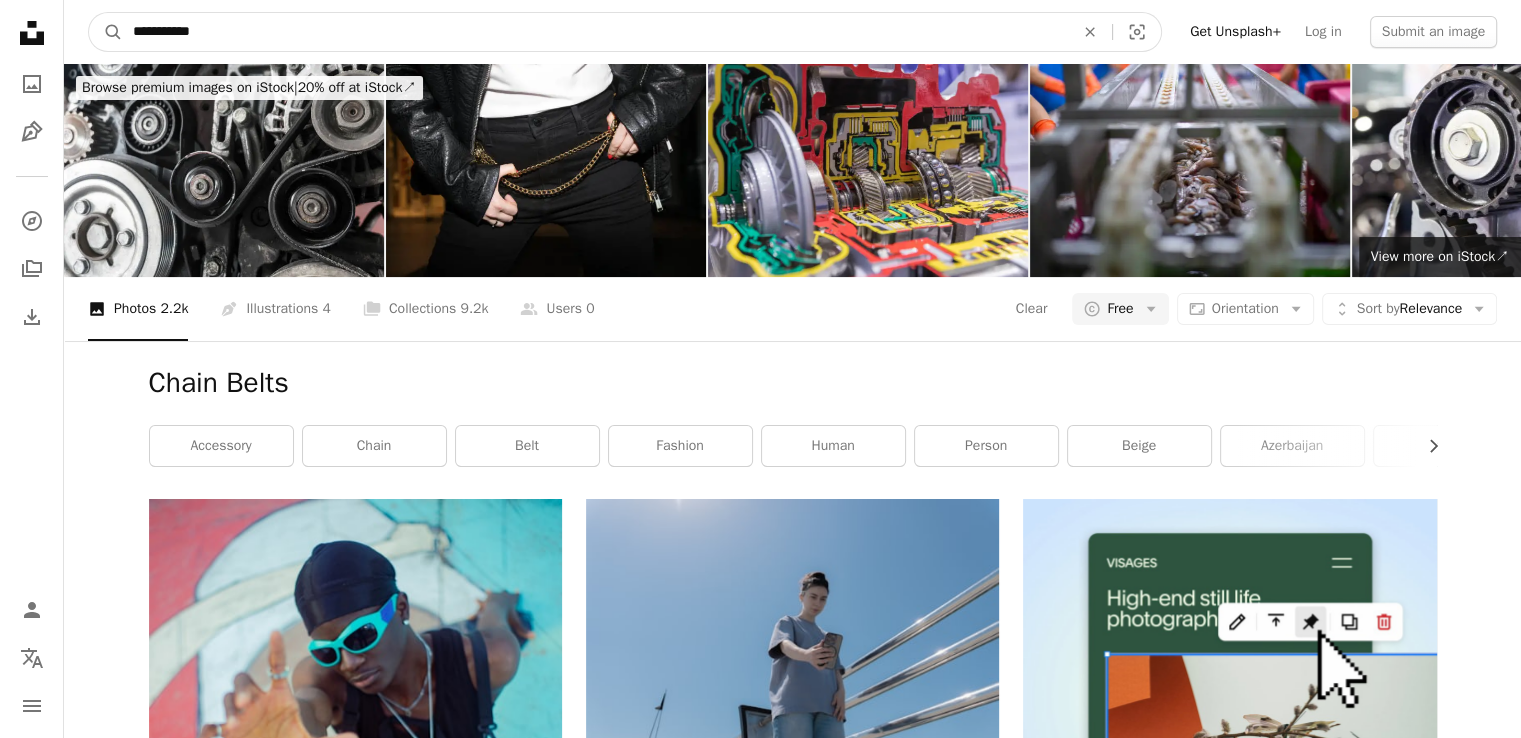 click on "**********" at bounding box center (595, 32) 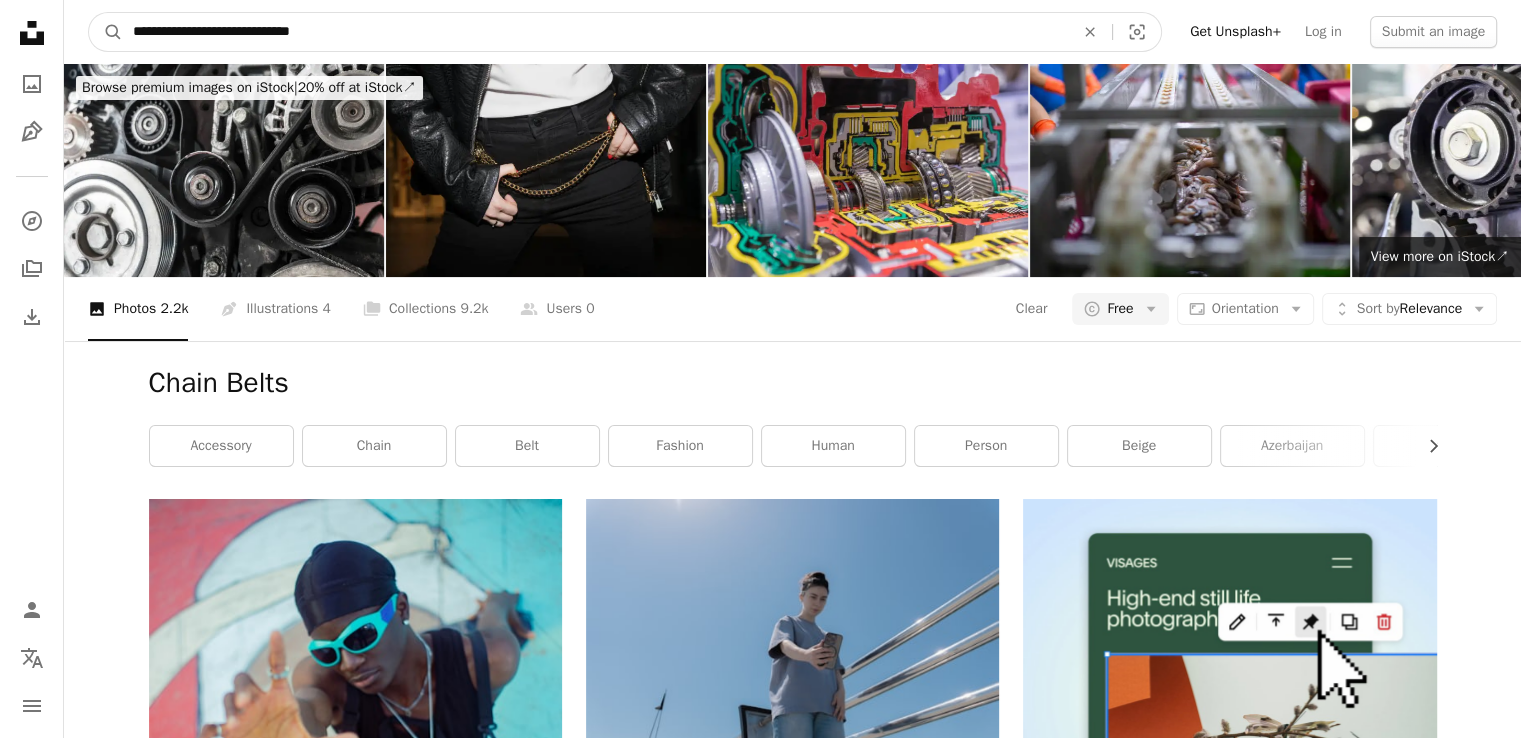click on "A magnifying glass" at bounding box center [106, 32] 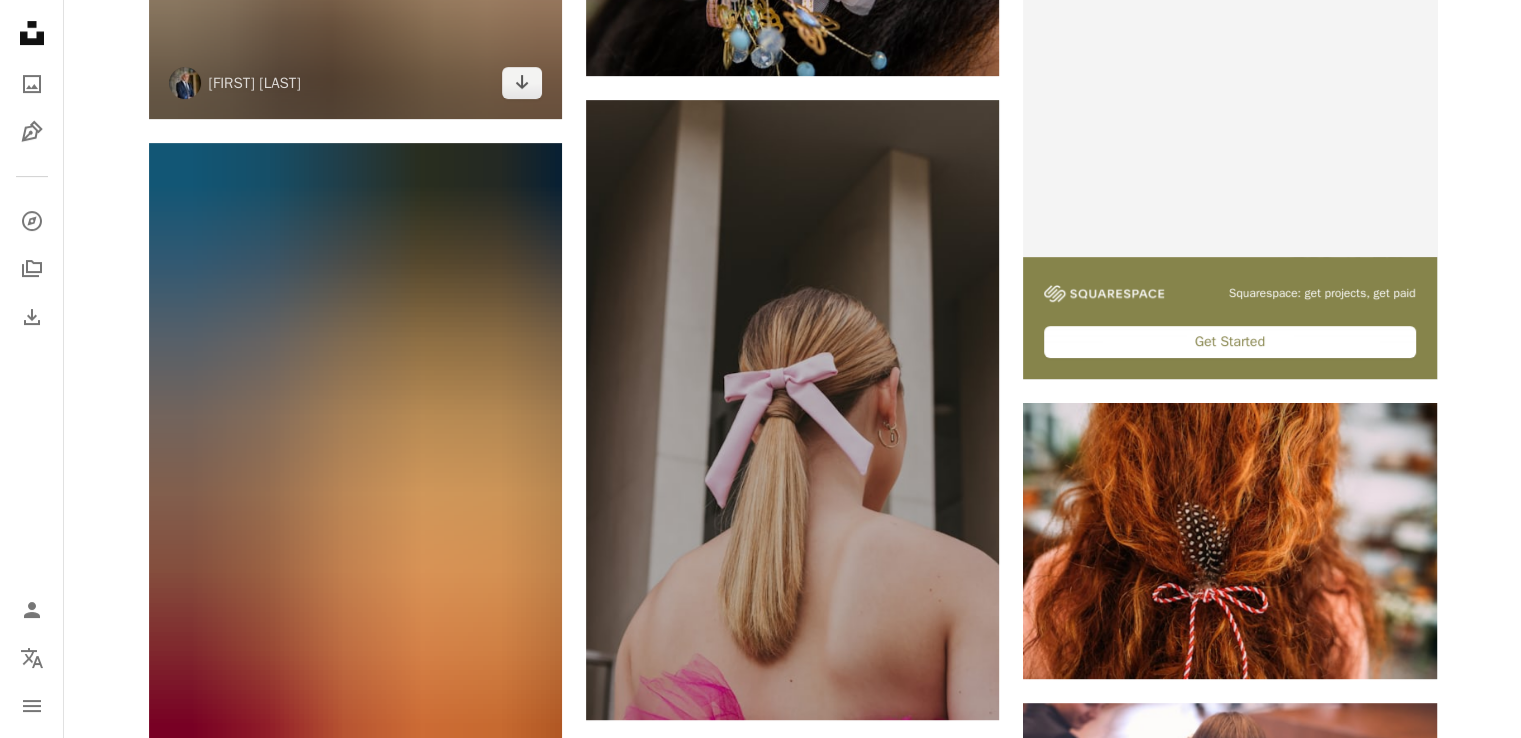 scroll, scrollTop: 500, scrollLeft: 0, axis: vertical 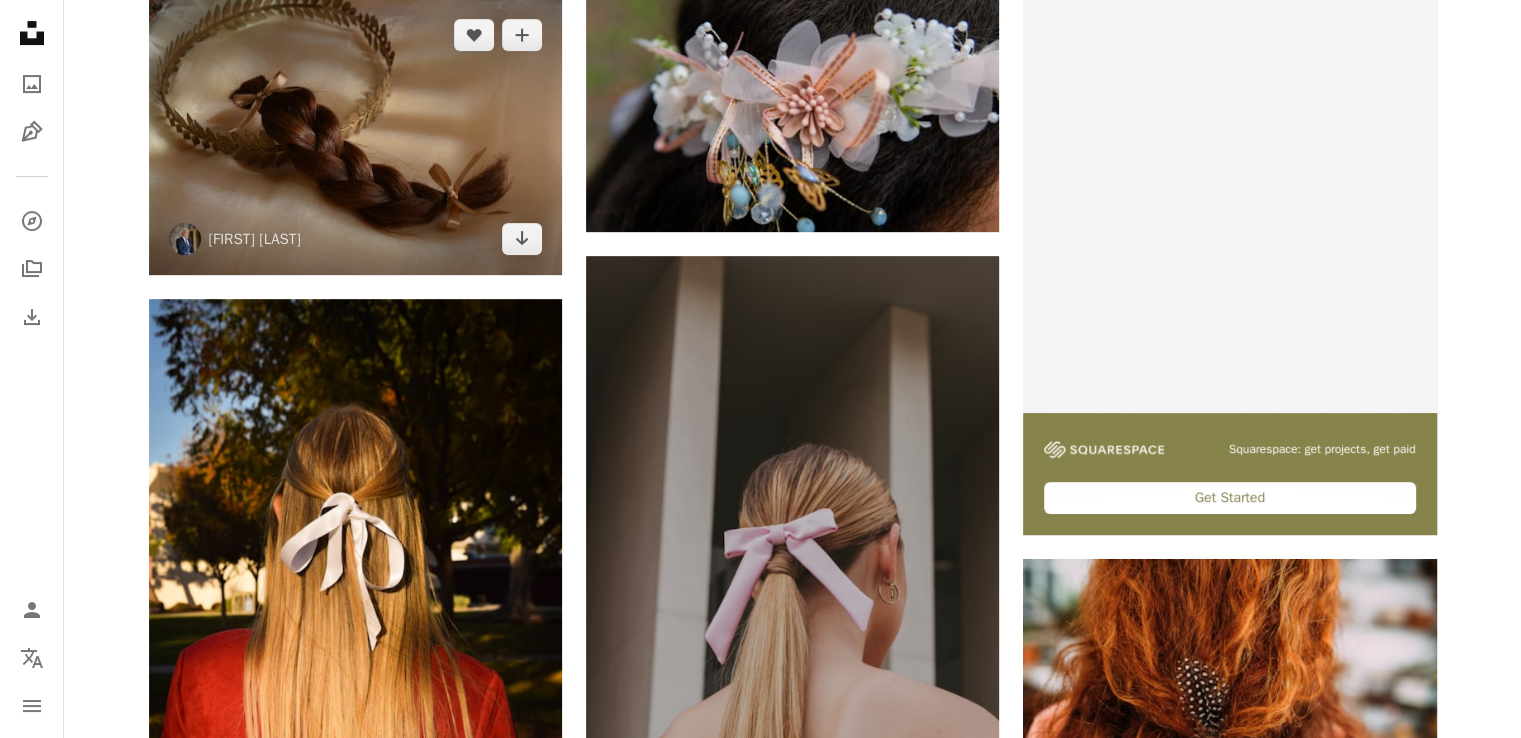 click at bounding box center [355, 136] 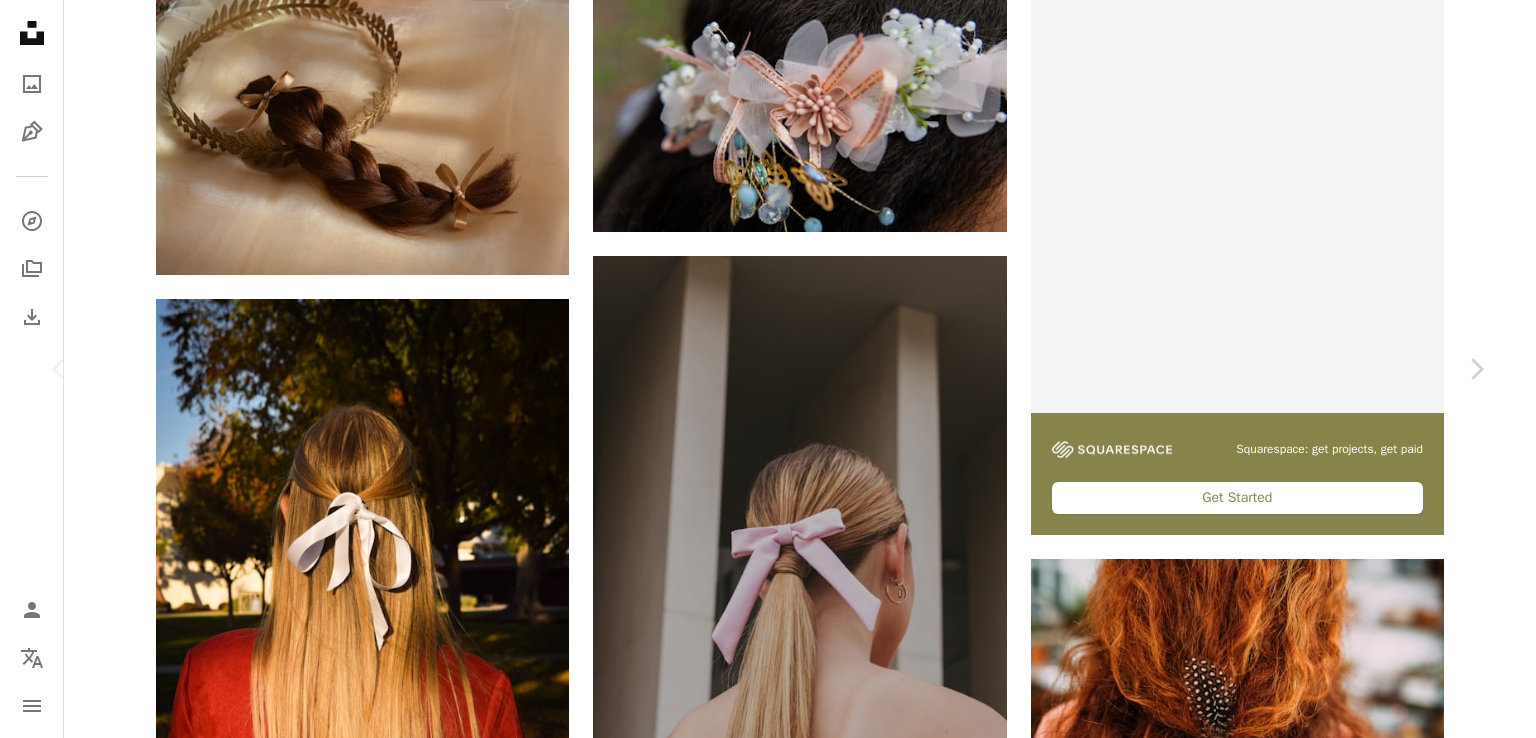 drag, startPoint x: 696, startPoint y: 352, endPoint x: 1351, endPoint y: 53, distance: 720.01807 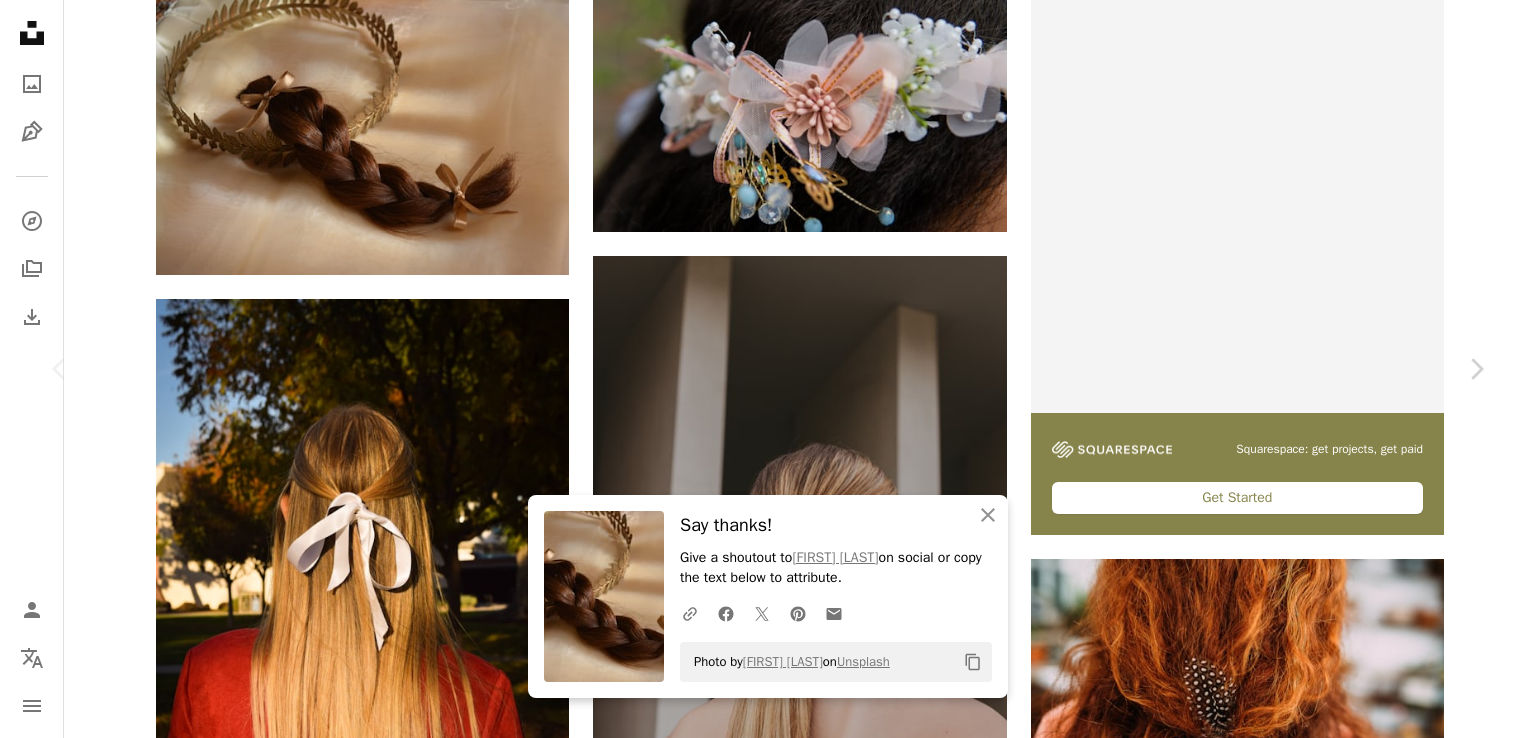 click on "An X shape Chevron left Chevron right An X shape Close Say thanks! Give a shoutout to  [FIRST] [LAST]  on social or copy the text below to attribute. A URL sharing icon (chains) Facebook icon X (formerly Twitter) icon Pinterest icon An envelope Photo by  [FIRST] [LAST]  on  Unsplash
Copy content [FIRST] [LAST] [FIRST][LAST] A heart A plus sign Download free Chevron down Zoom in Views 36,080 Downloads 253 A forward-right arrow Share Info icon Info More Actions Braider Hair, Crown, Ponytail Calendar outlined Published on  February 25, 2023 Camera NIKON CORPORATION, NIKON D5200 Safety Free to use under the  Unsplash License crown ponytail braided hair girl female hair child Free stock photos Browse premium related images on iStock  |  Save 20% with code UNSPLASH20 View more on iStock  ↗ Related images A heart A plus sign [FIRST] [LAST] Arrow pointing down Plus sign for Unsplash+ A heart A plus sign [FIRST] [LAST] For  Unsplash+ A lock Download Plus sign for Unsplash+ A heart For  For" at bounding box center (768, 5295) 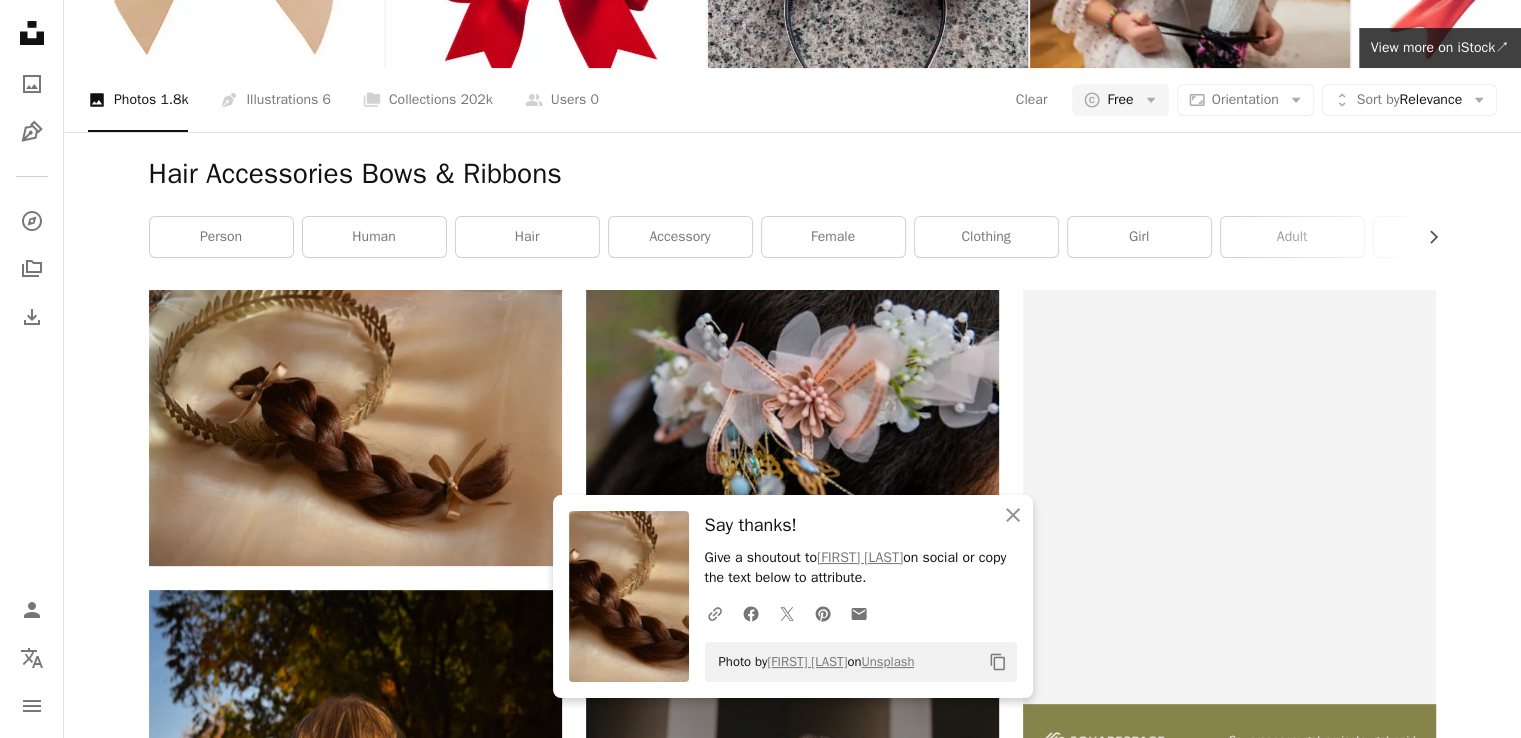 scroll, scrollTop: 0, scrollLeft: 0, axis: both 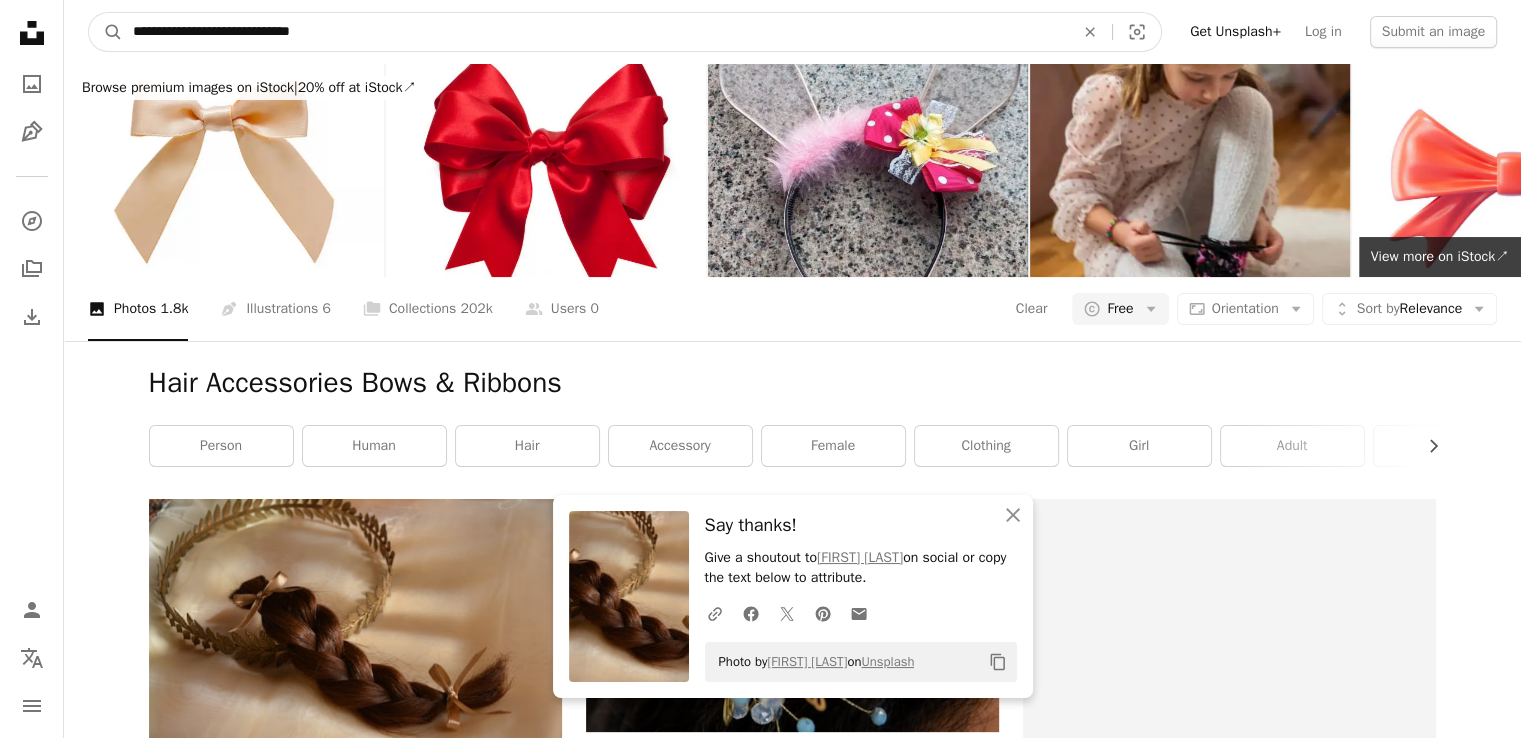 click on "**********" at bounding box center (595, 32) 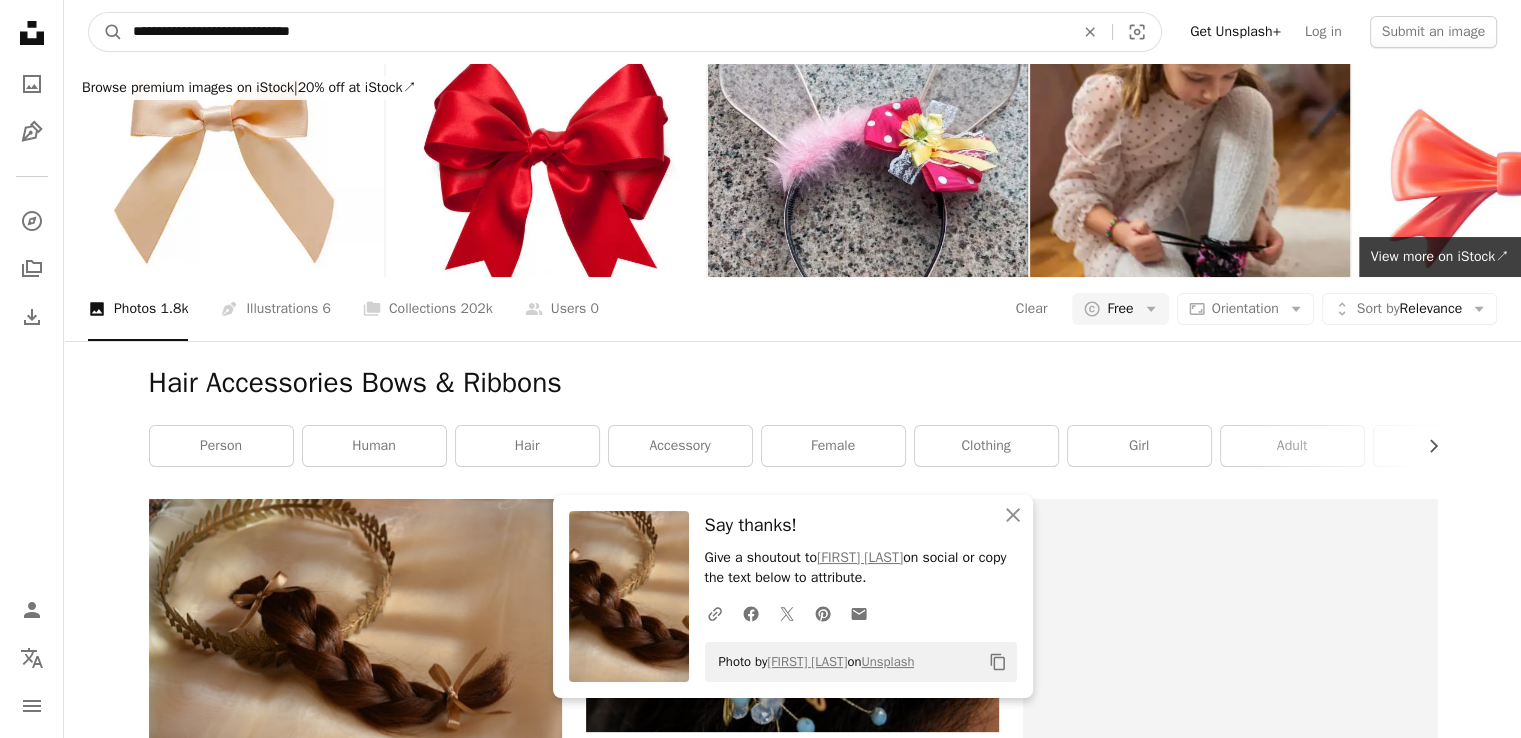 paste 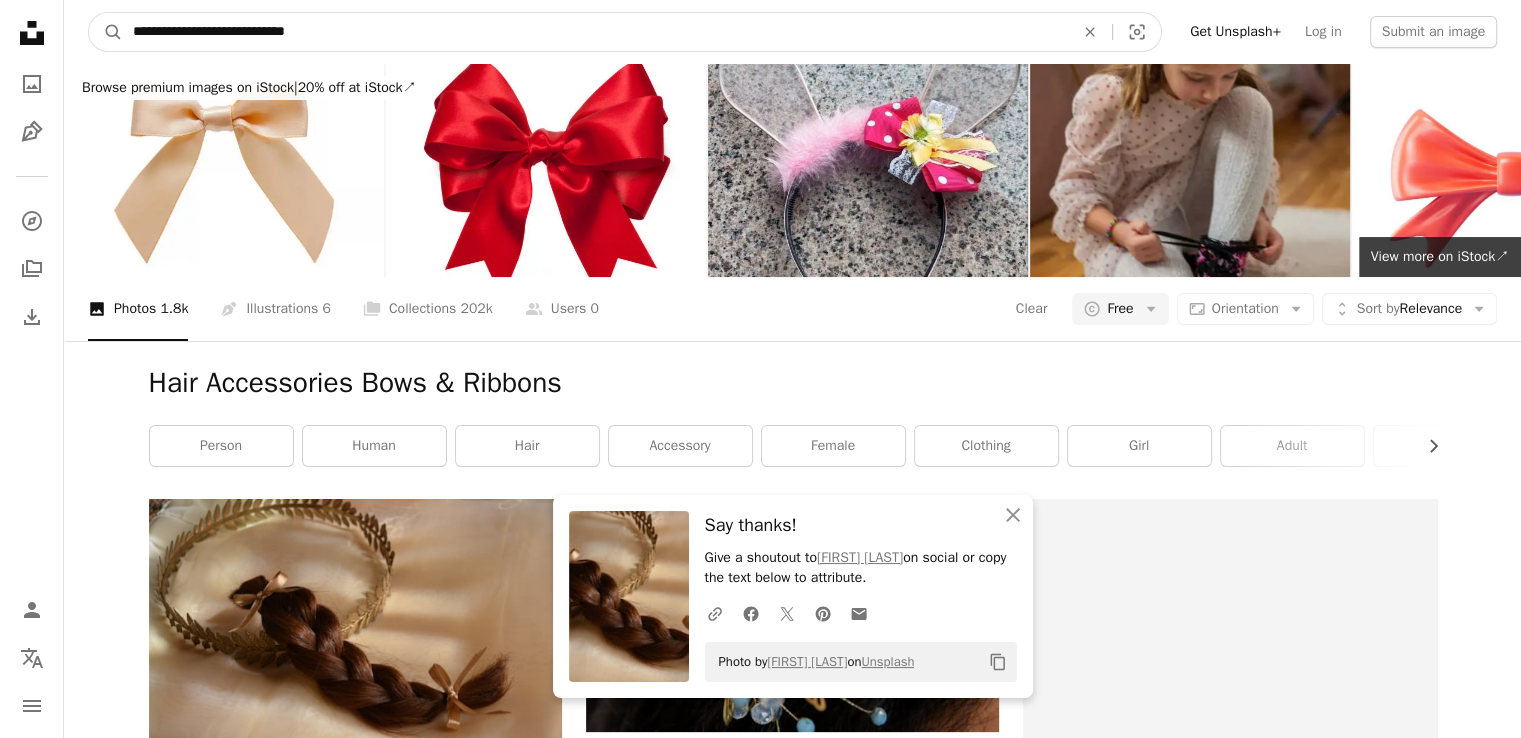 type on "**********" 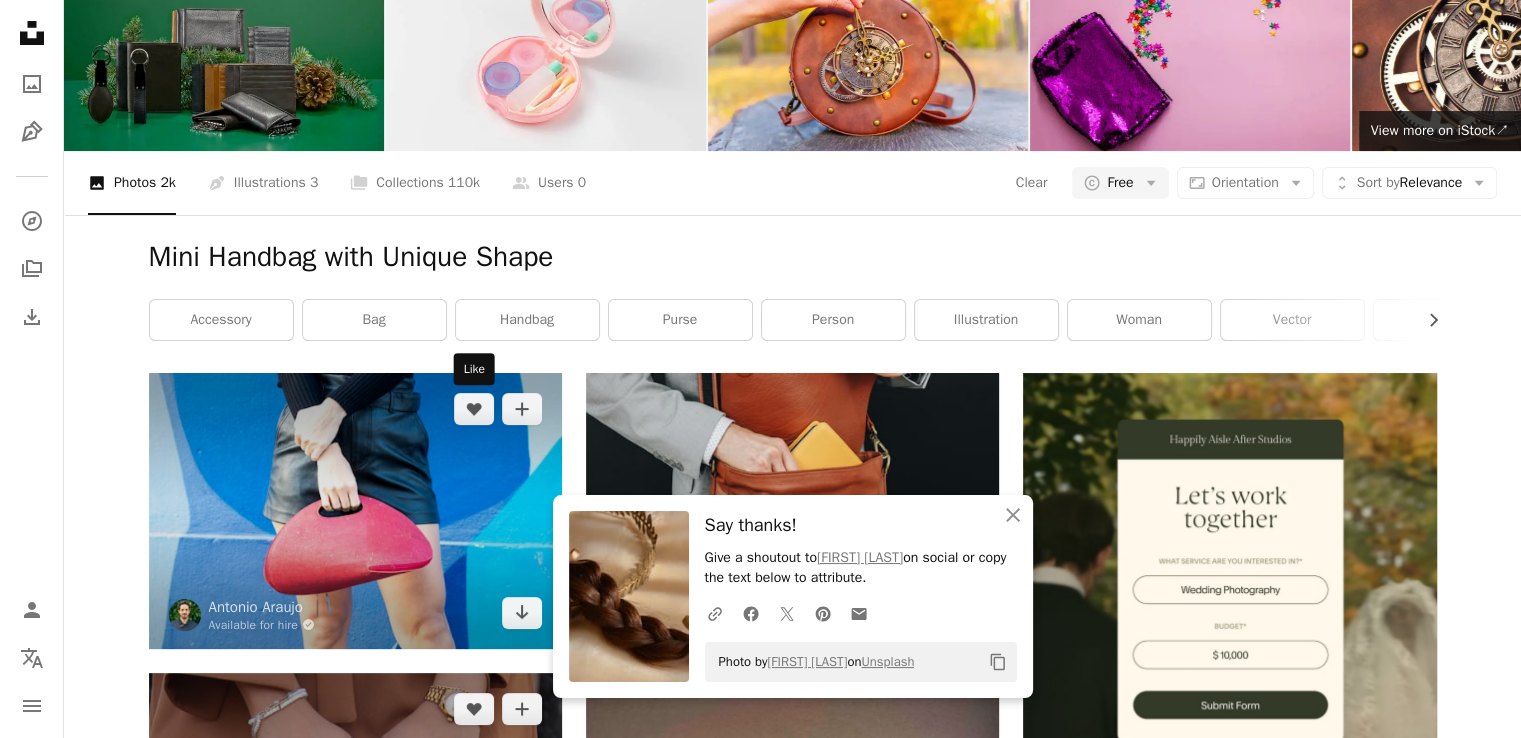 scroll, scrollTop: 300, scrollLeft: 0, axis: vertical 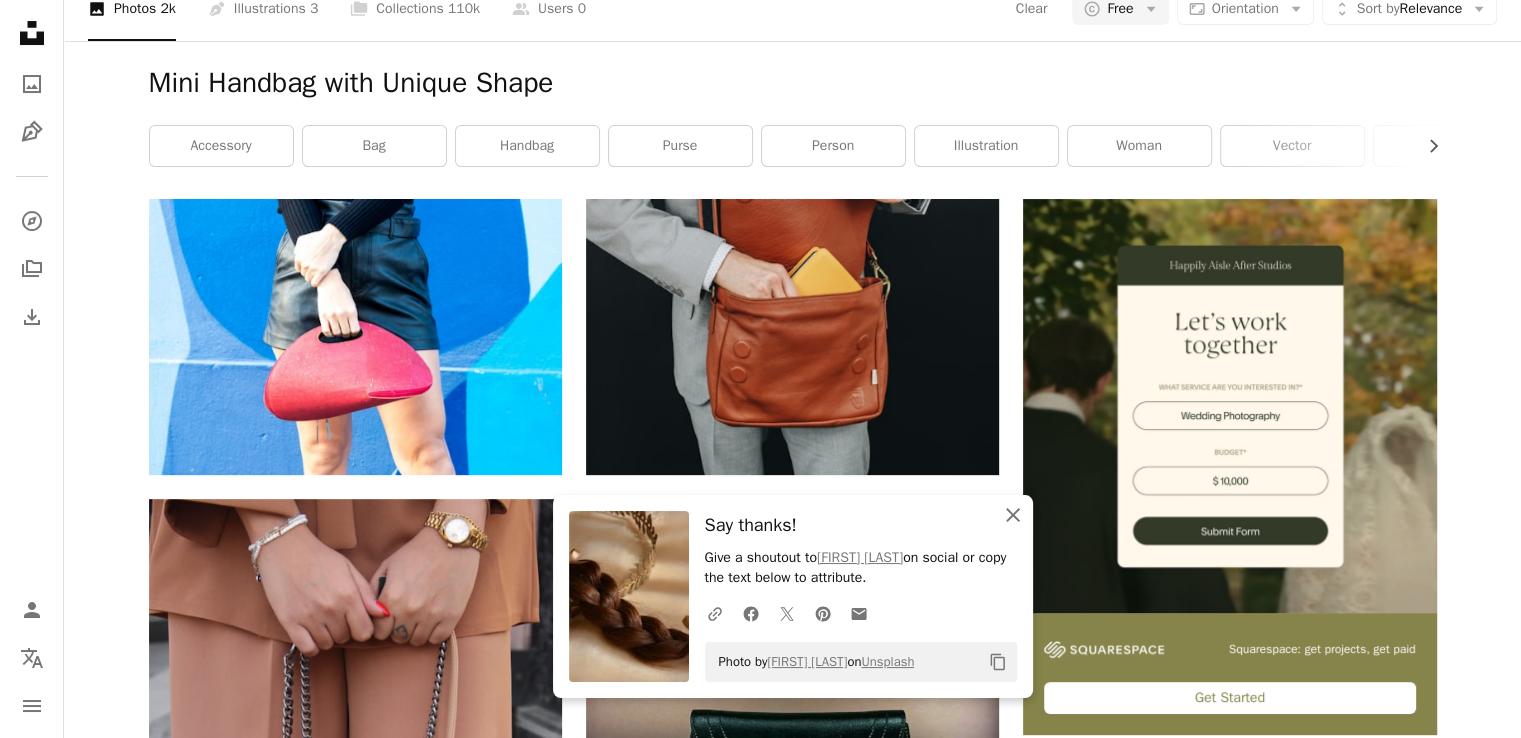 click on "An X shape" 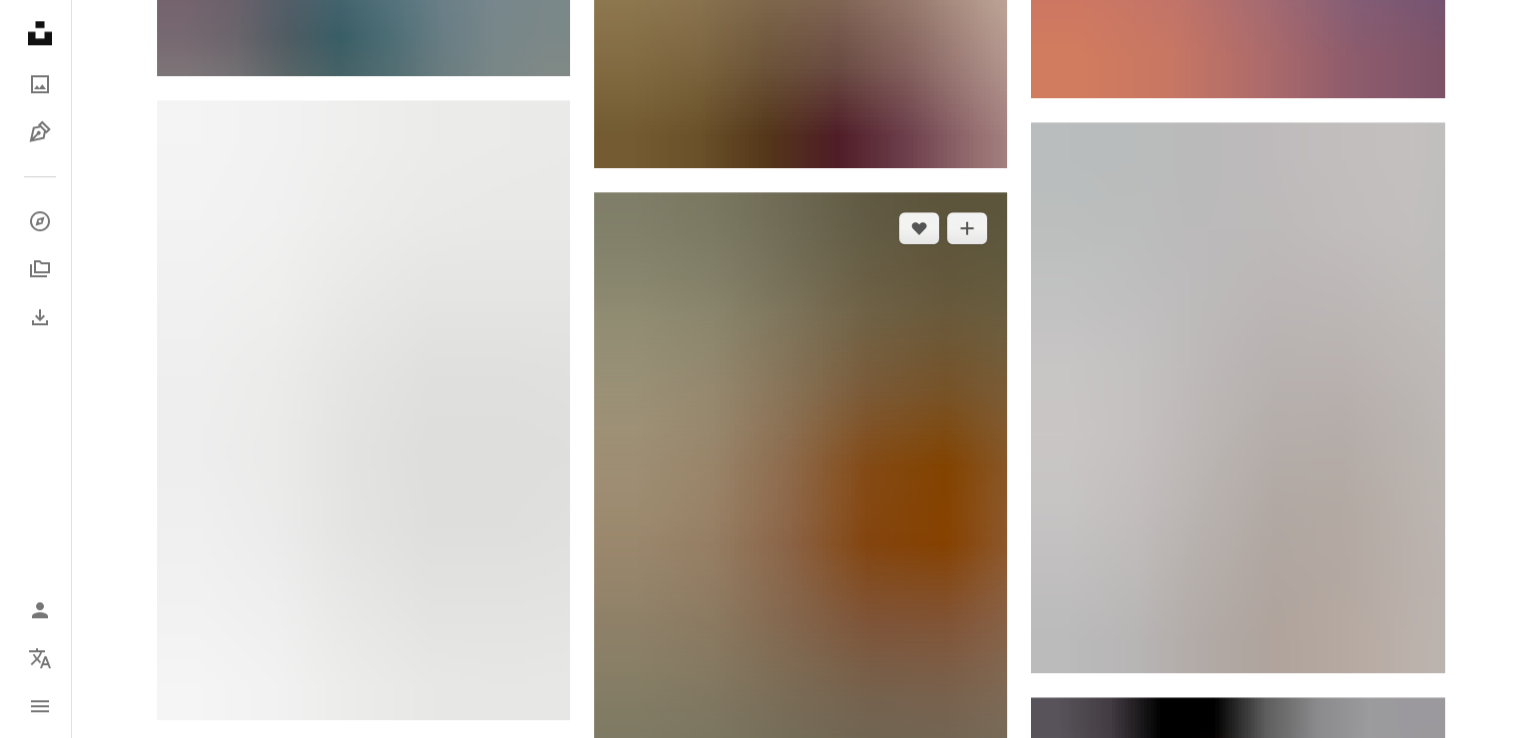 scroll, scrollTop: 2600, scrollLeft: 0, axis: vertical 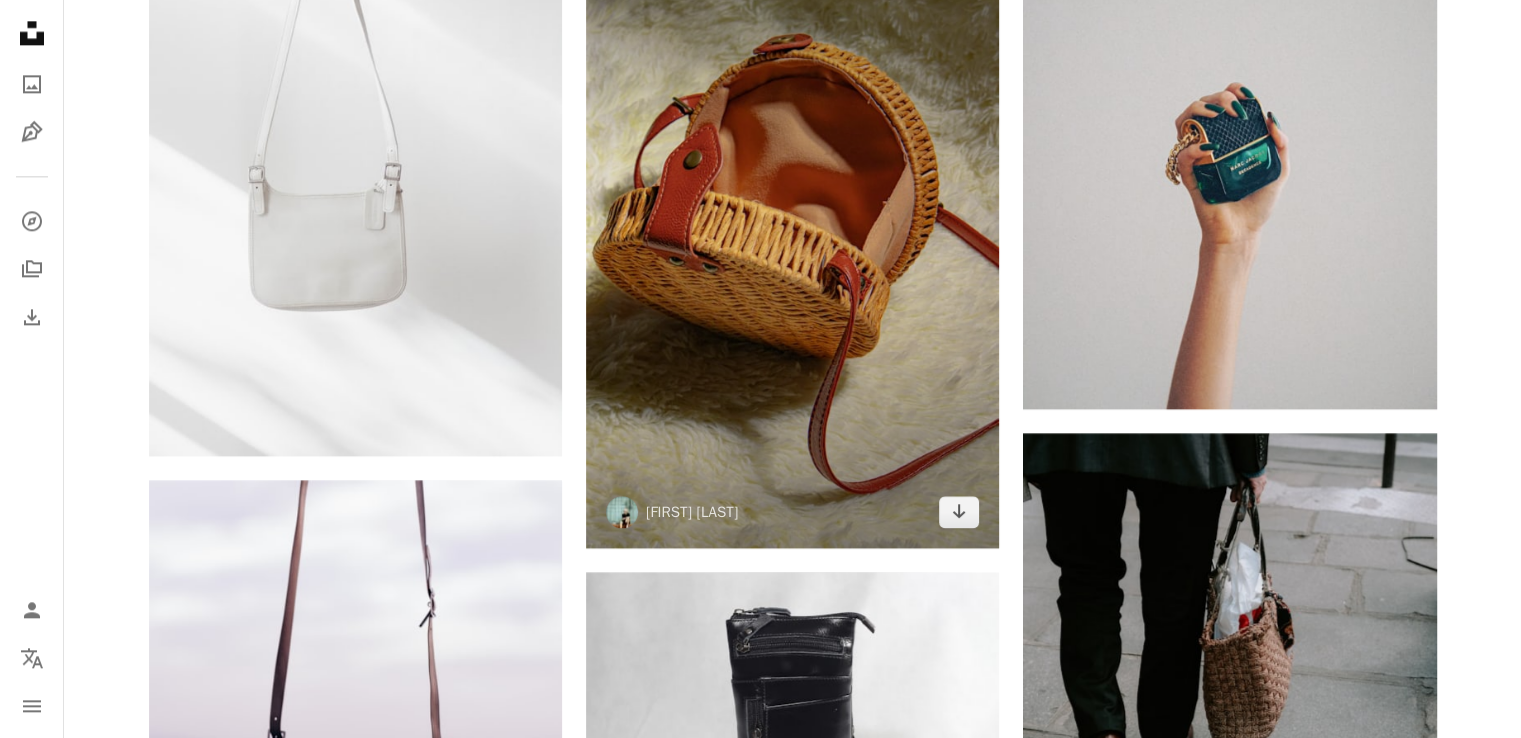click at bounding box center (792, 239) 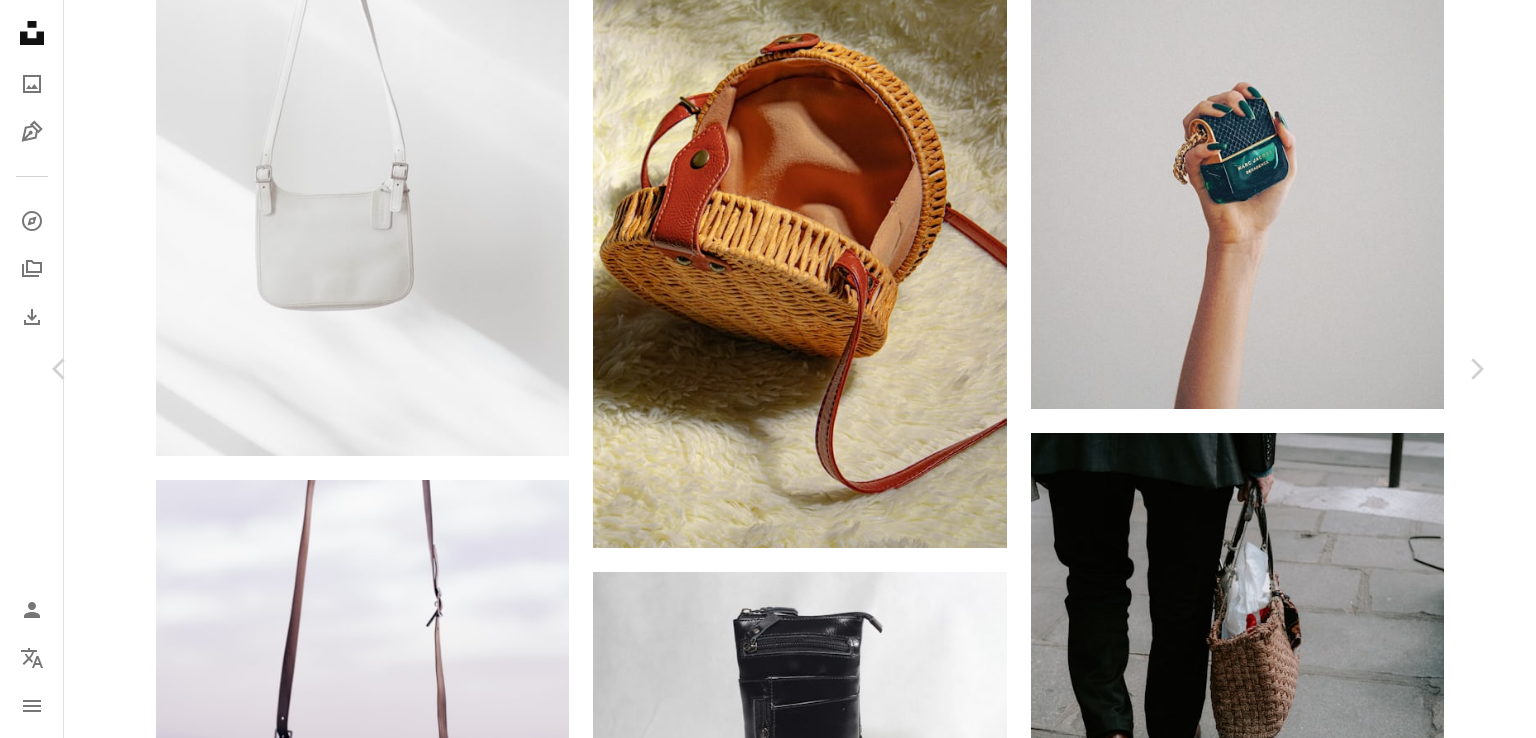 click on "Chevron down" 